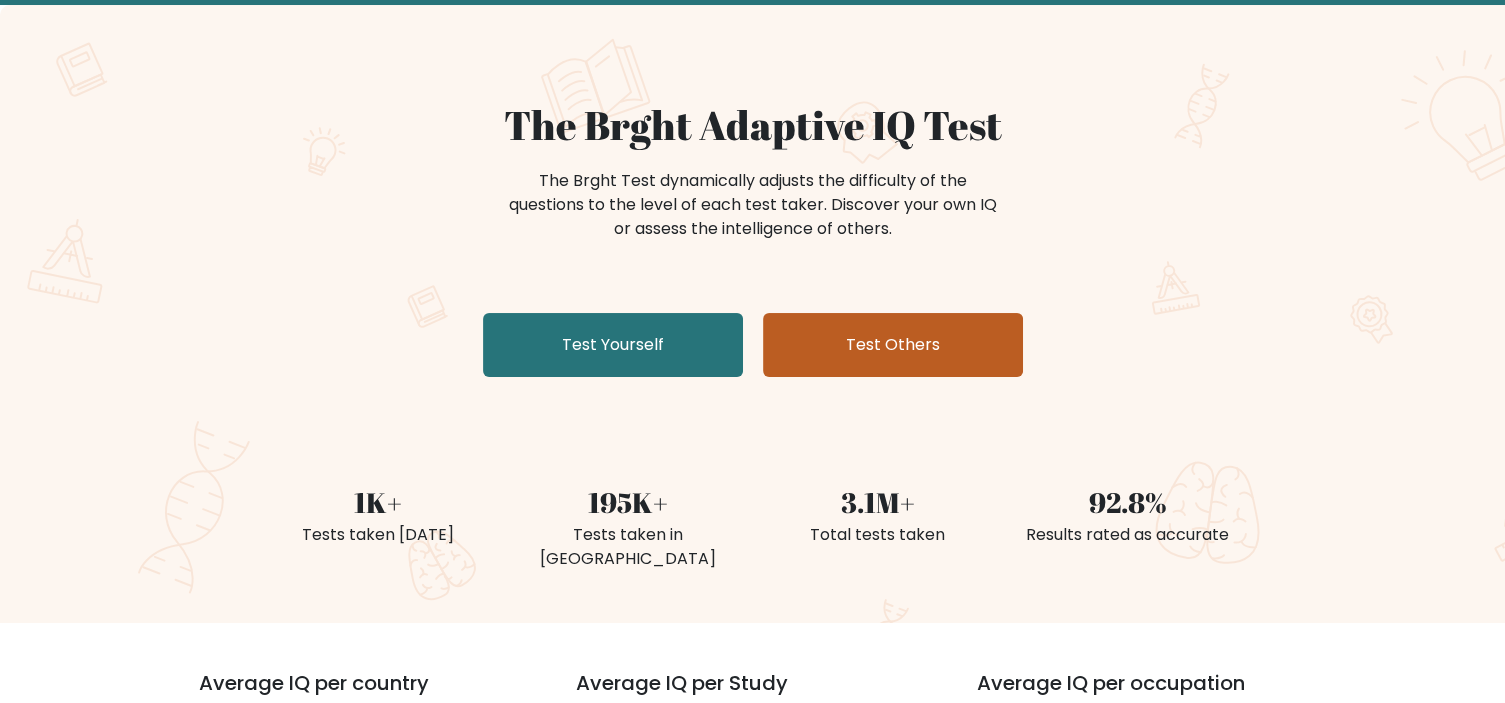 scroll, scrollTop: 0, scrollLeft: 0, axis: both 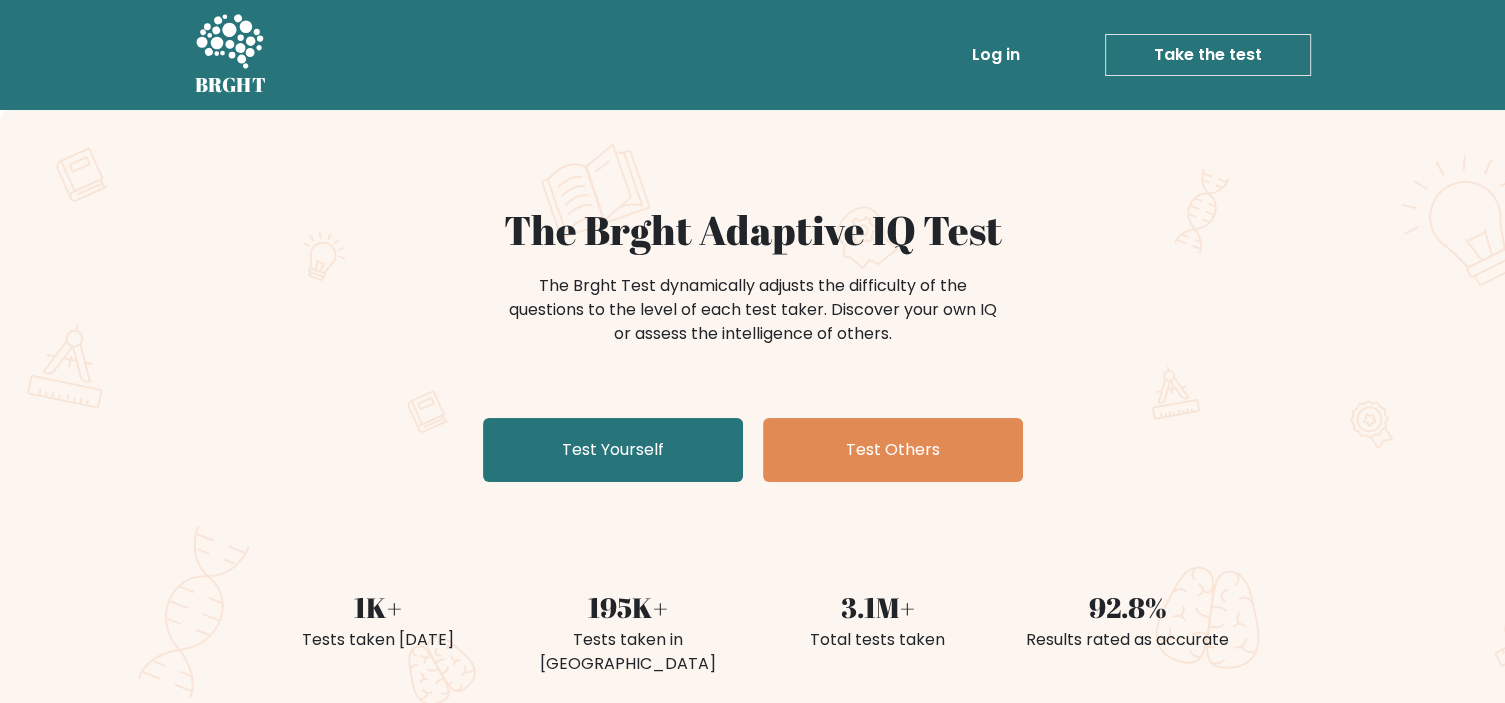 click on "Take the test" at bounding box center [1208, 55] 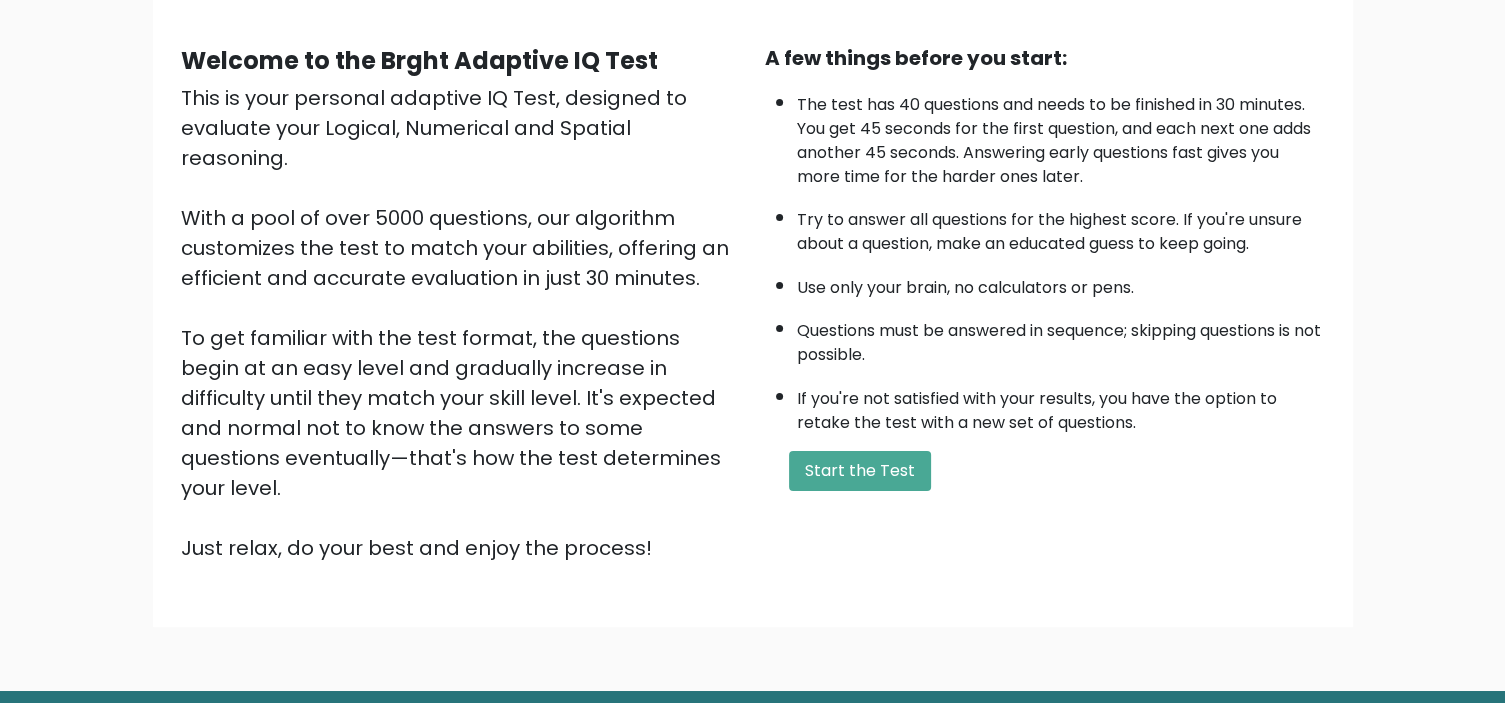 scroll, scrollTop: 211, scrollLeft: 0, axis: vertical 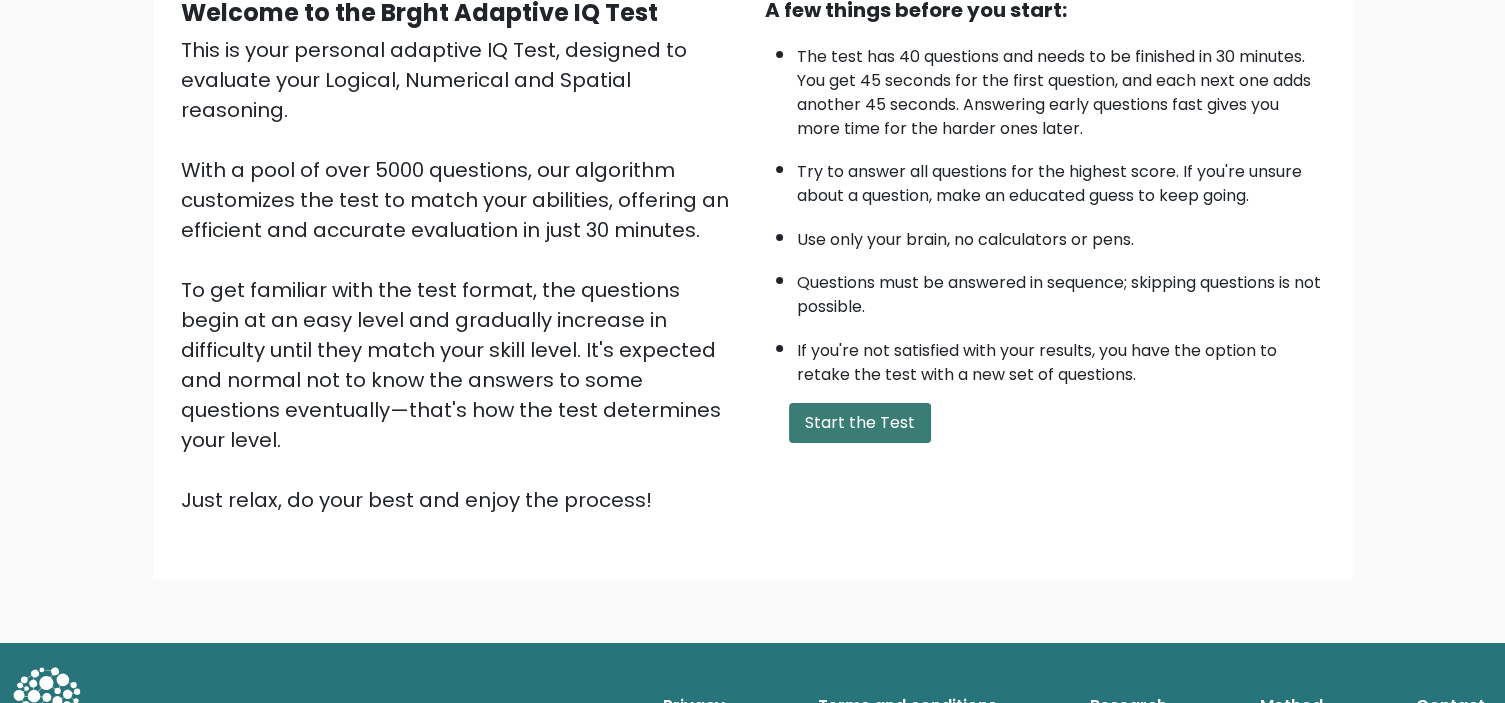 click on "Start the Test" at bounding box center [860, 423] 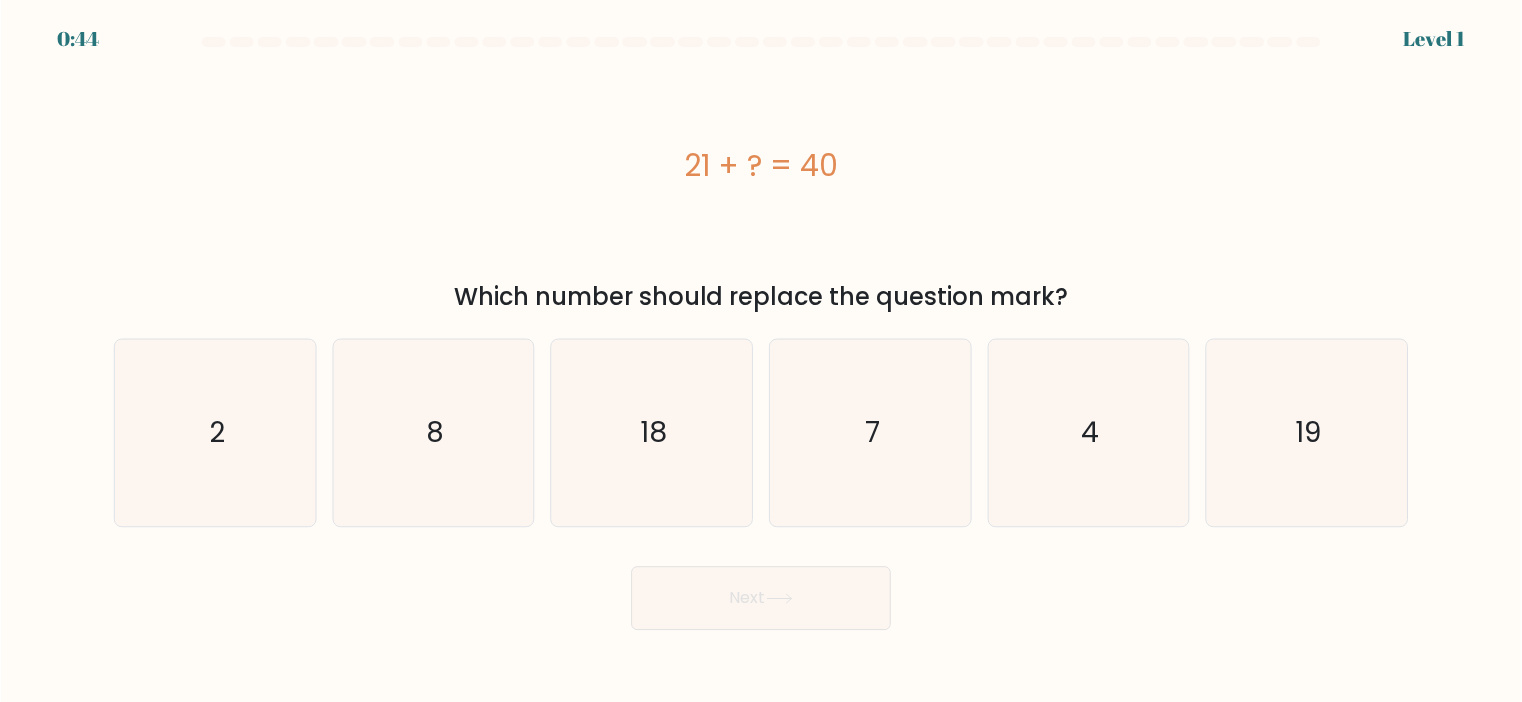 scroll, scrollTop: 0, scrollLeft: 0, axis: both 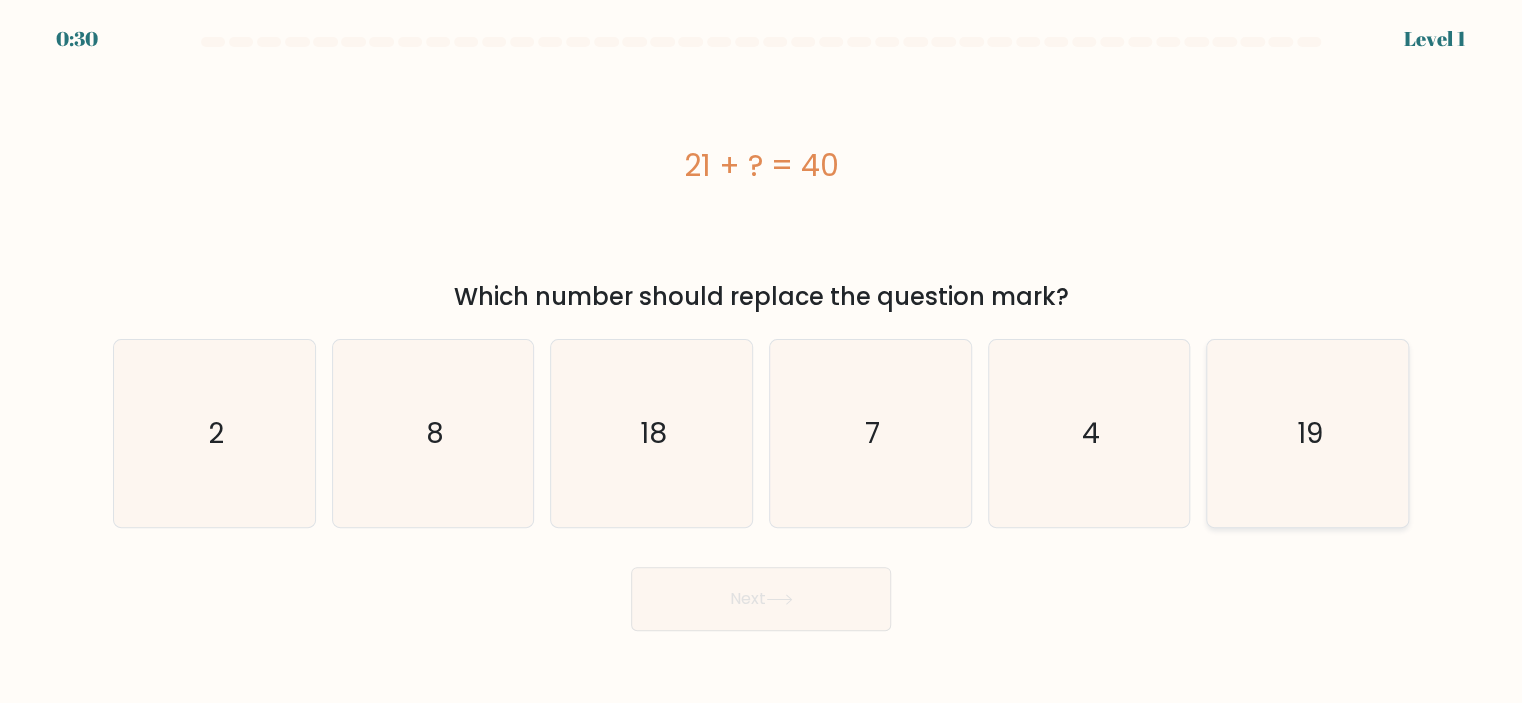 click on "19" 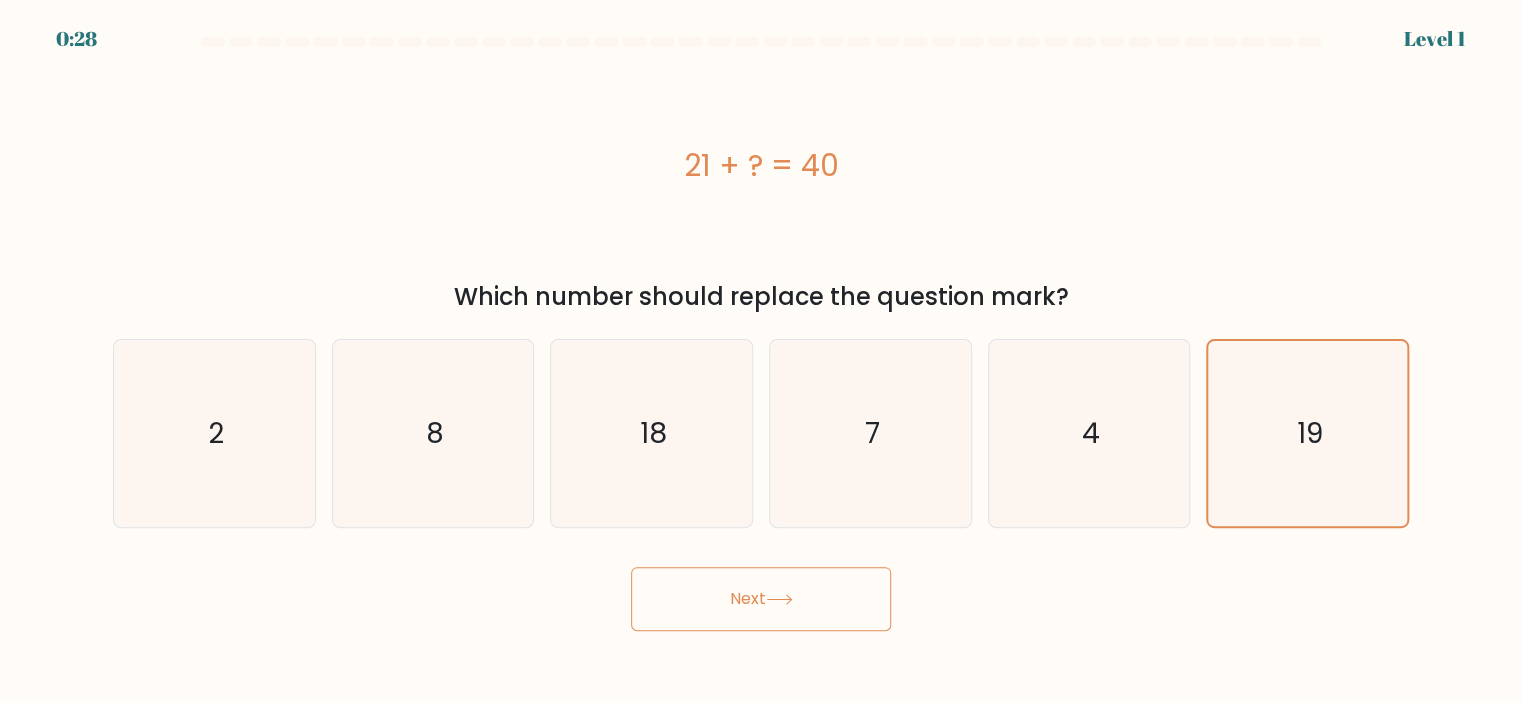 click on "Next" at bounding box center (761, 599) 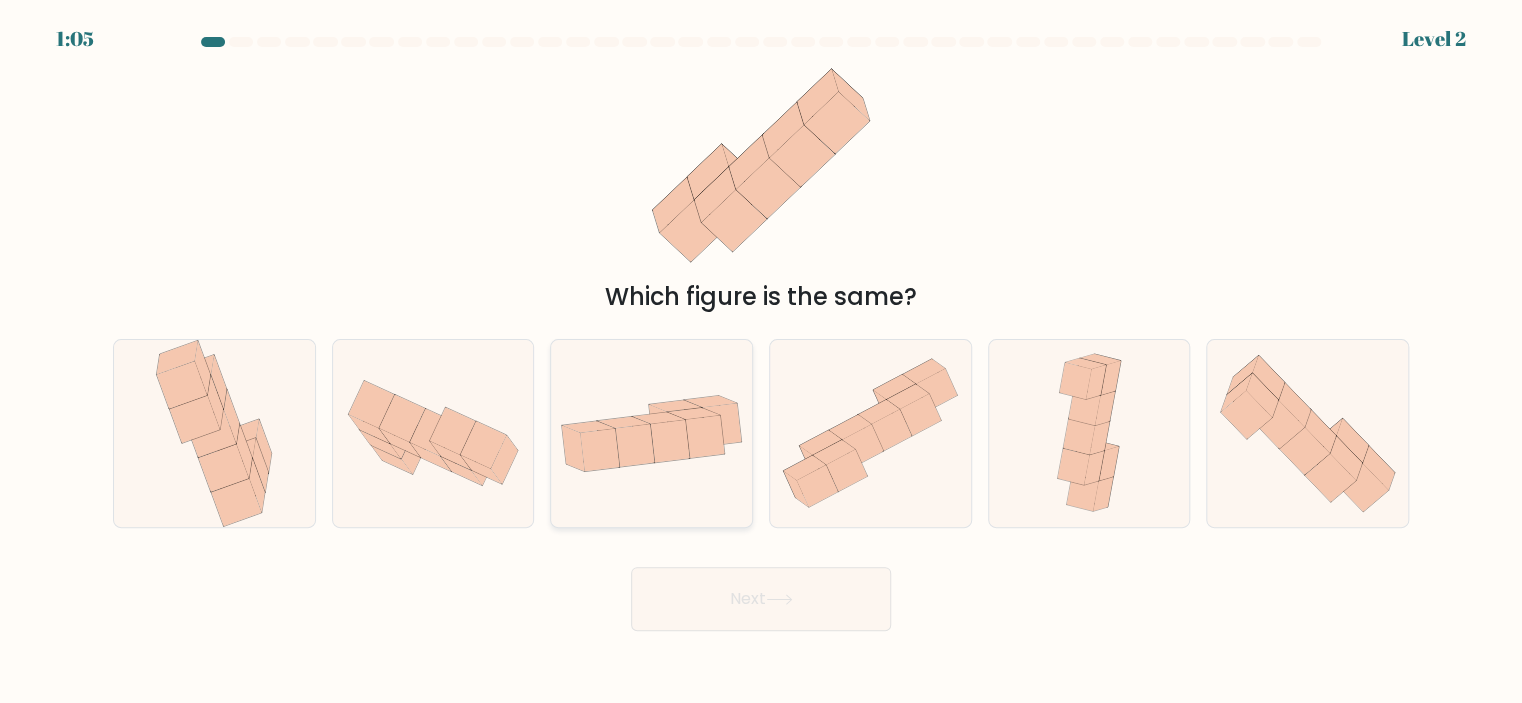 click 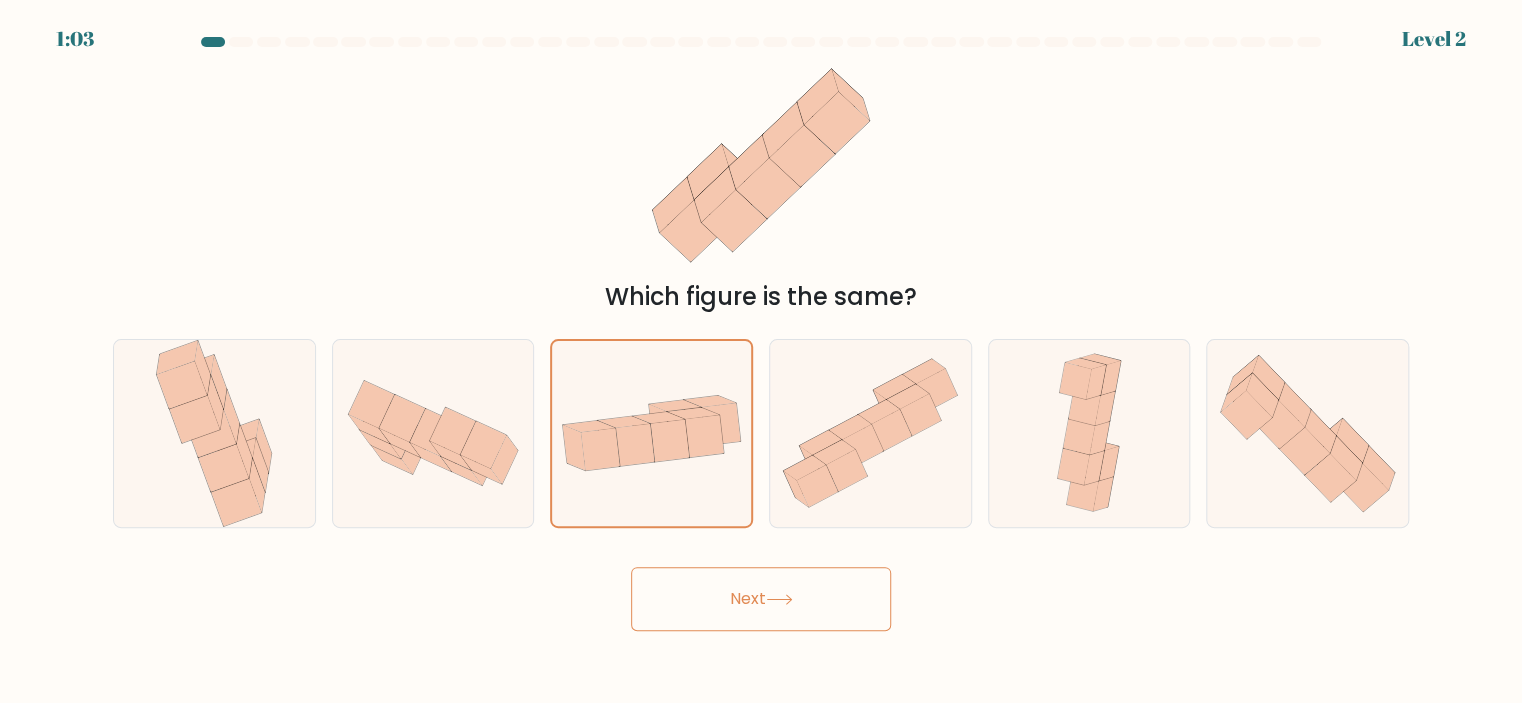 click on "Next" at bounding box center (761, 599) 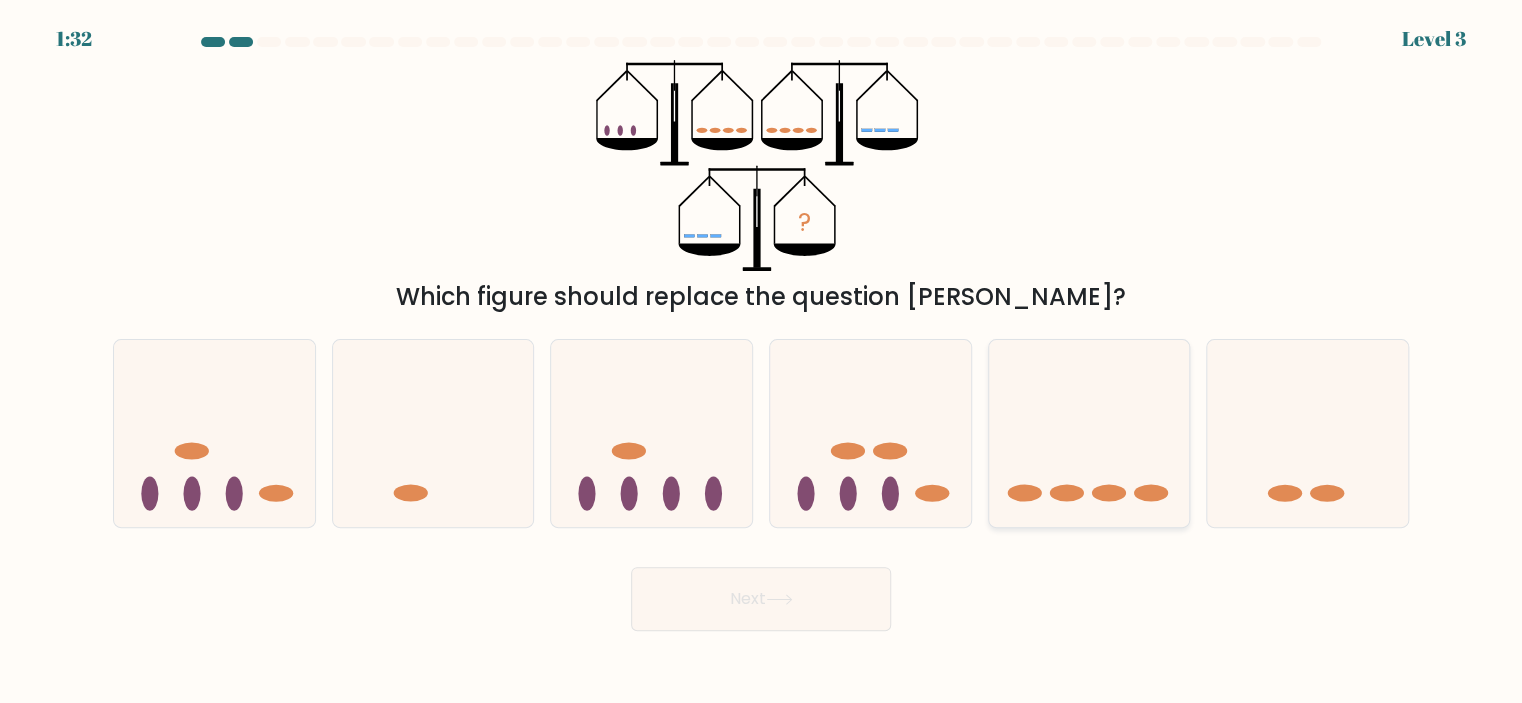 click 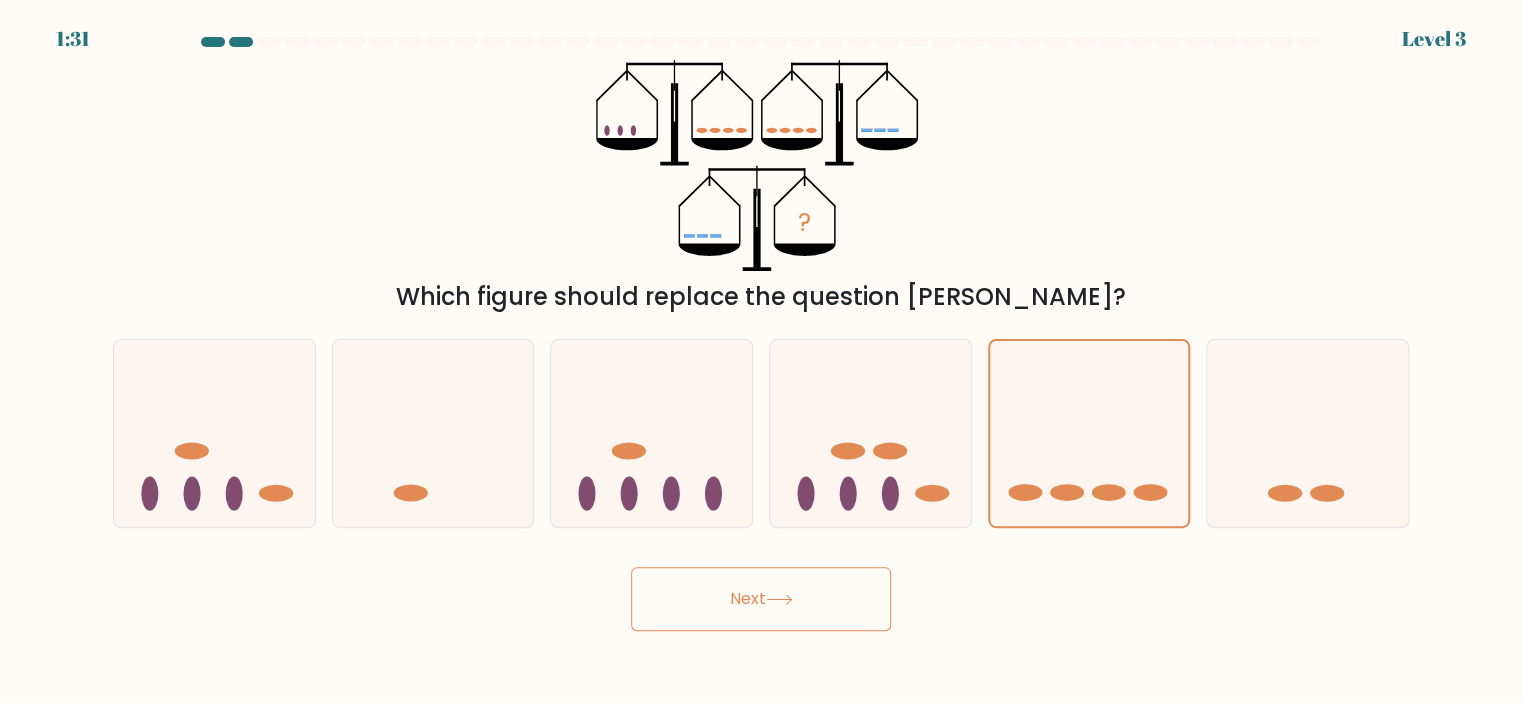 click on "Next" at bounding box center (761, 599) 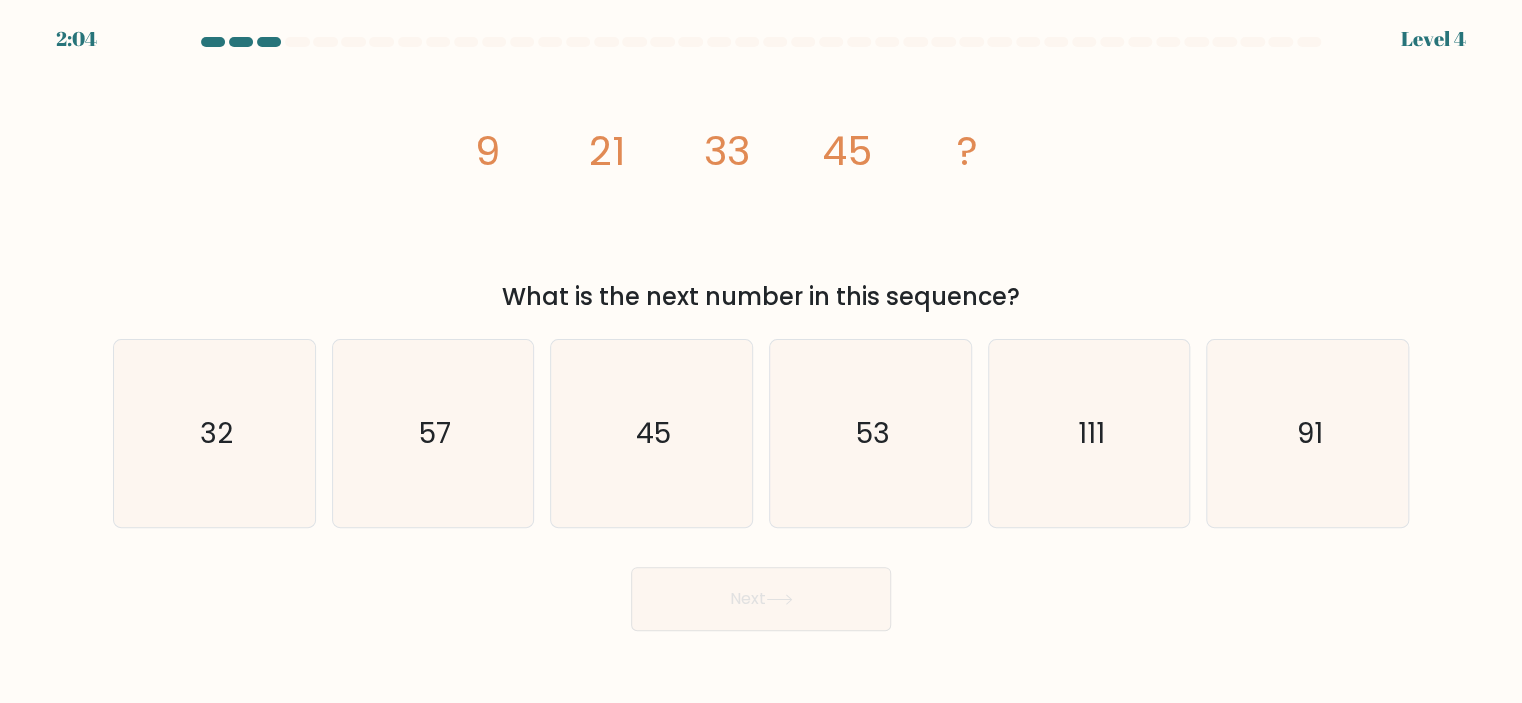 drag, startPoint x: 483, startPoint y: 150, endPoint x: 1039, endPoint y: 318, distance: 580.827 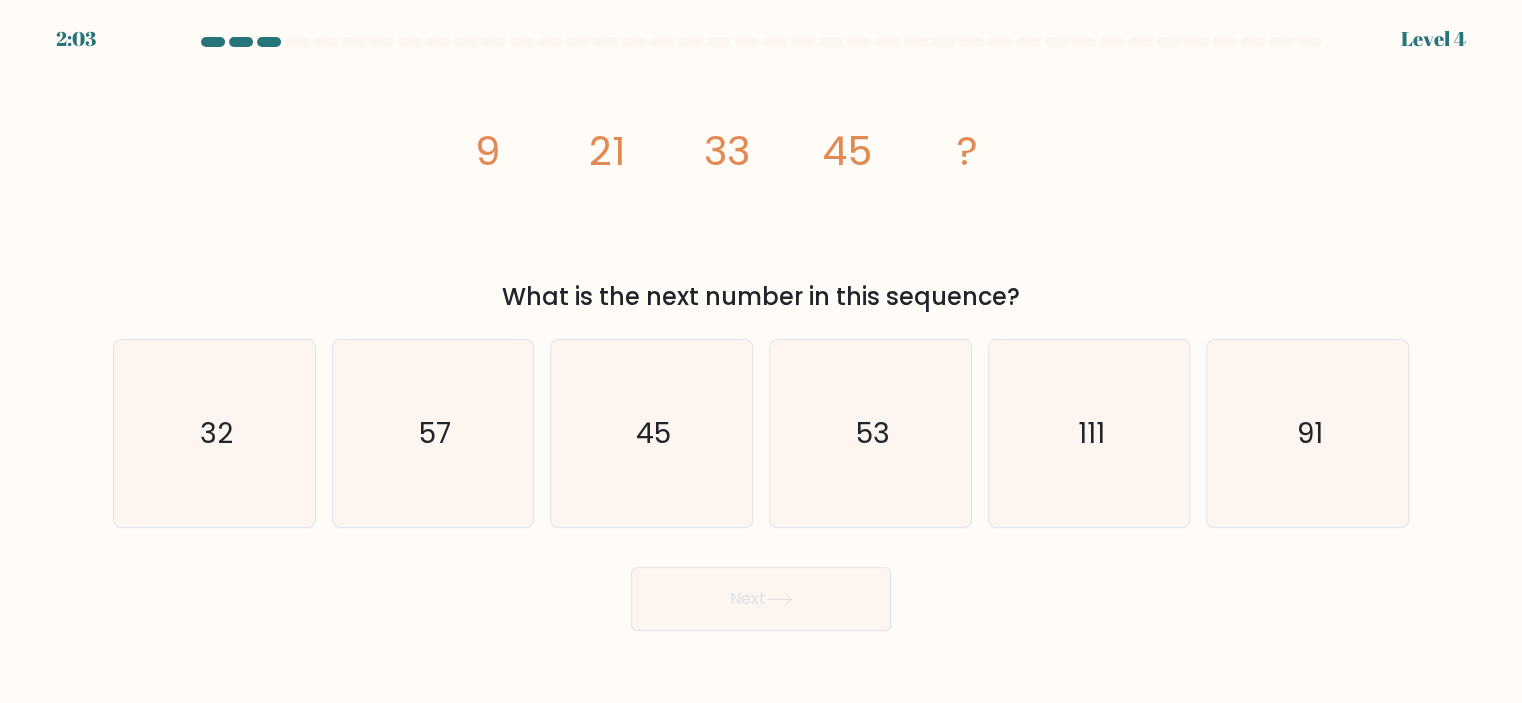 copy on "9
21
33
45
?
What is the next number in this sequence?" 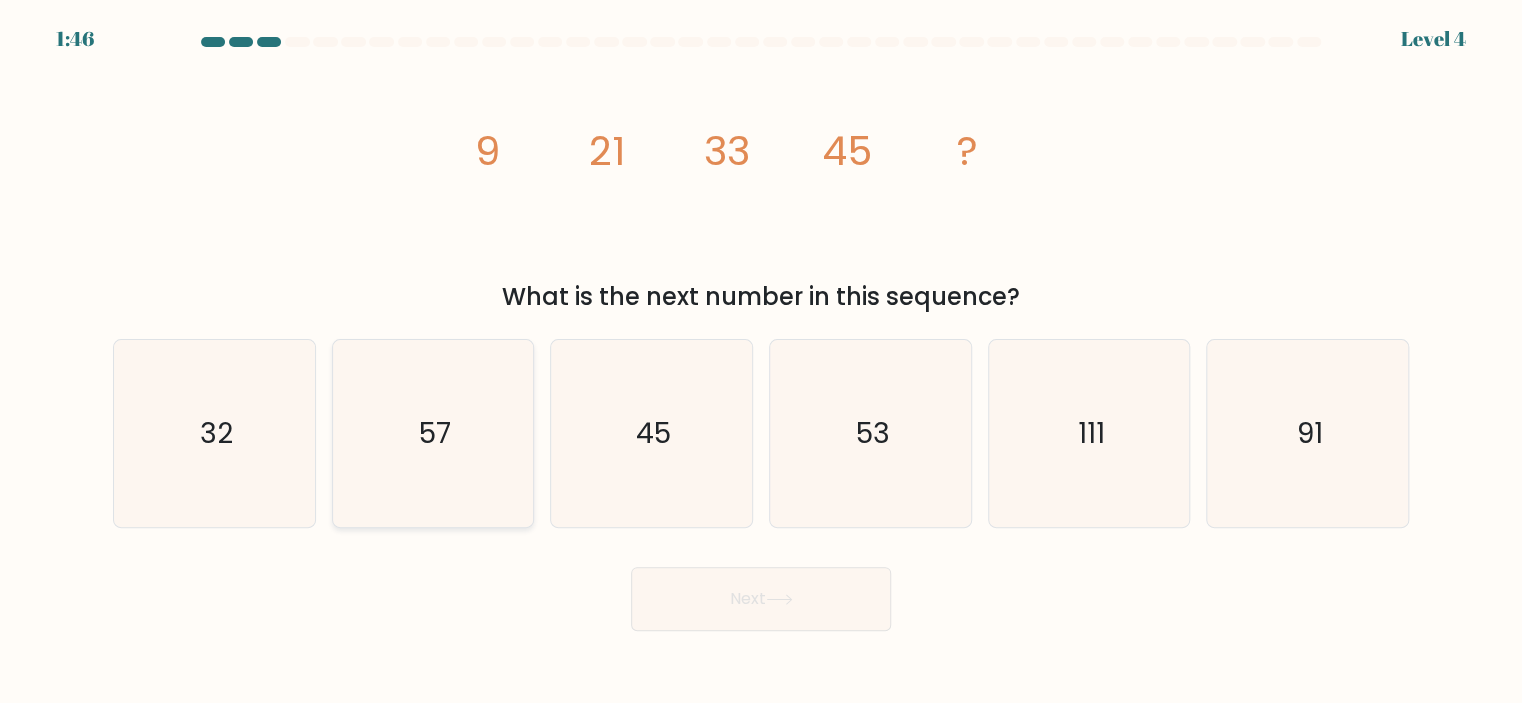 click on "57" 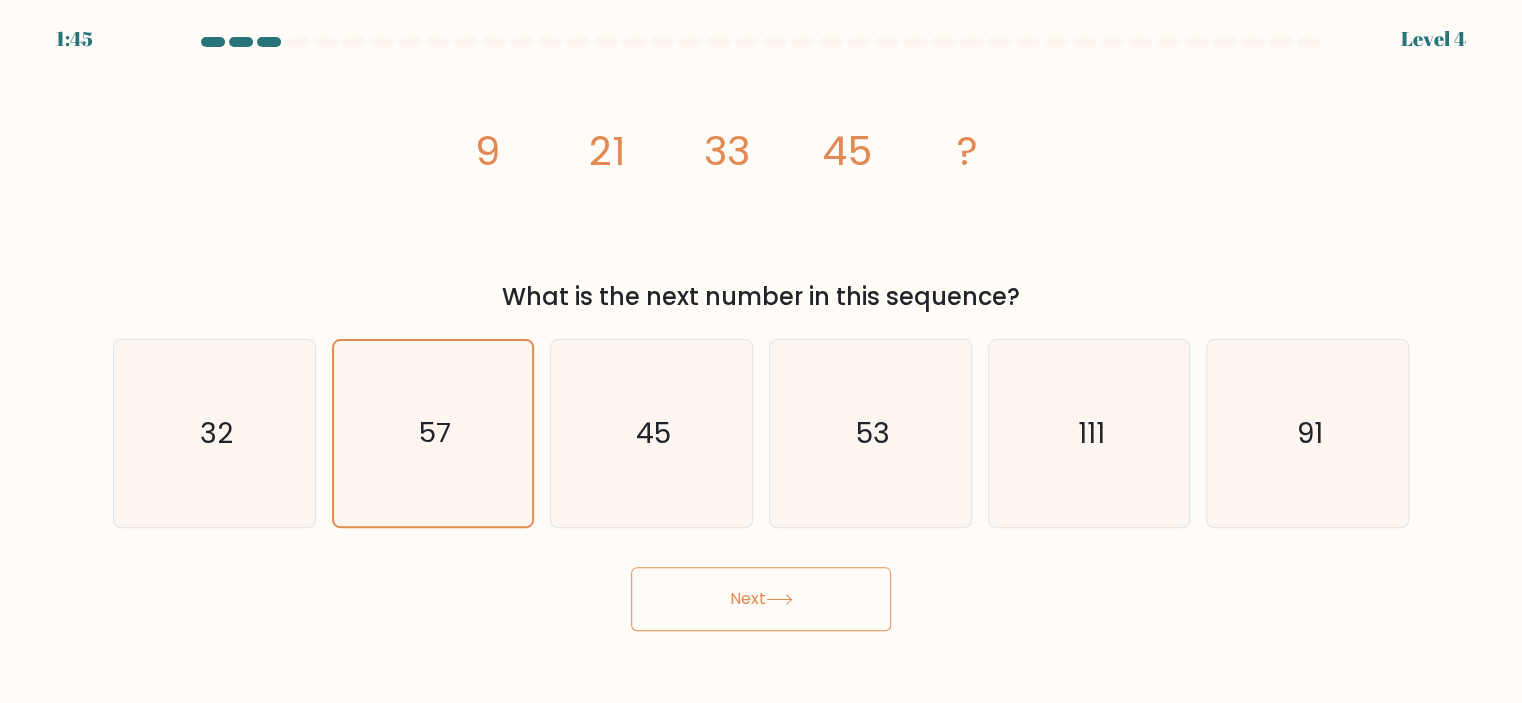 click on "Next" at bounding box center (761, 599) 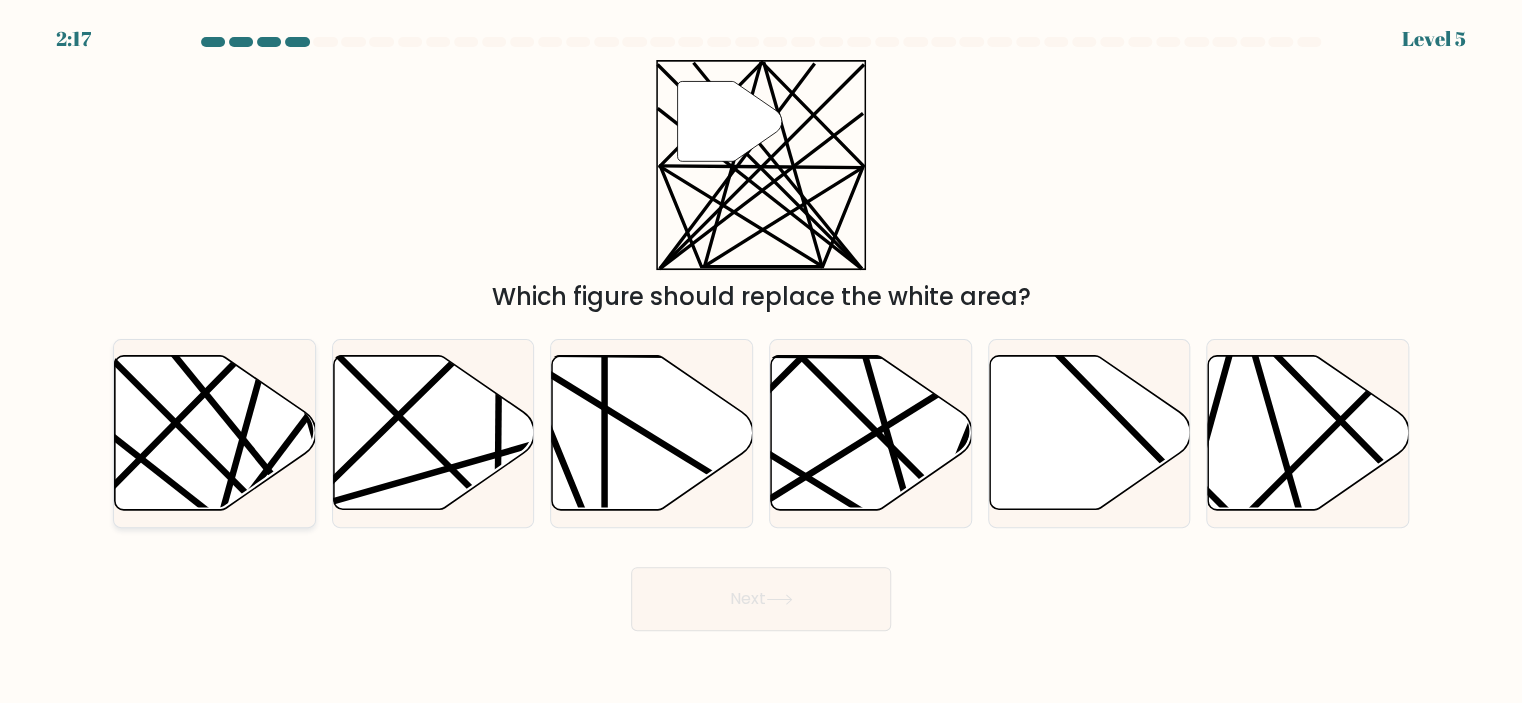 click 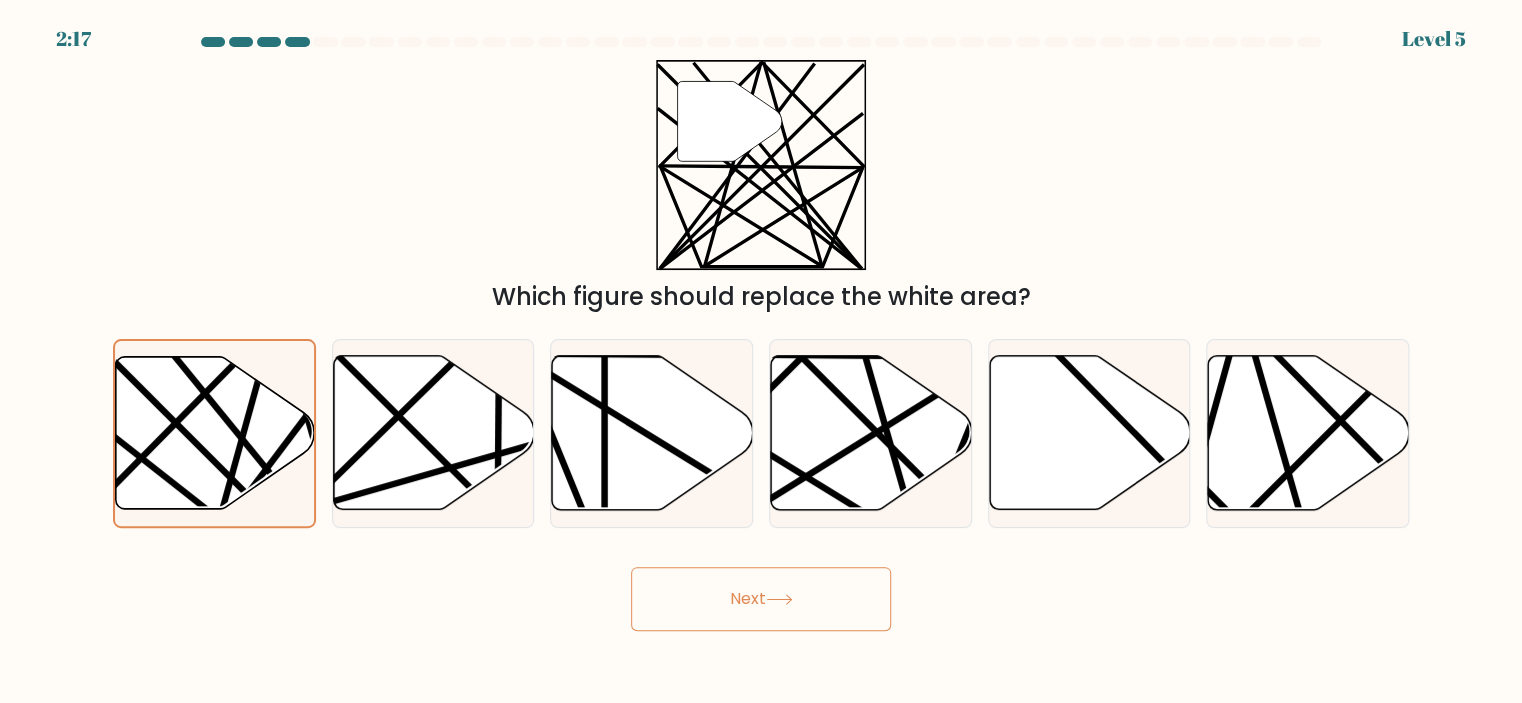 click on "Next" at bounding box center [761, 599] 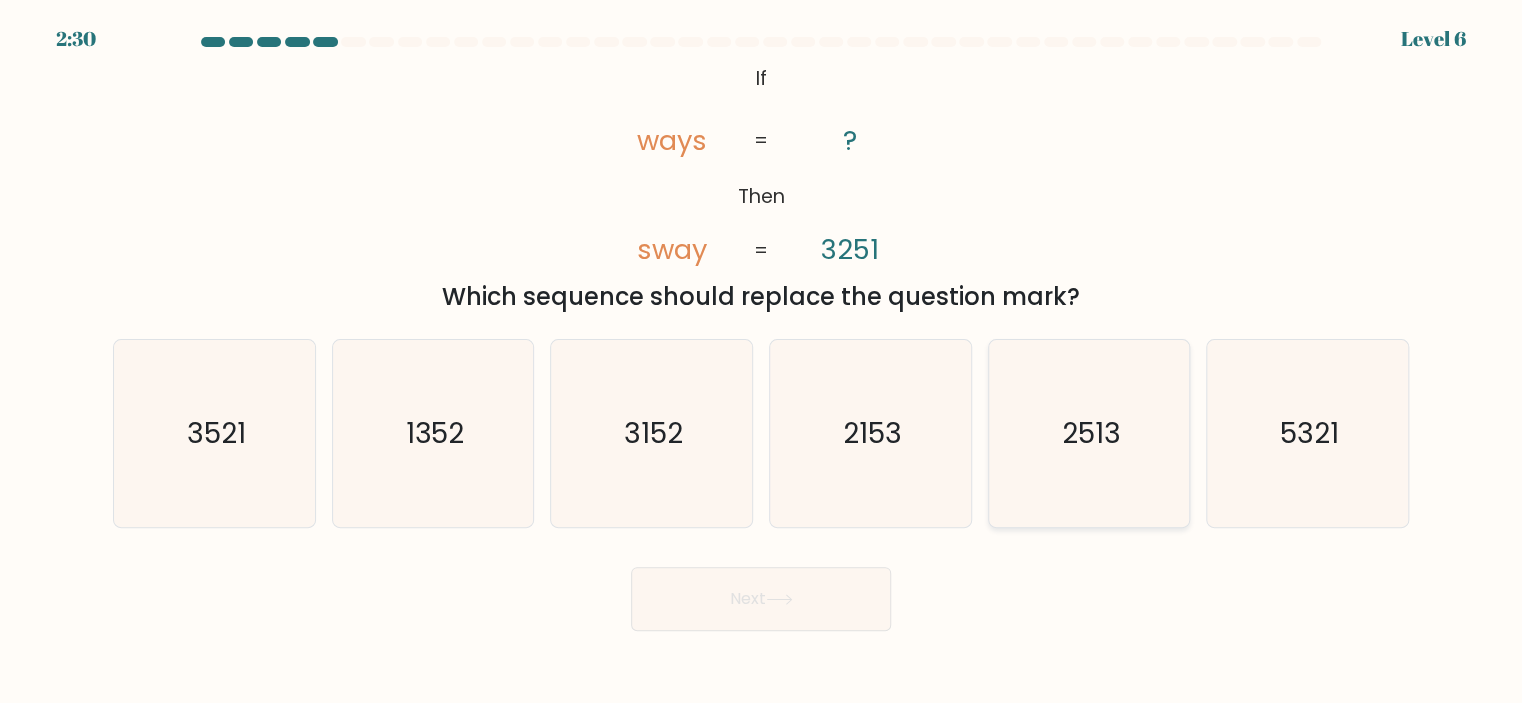 click on "2513" 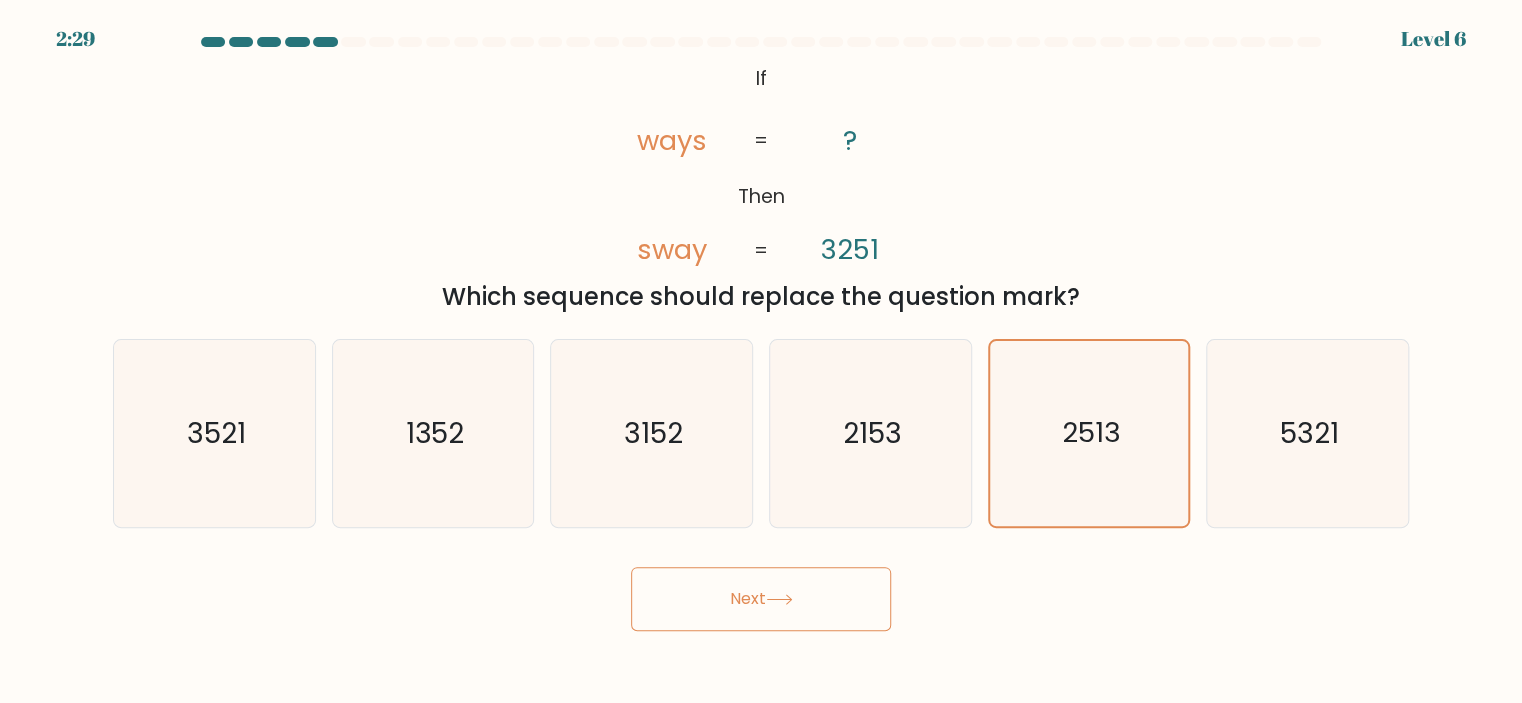 click on "Next" at bounding box center (761, 599) 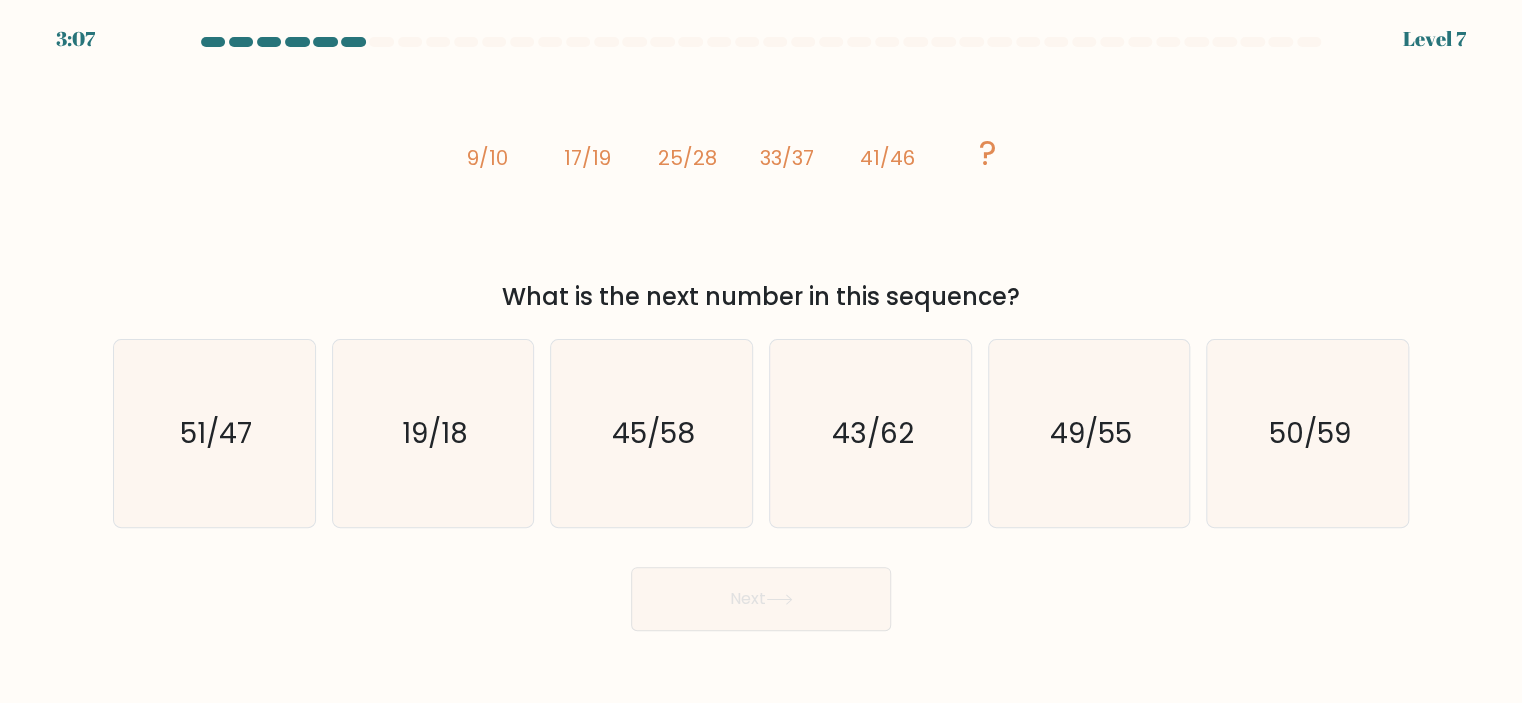 drag, startPoint x: 467, startPoint y: 161, endPoint x: 1042, endPoint y: 298, distance: 591.0956 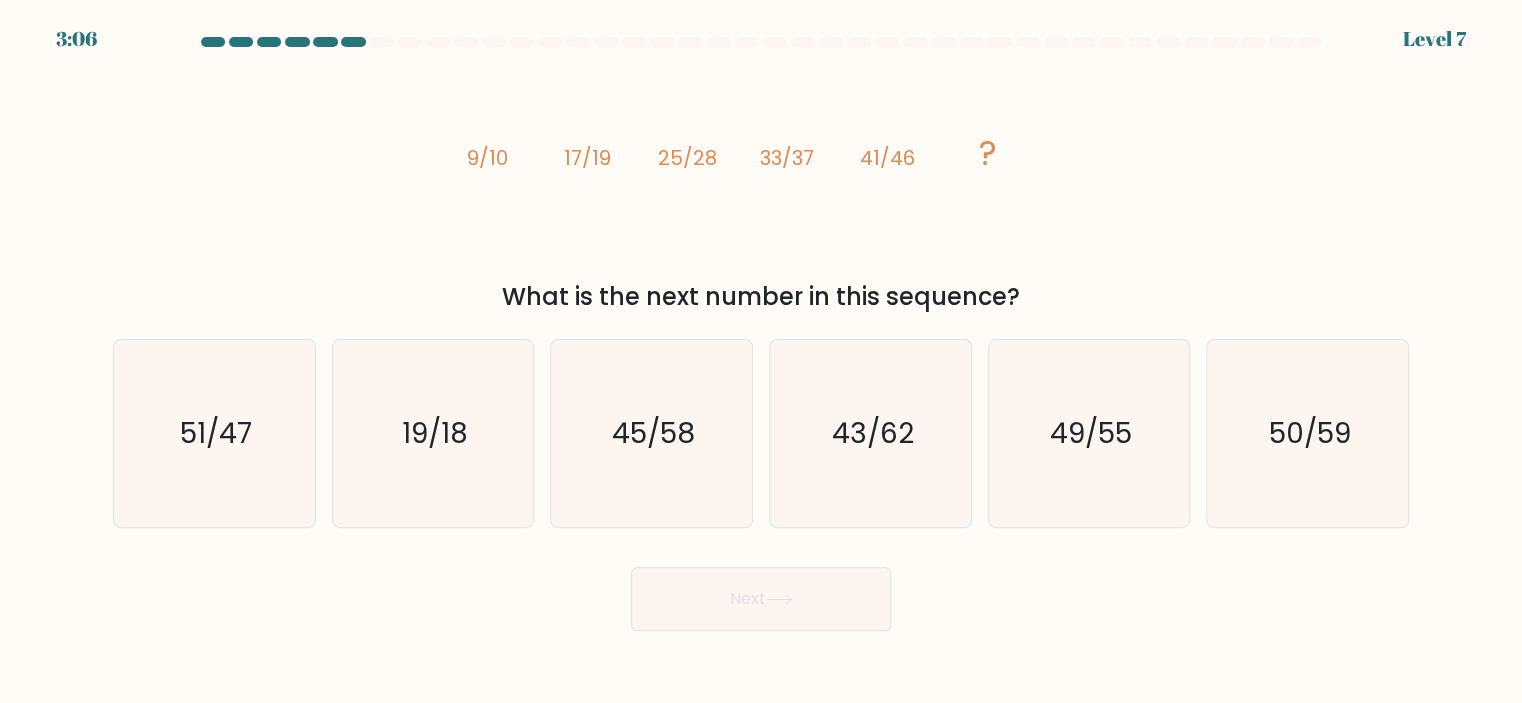 copy on "9/10
17/19
25/28
33/37
41/46
?
What is the next number in this sequence?" 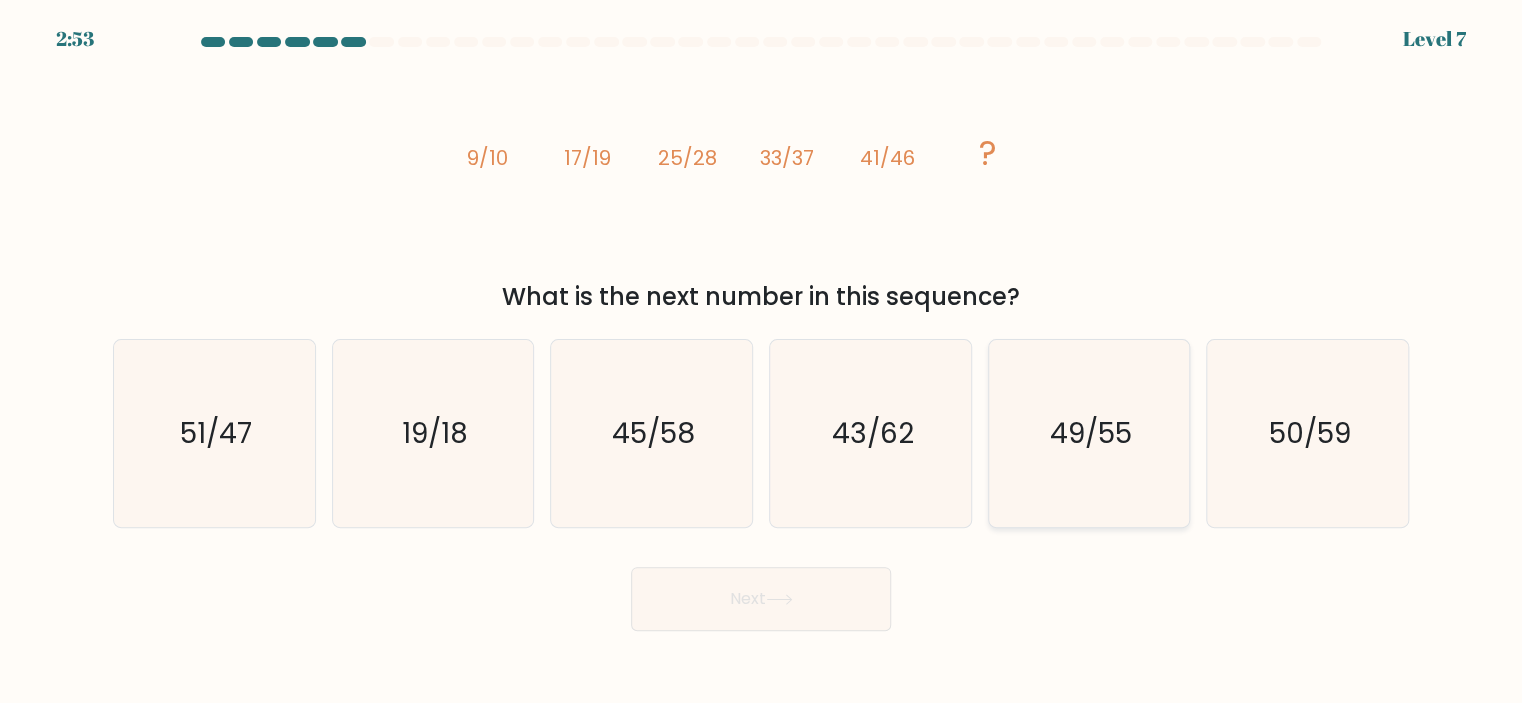 click on "49/55" 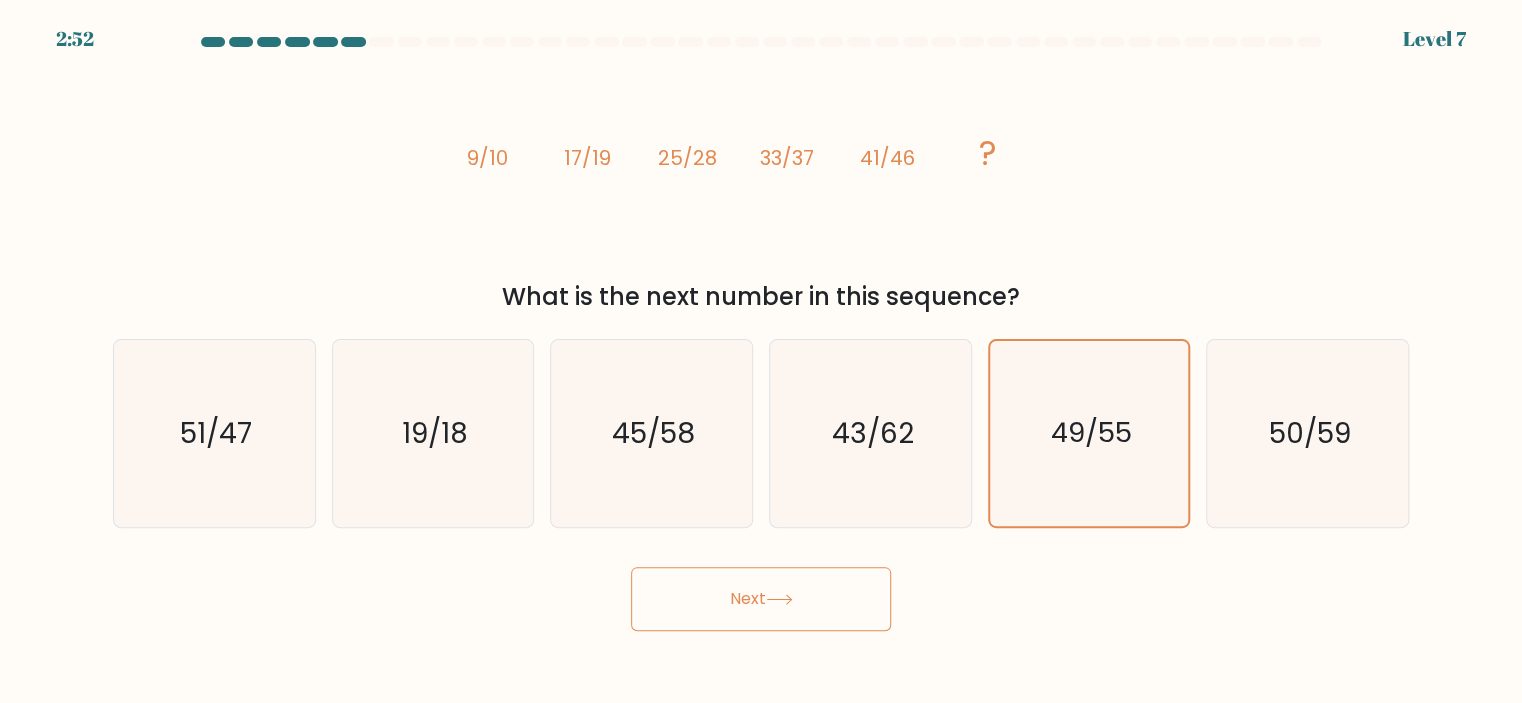 click on "Next" at bounding box center [761, 599] 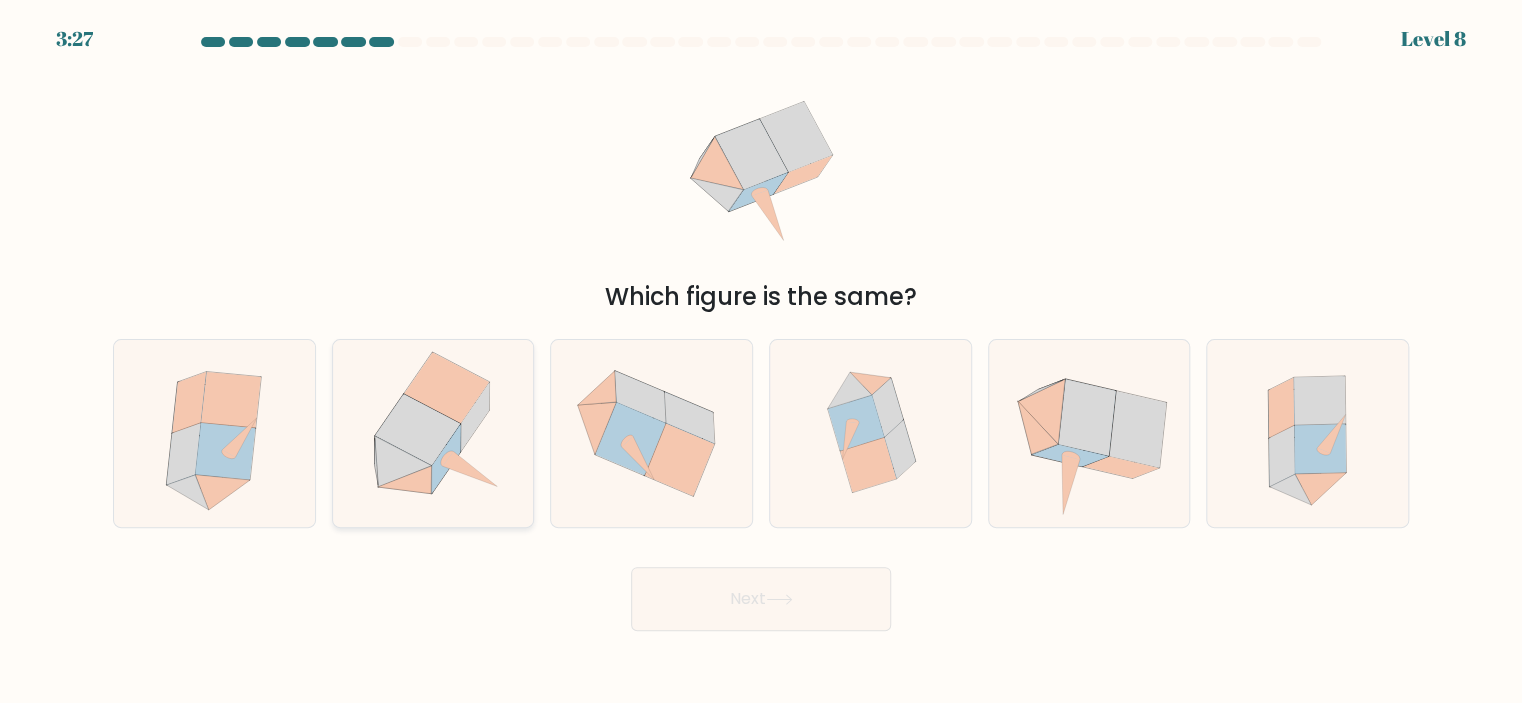 click 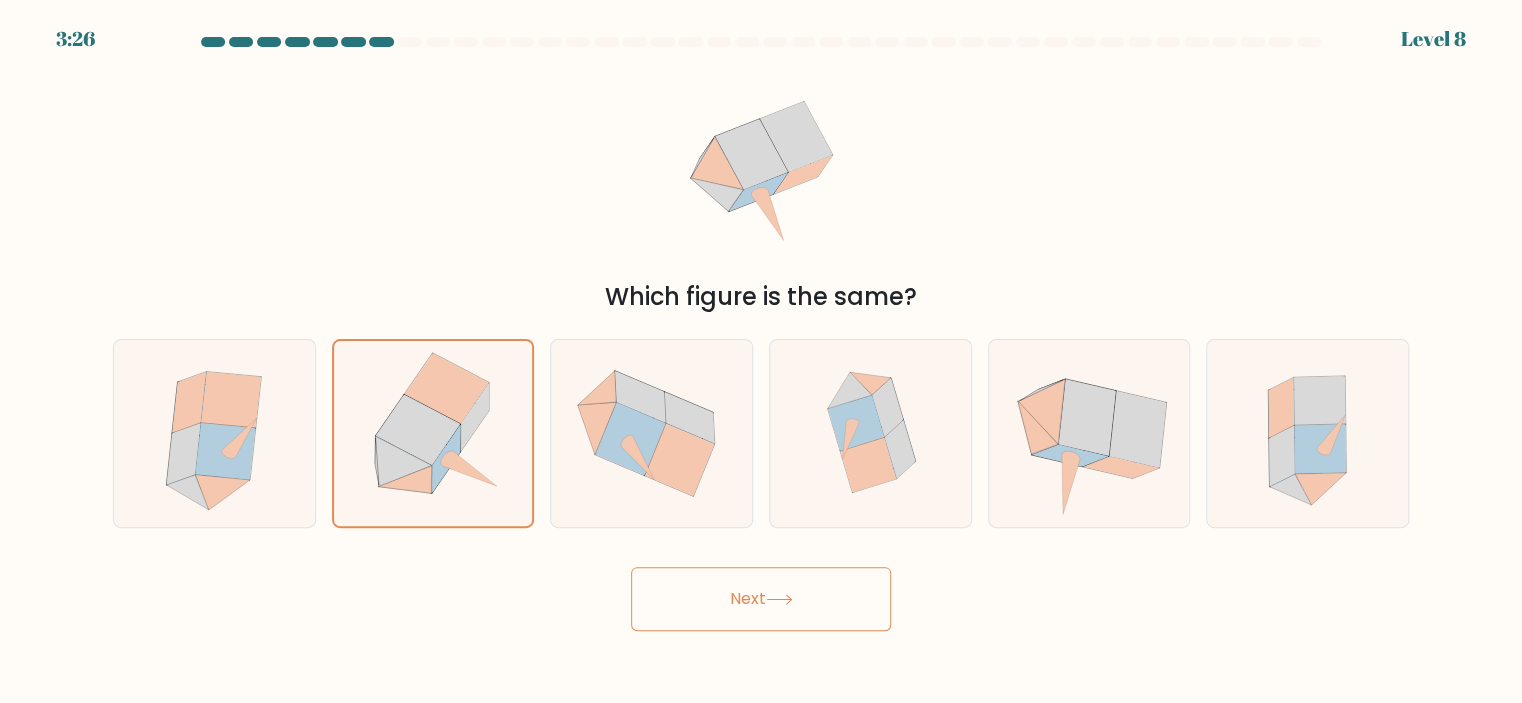 click on "Next" at bounding box center (761, 599) 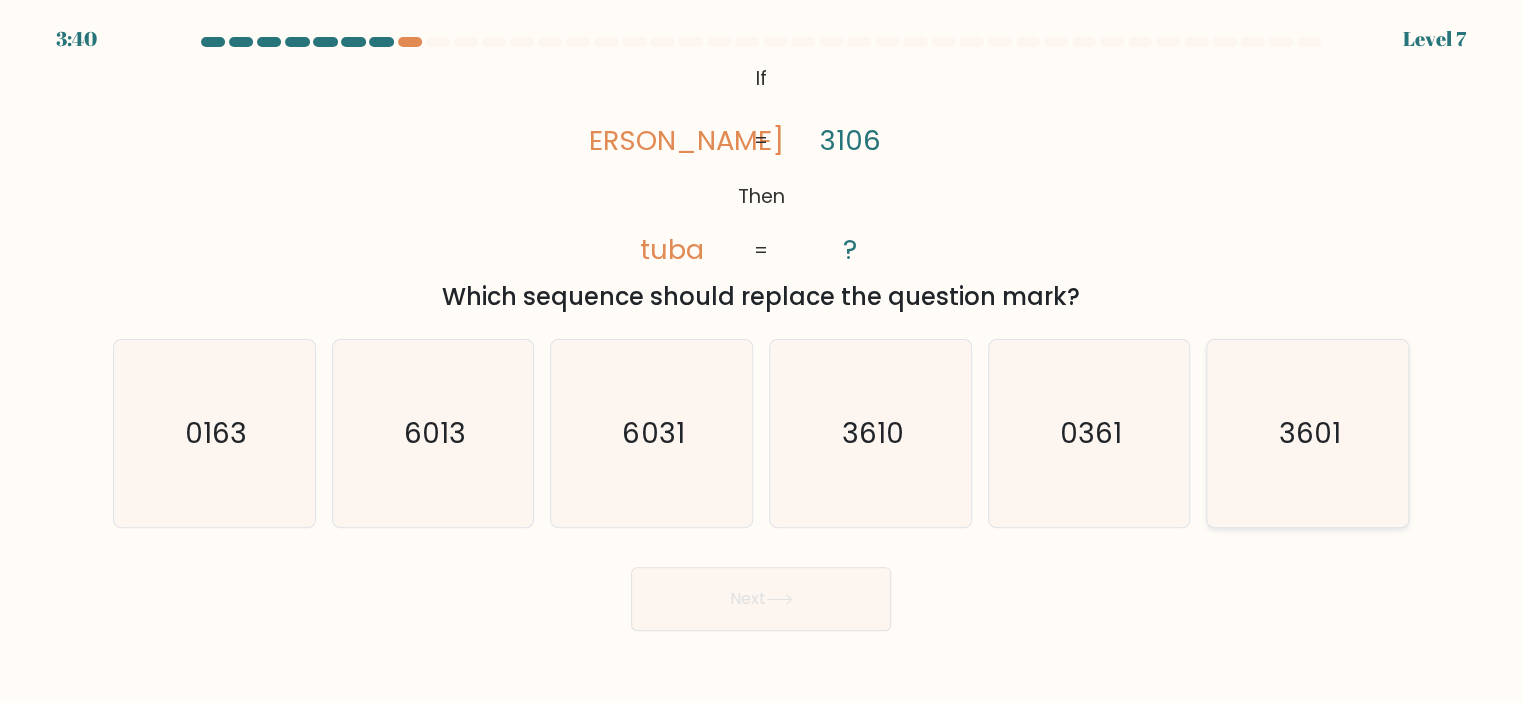 click on "3601" 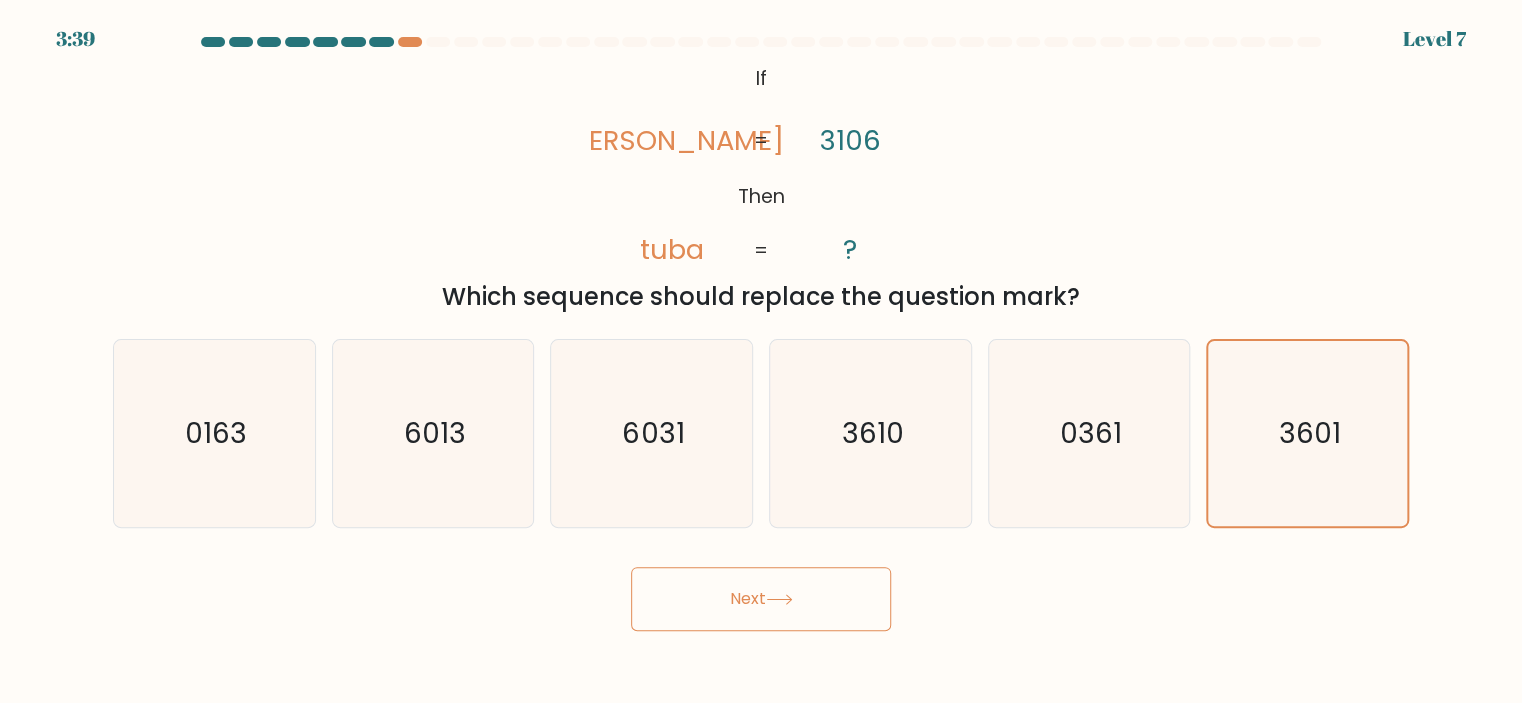 click on "Next" at bounding box center (761, 599) 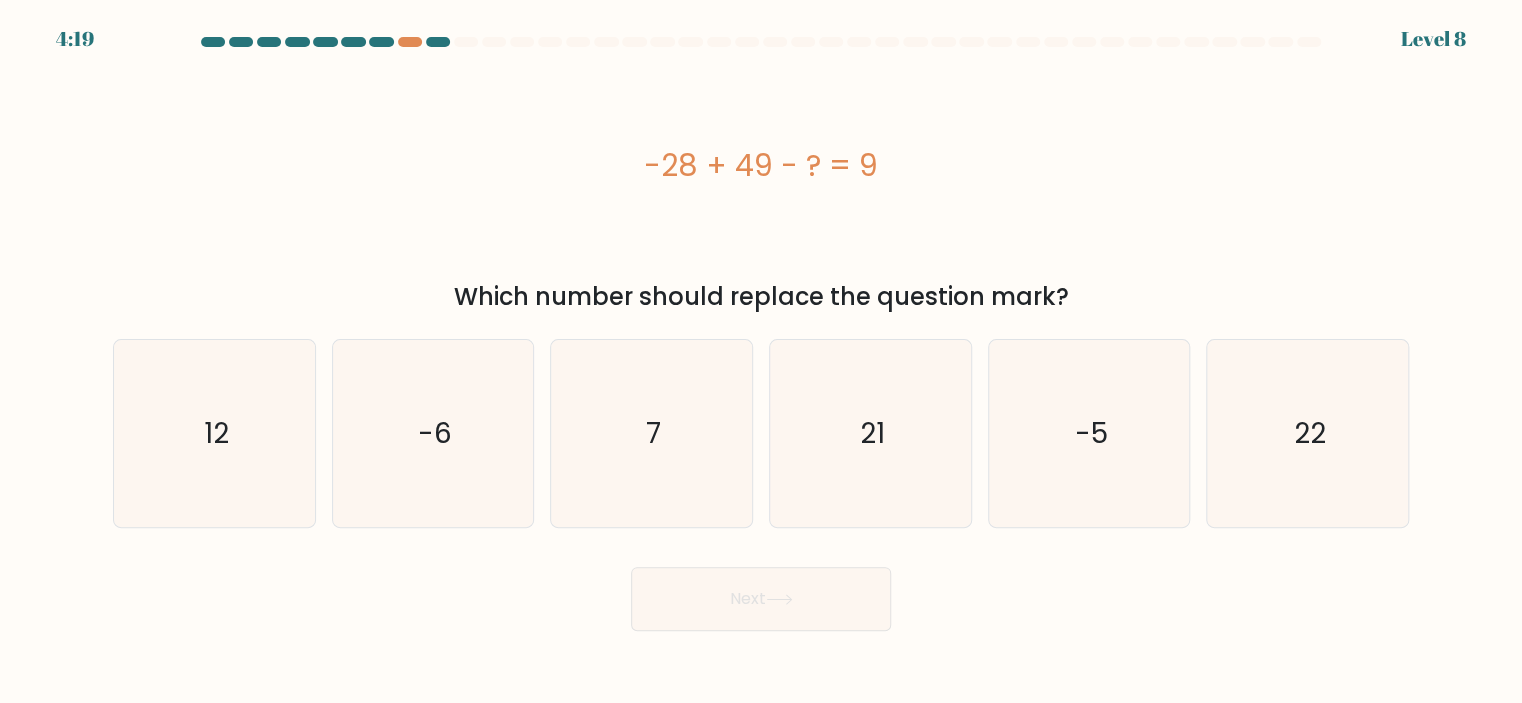 drag, startPoint x: 643, startPoint y: 173, endPoint x: 895, endPoint y: 174, distance: 252.00198 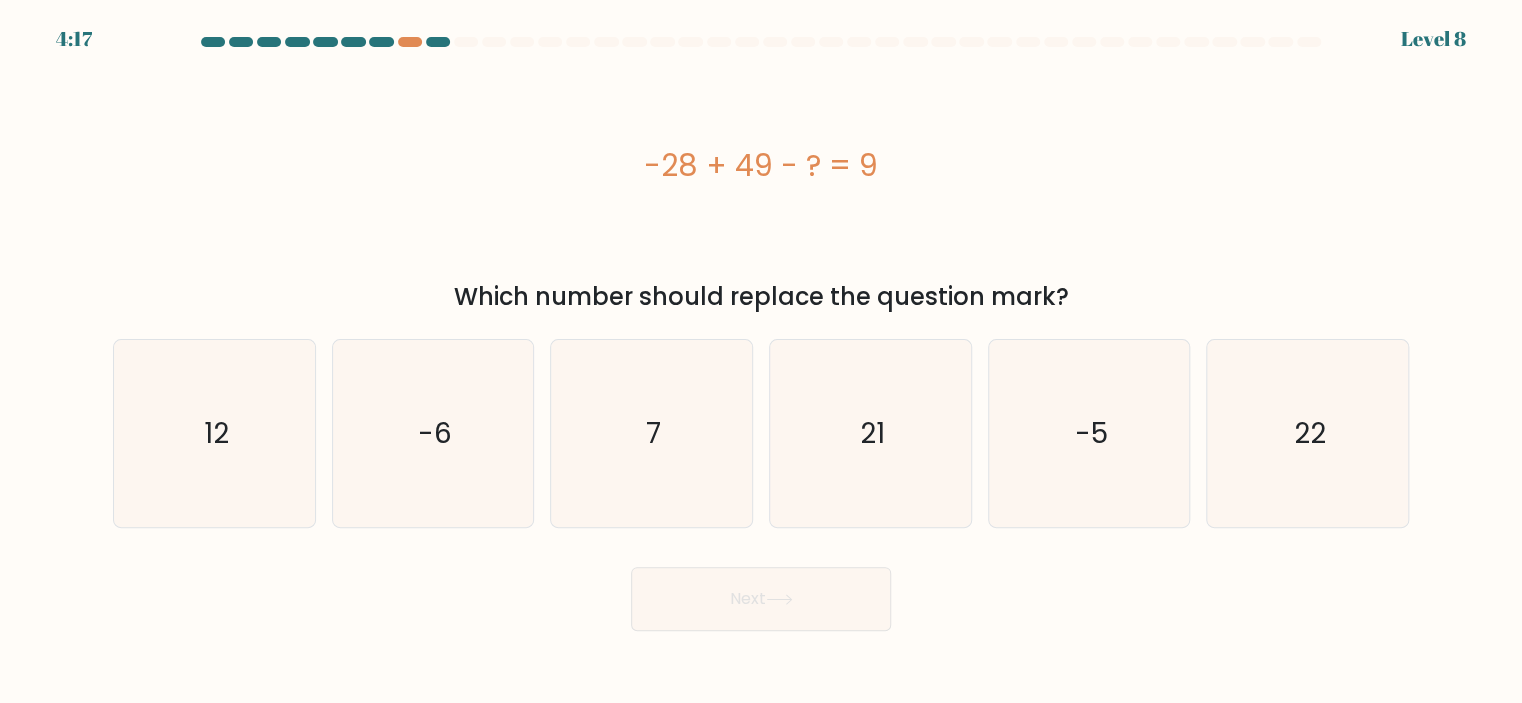 copy on "-28 + 49 - ? = 9" 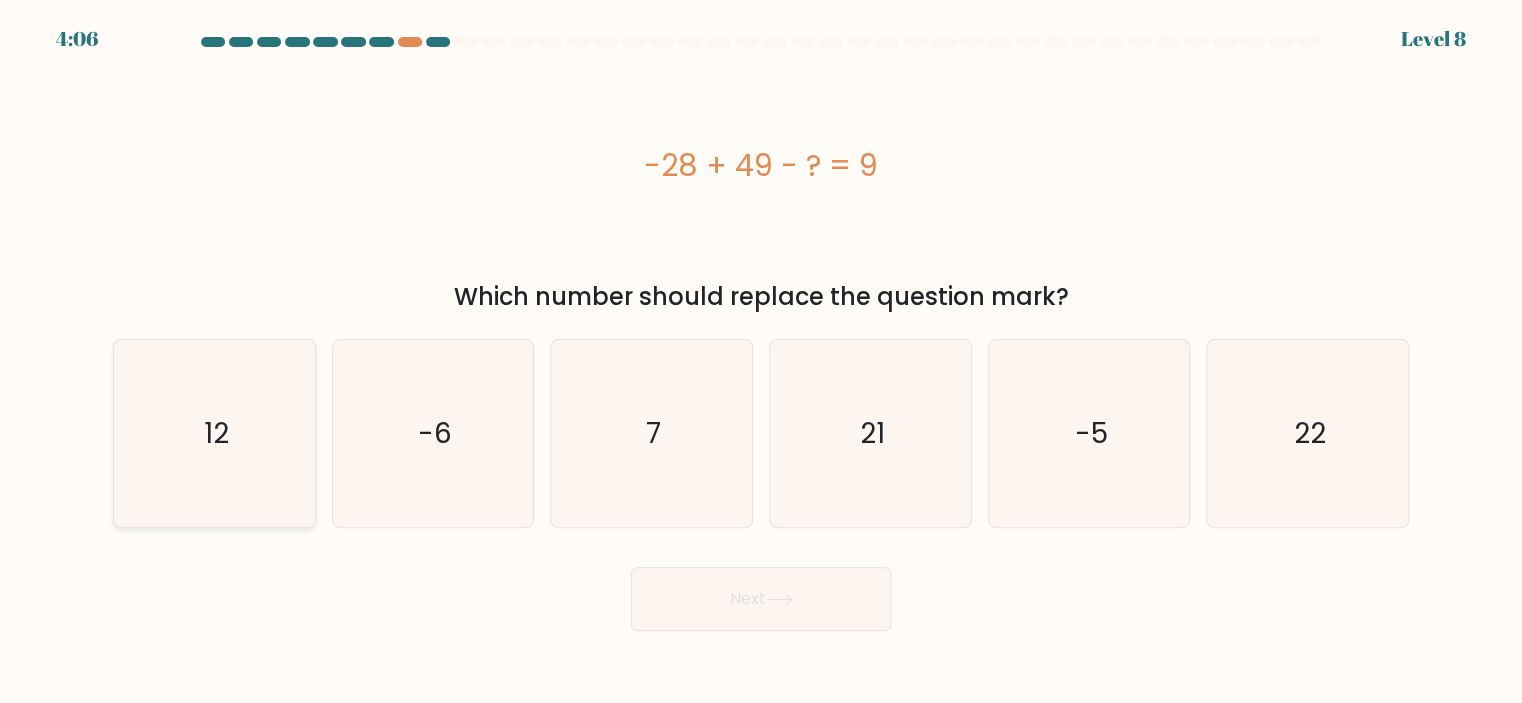 click on "12" 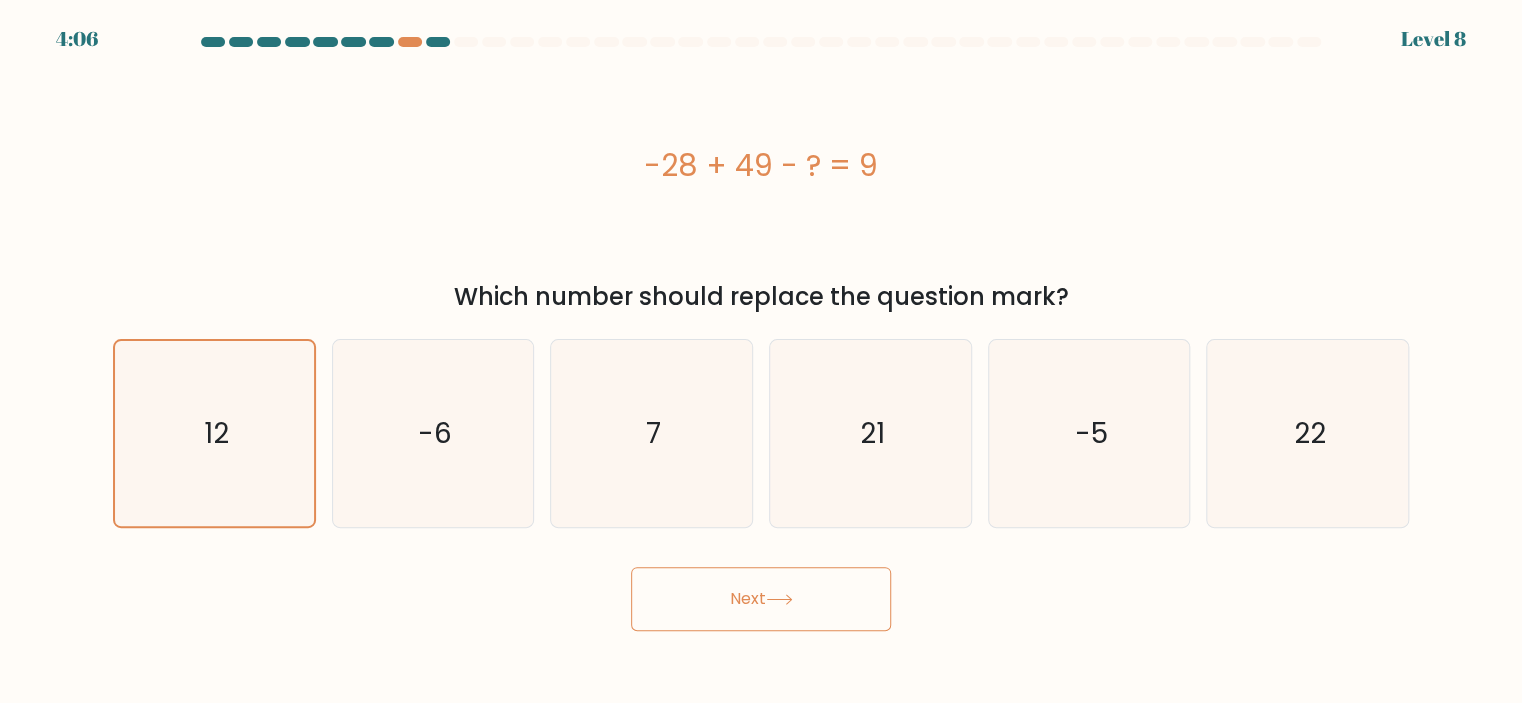 click on "Next" at bounding box center [761, 599] 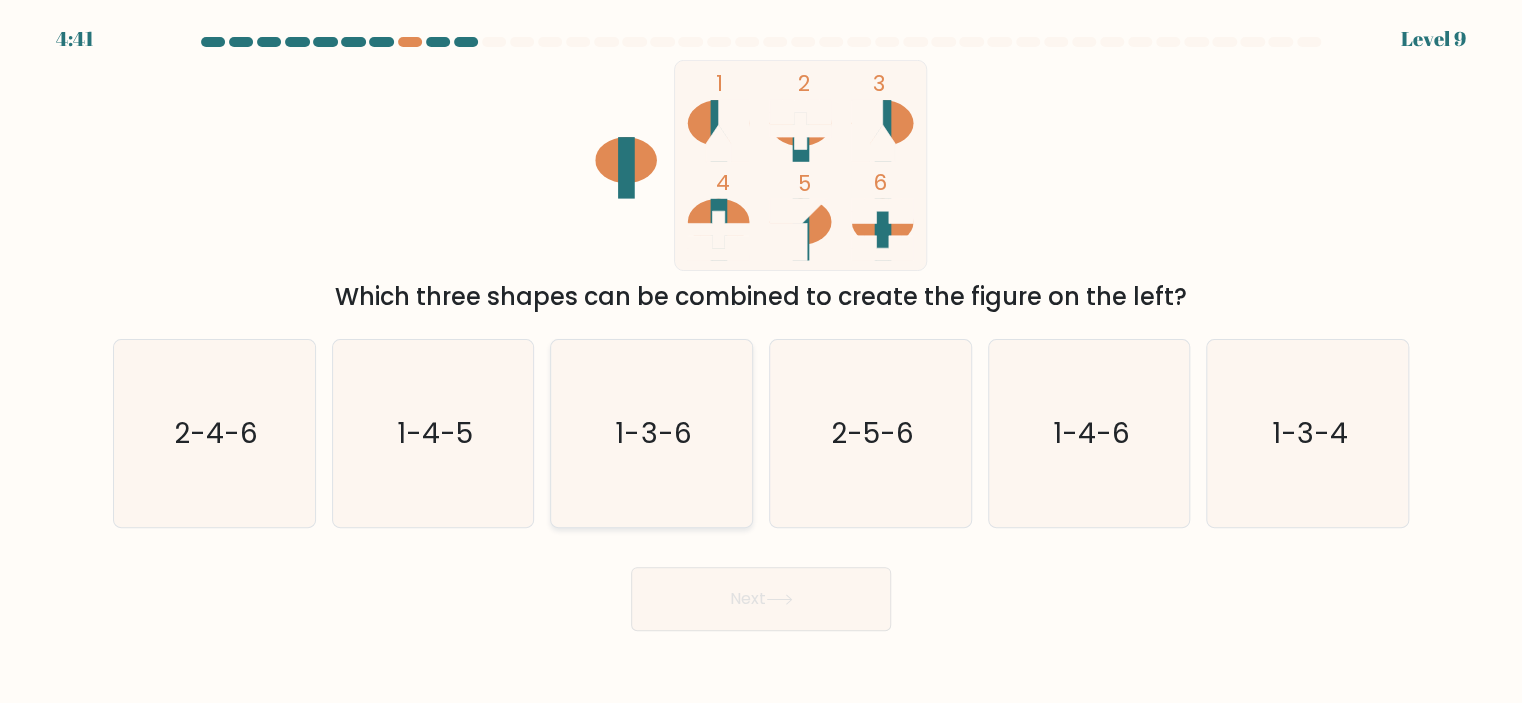 click on "c.
1-3-6" at bounding box center [761, 357] 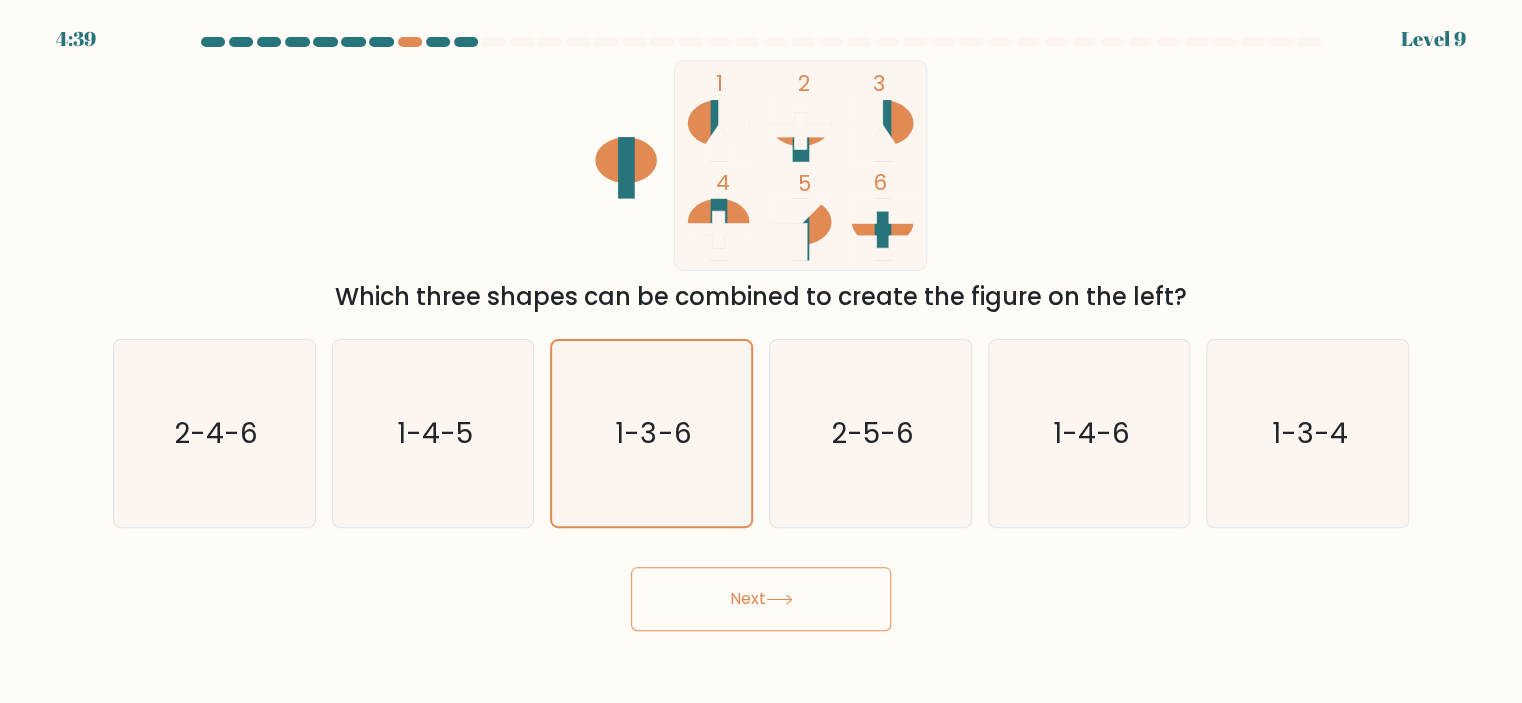 click on "Next" at bounding box center (761, 599) 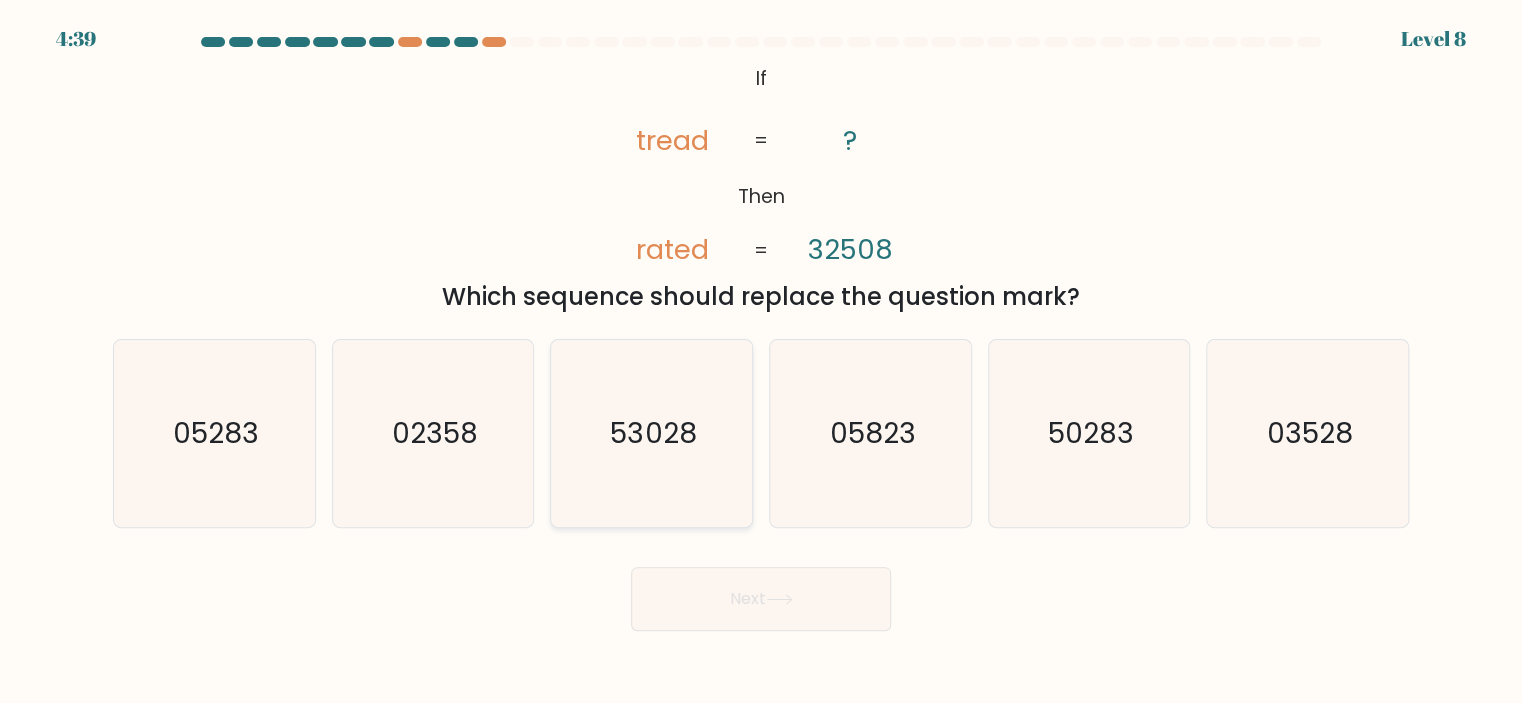 click on "53028" 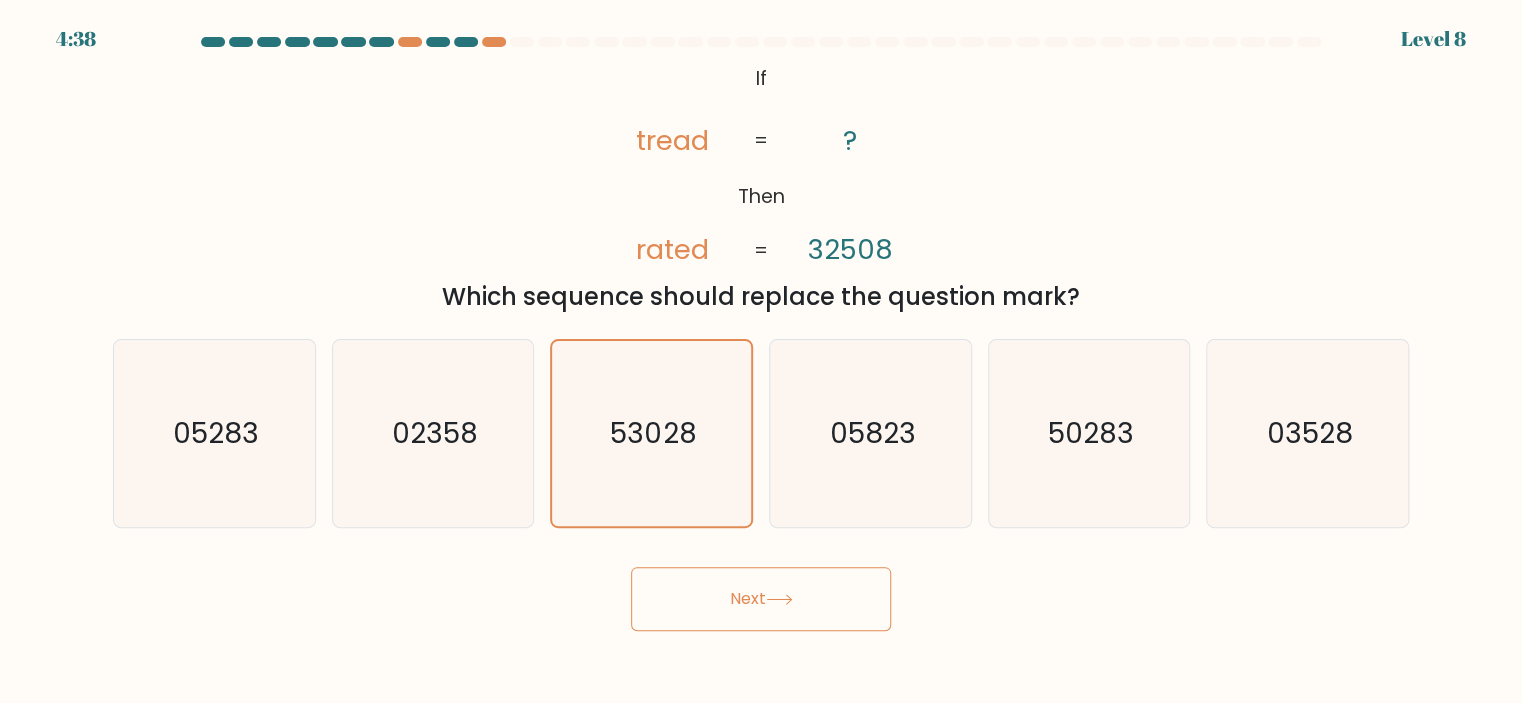 click on "Next" at bounding box center (761, 599) 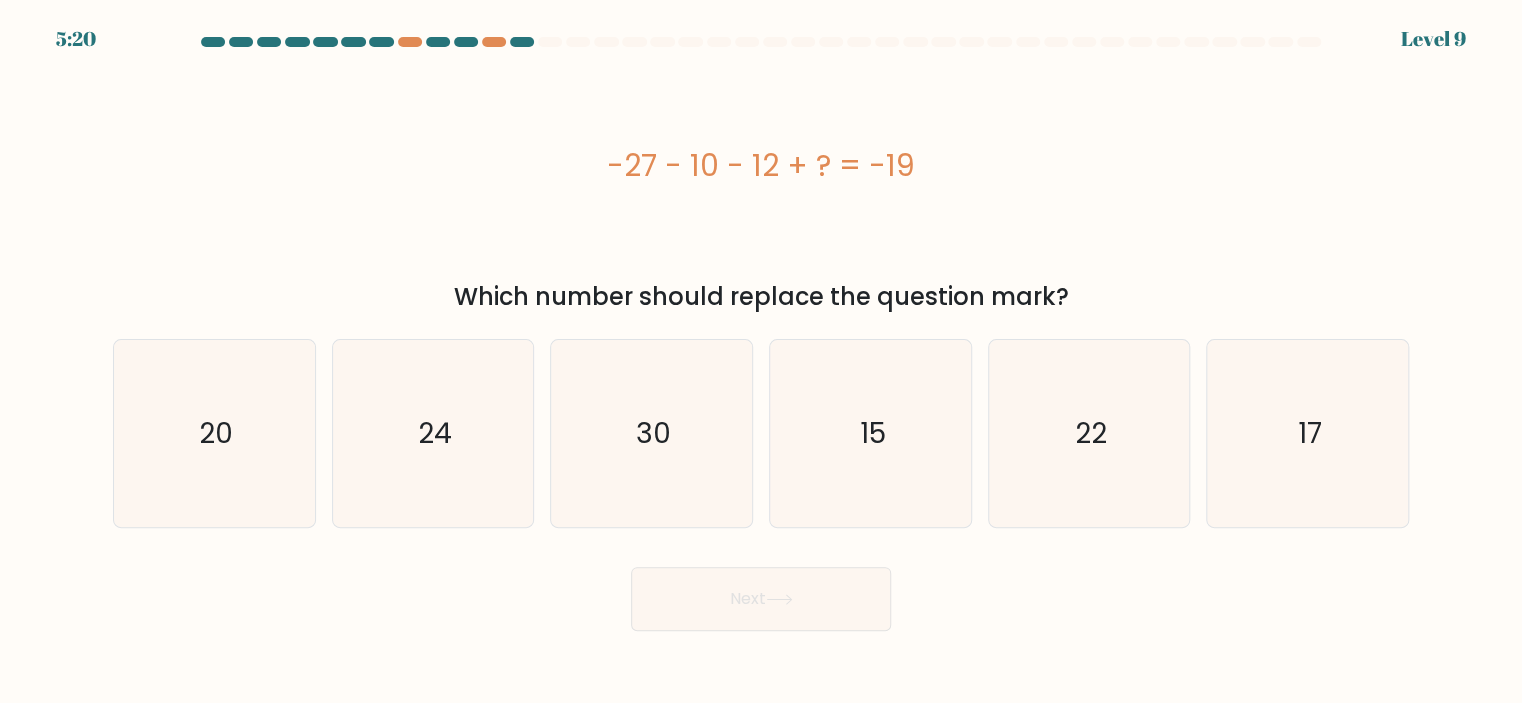 drag, startPoint x: 610, startPoint y: 161, endPoint x: 1124, endPoint y: 308, distance: 534.60736 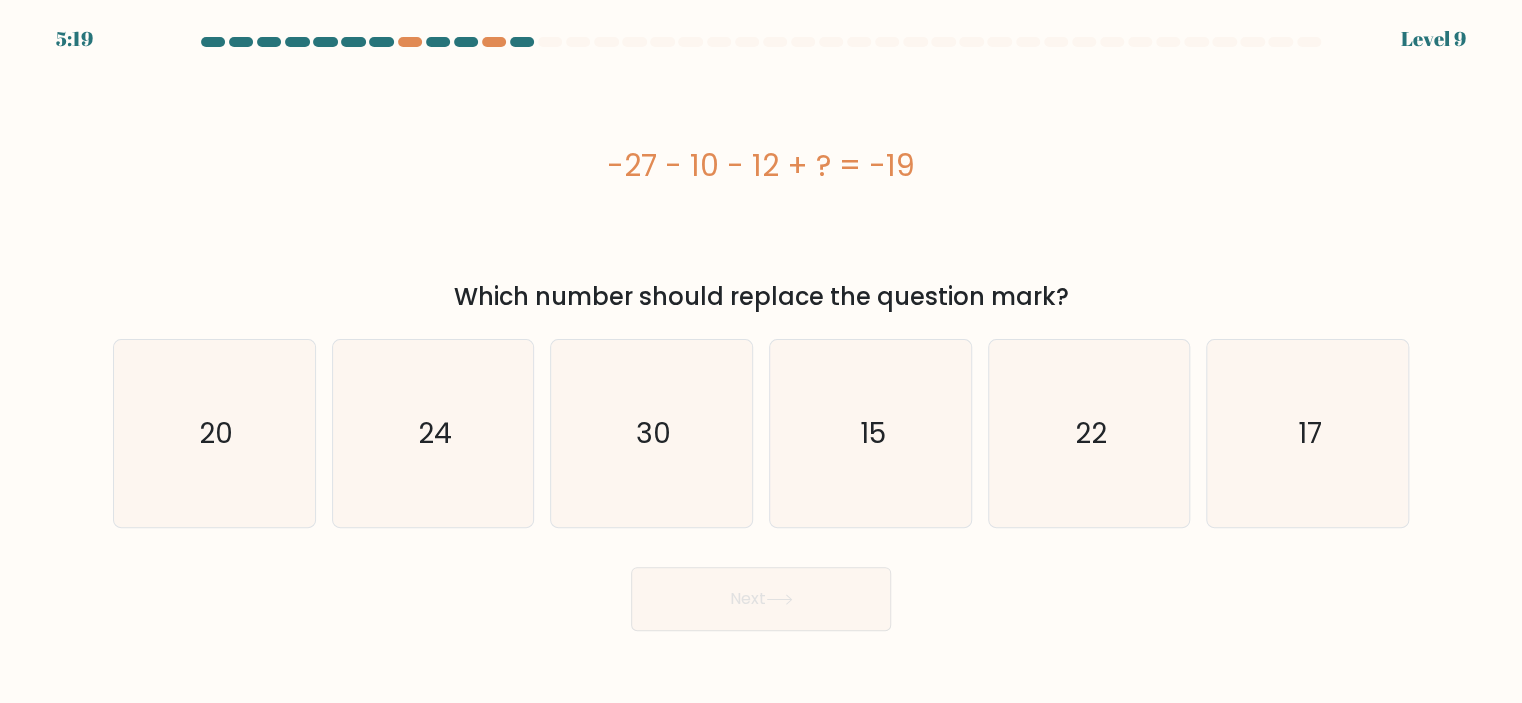 copy on "-27 - 10 - 12 + ? = -19
Which number should replace the question mark?" 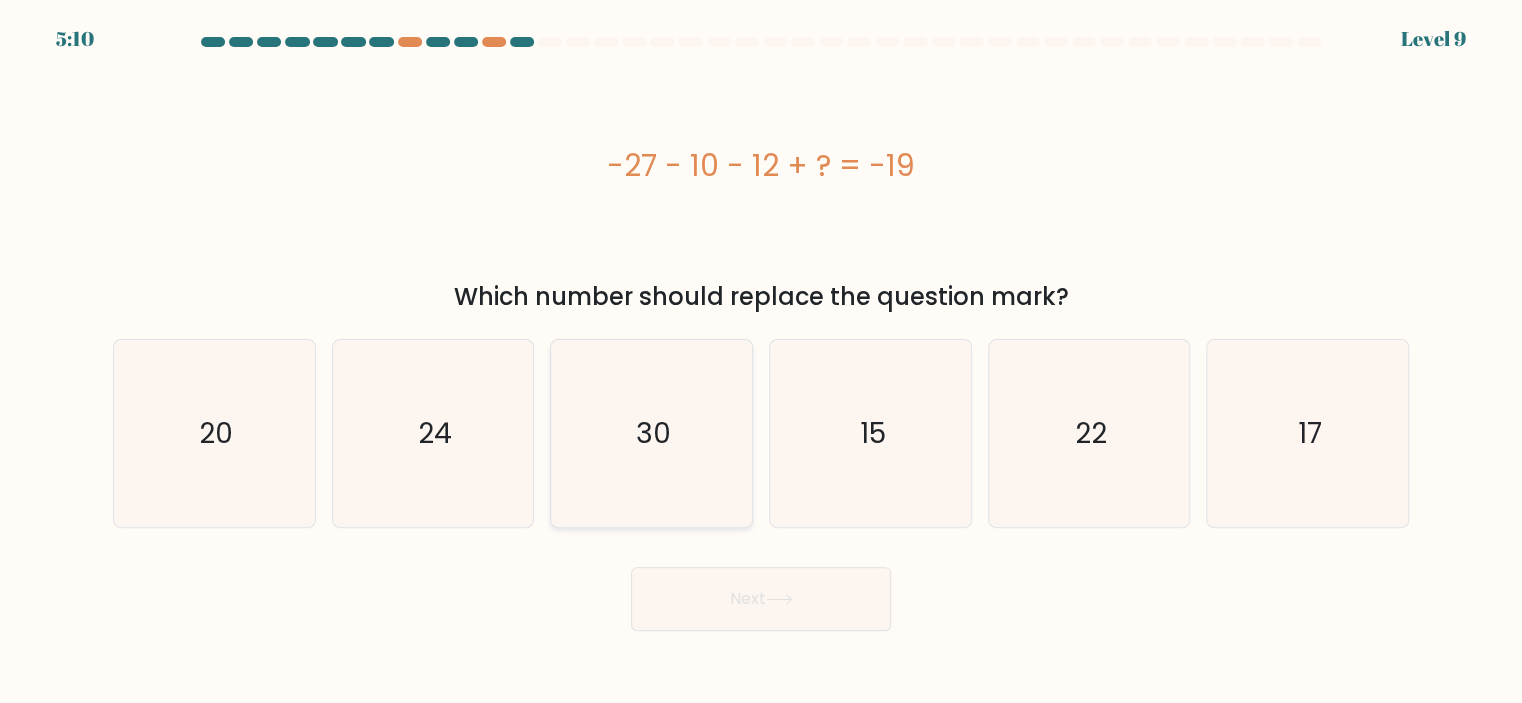 click on "30" 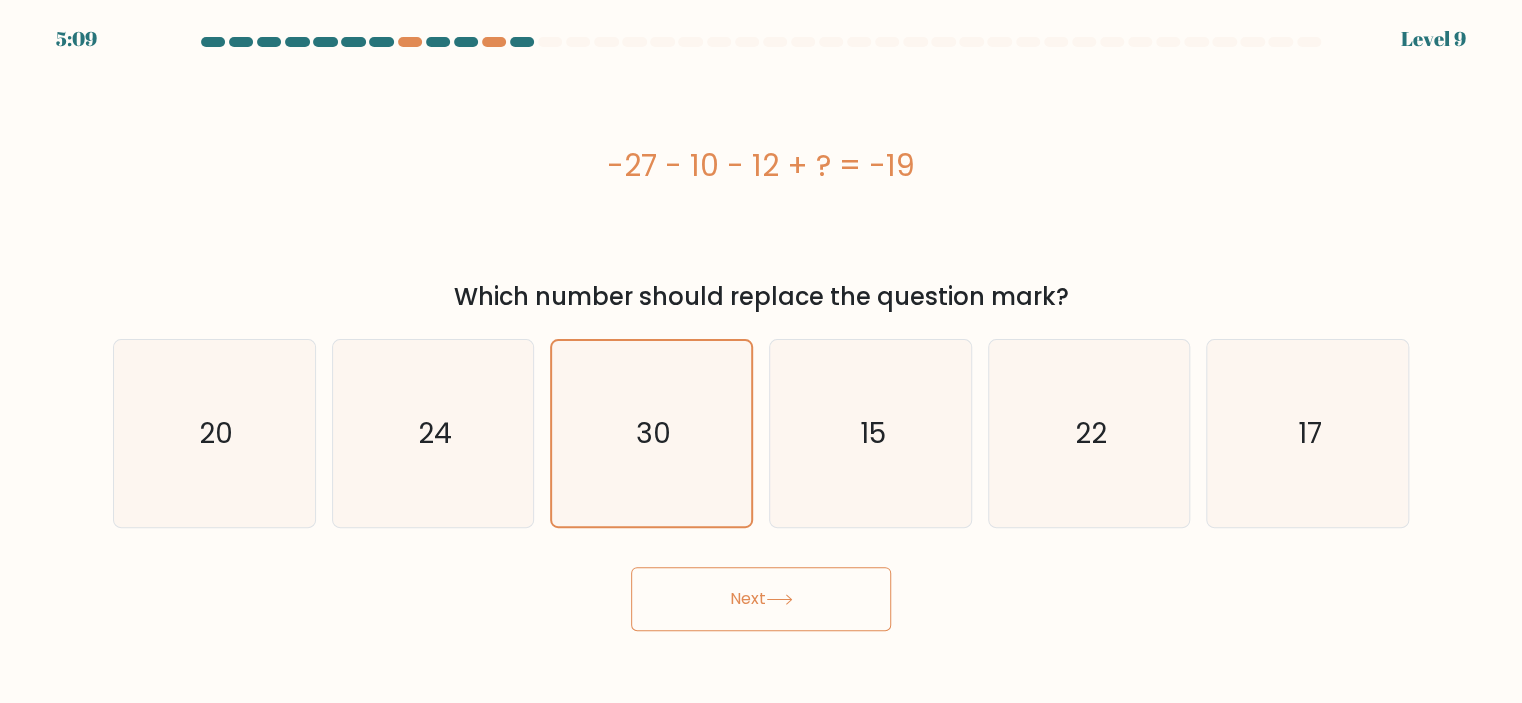 click on "Next" at bounding box center [761, 599] 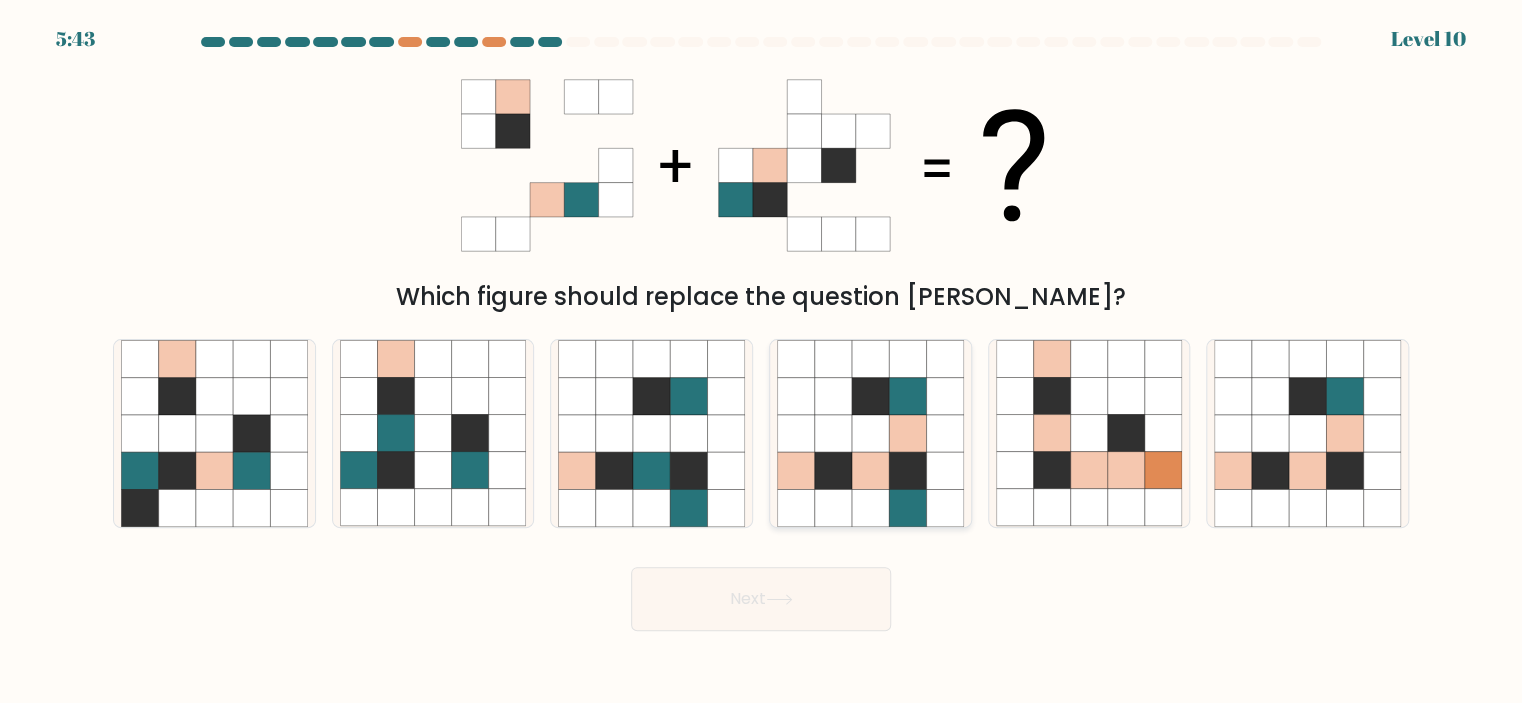 click 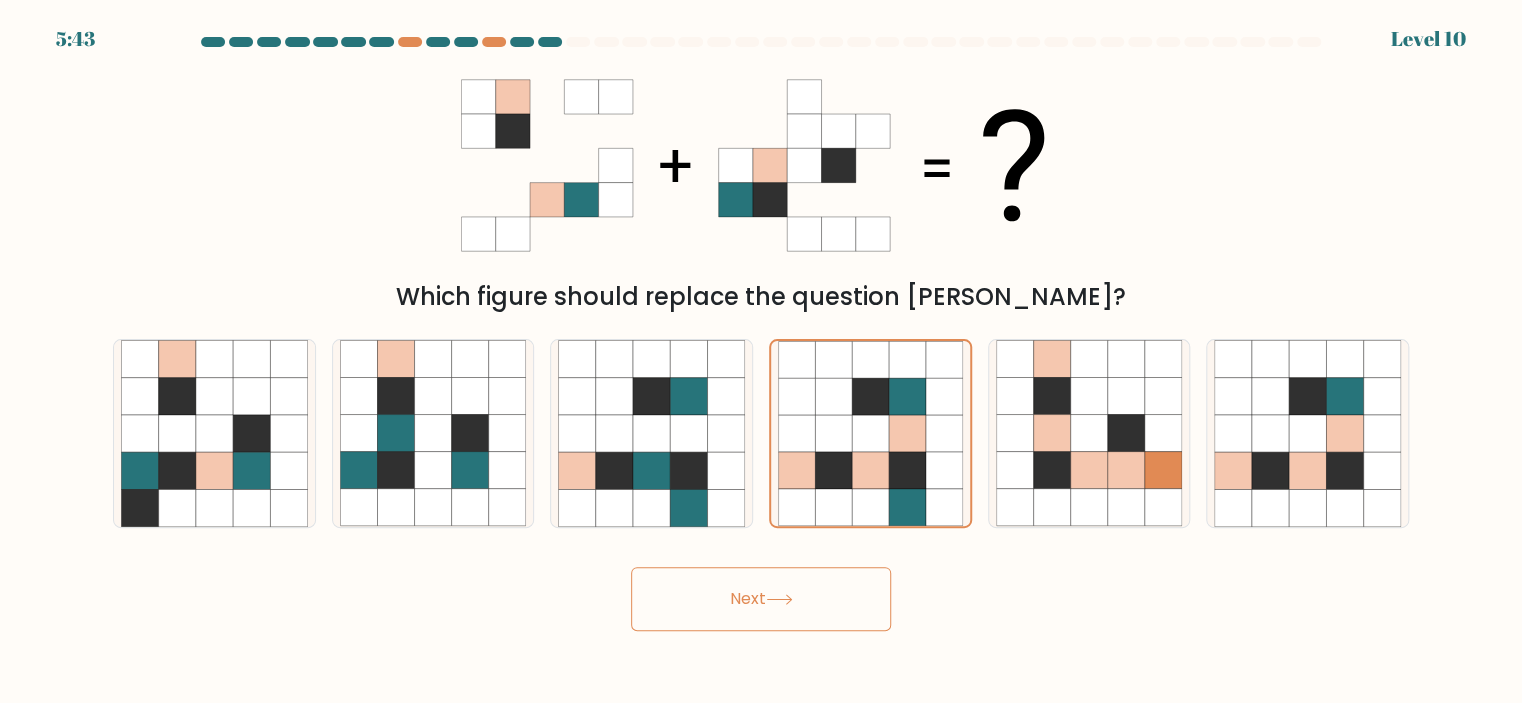 click 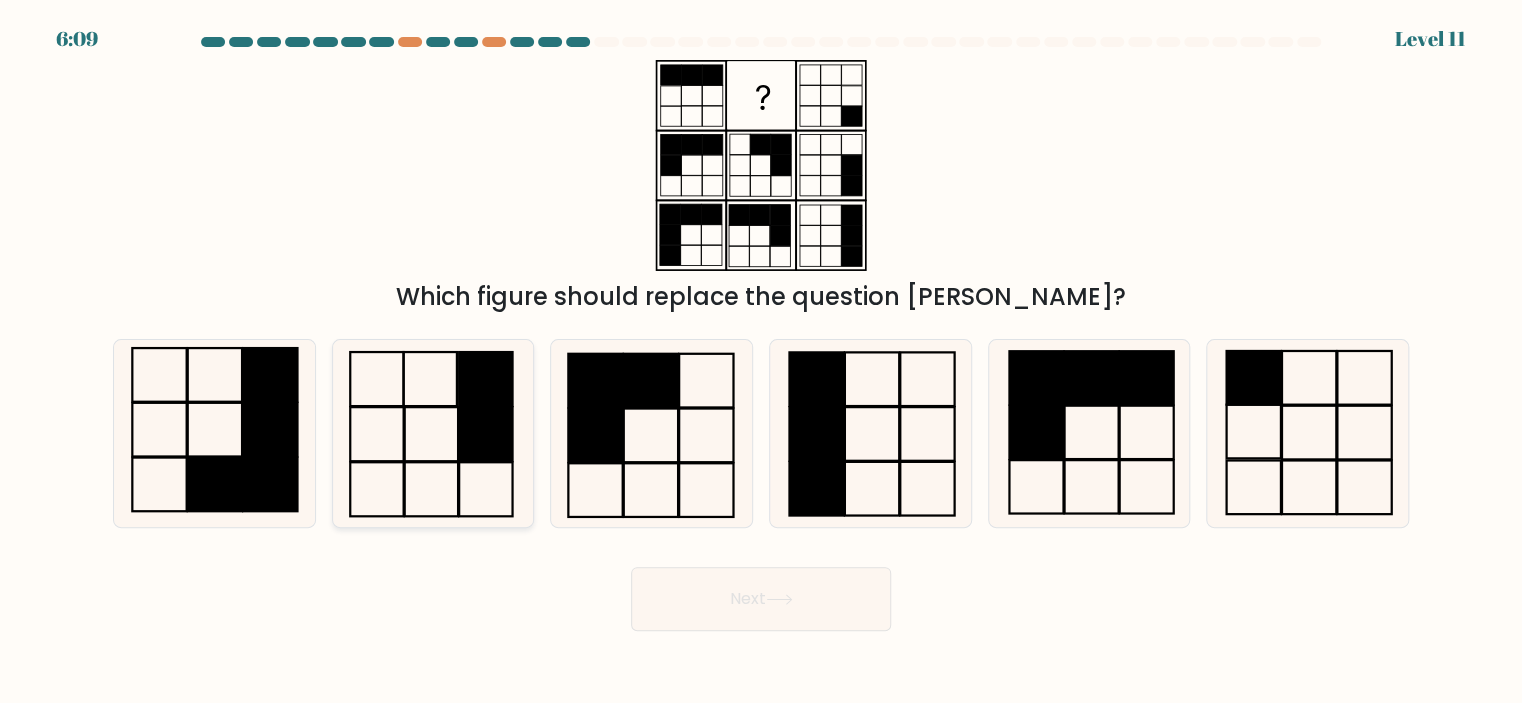 click 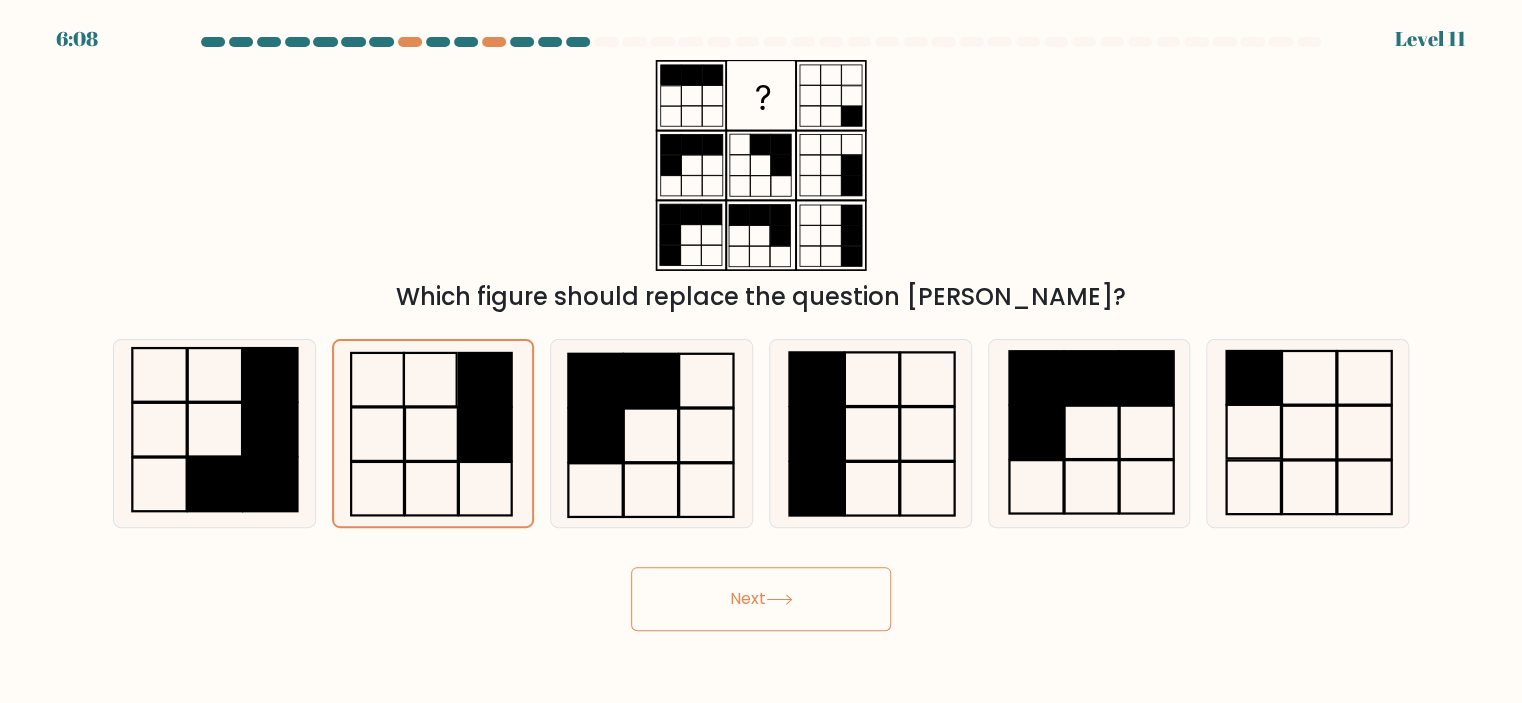 click on "Next" at bounding box center (761, 599) 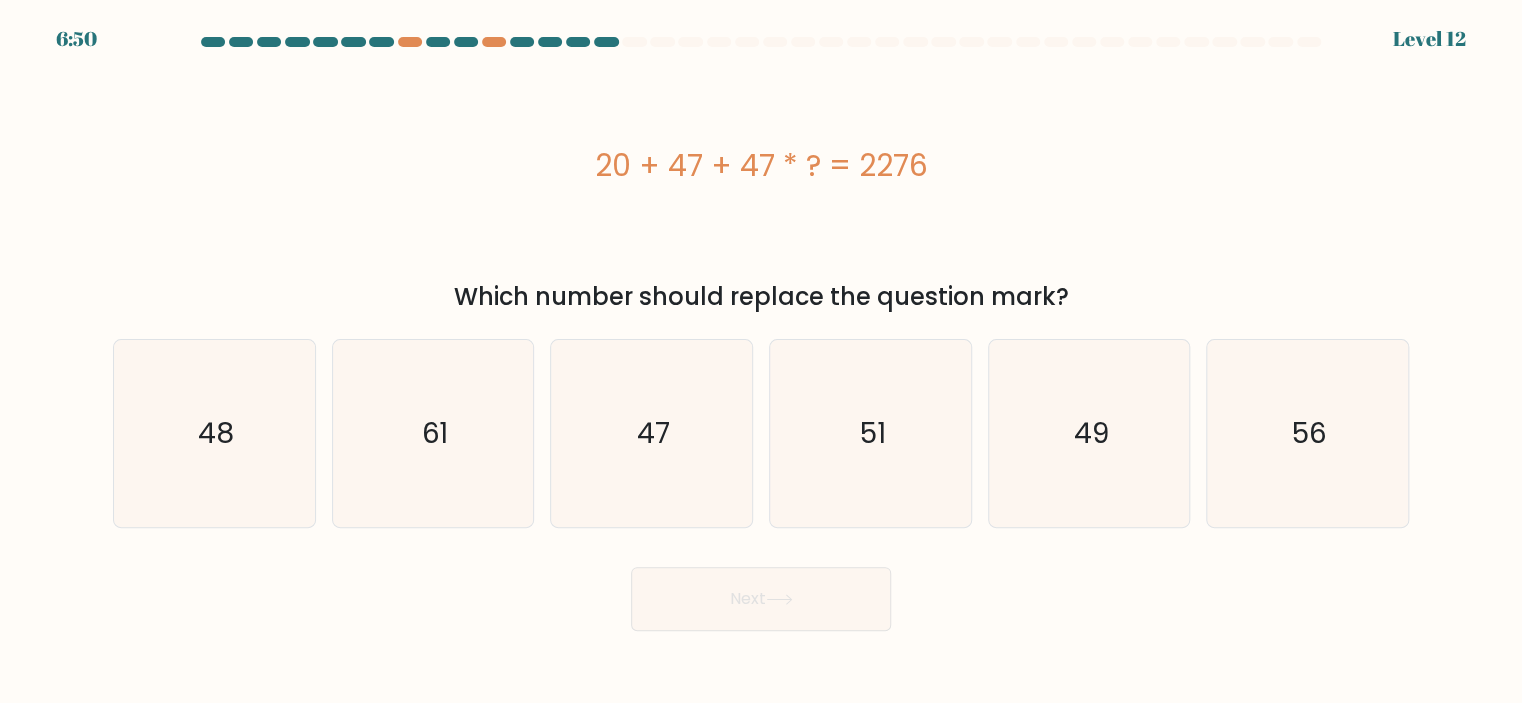 drag, startPoint x: 594, startPoint y: 170, endPoint x: 977, endPoint y: 142, distance: 384.02213 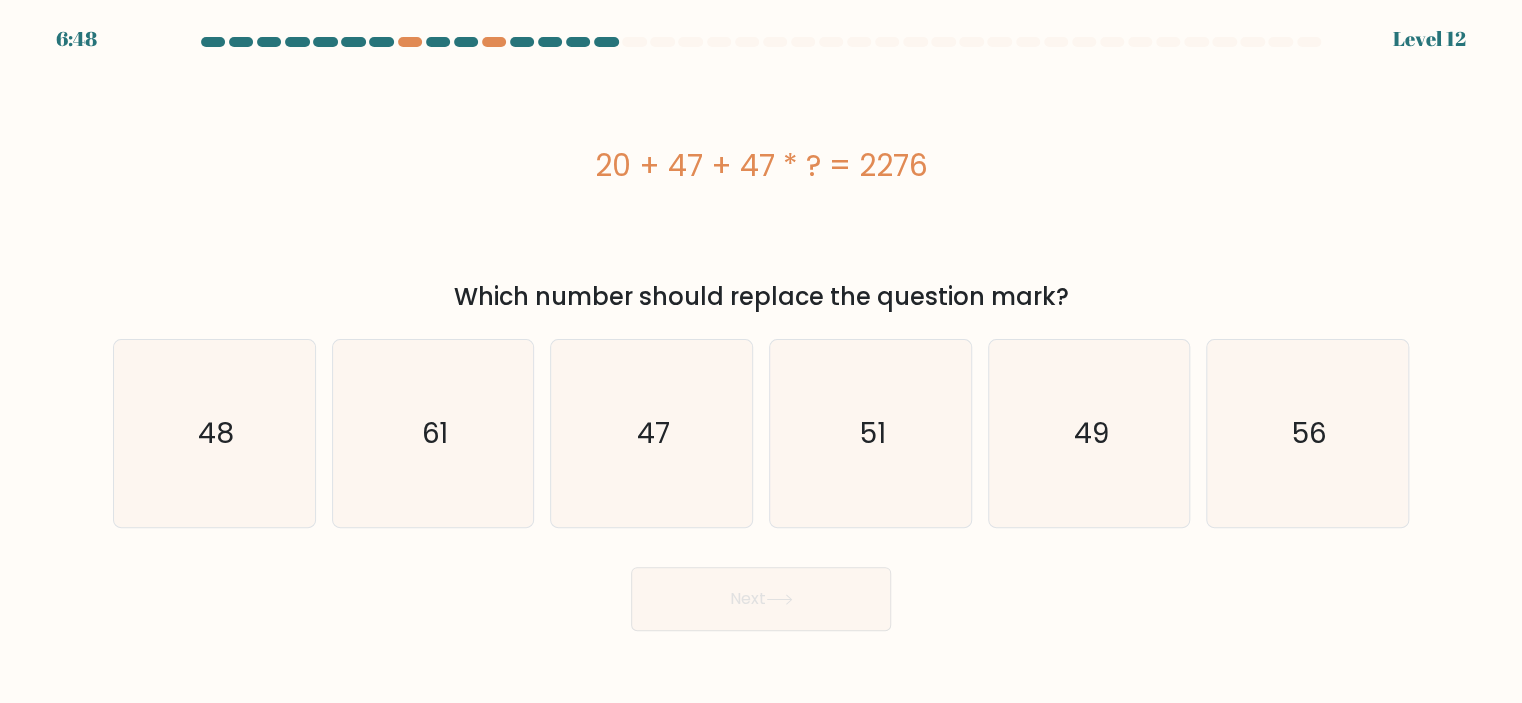 copy on "20 + 47 + 47 * ? = 2276" 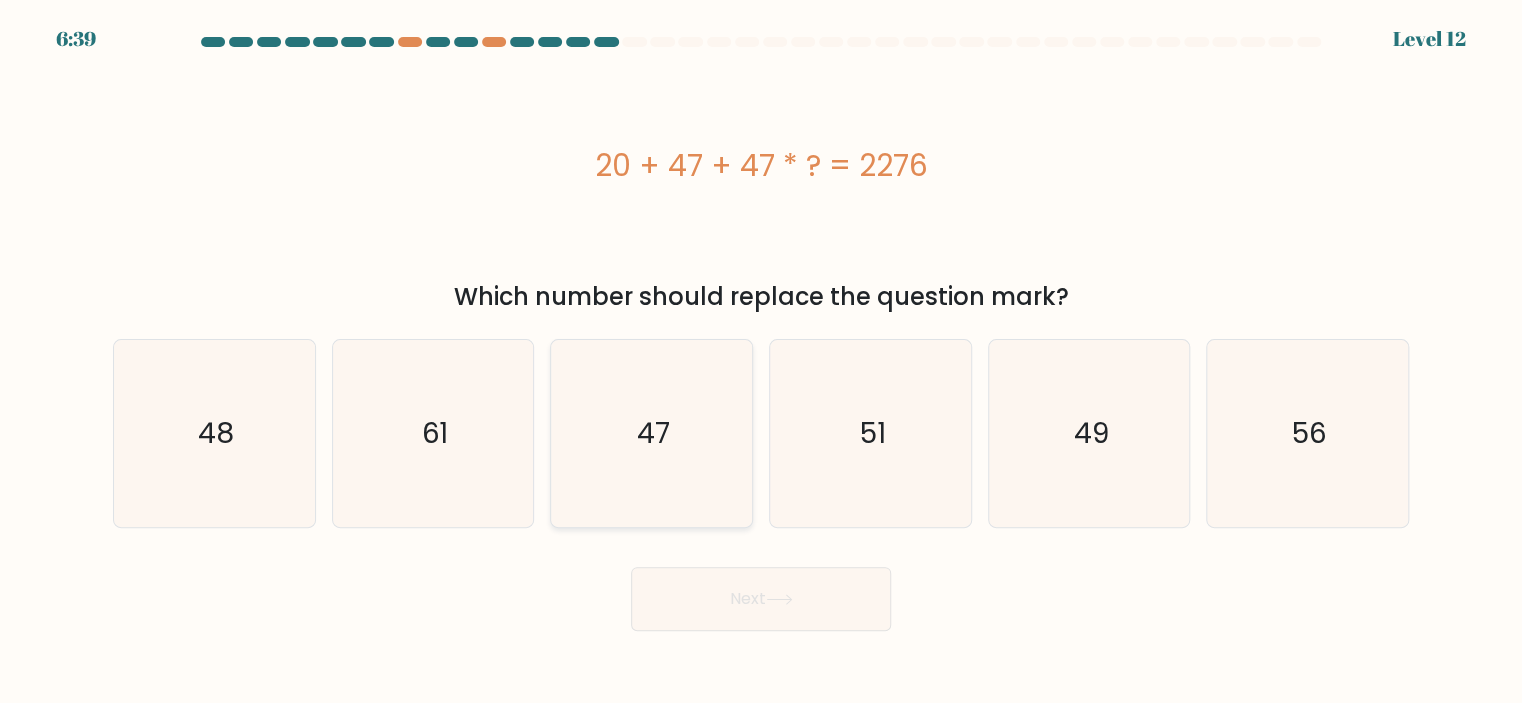 click on "47" 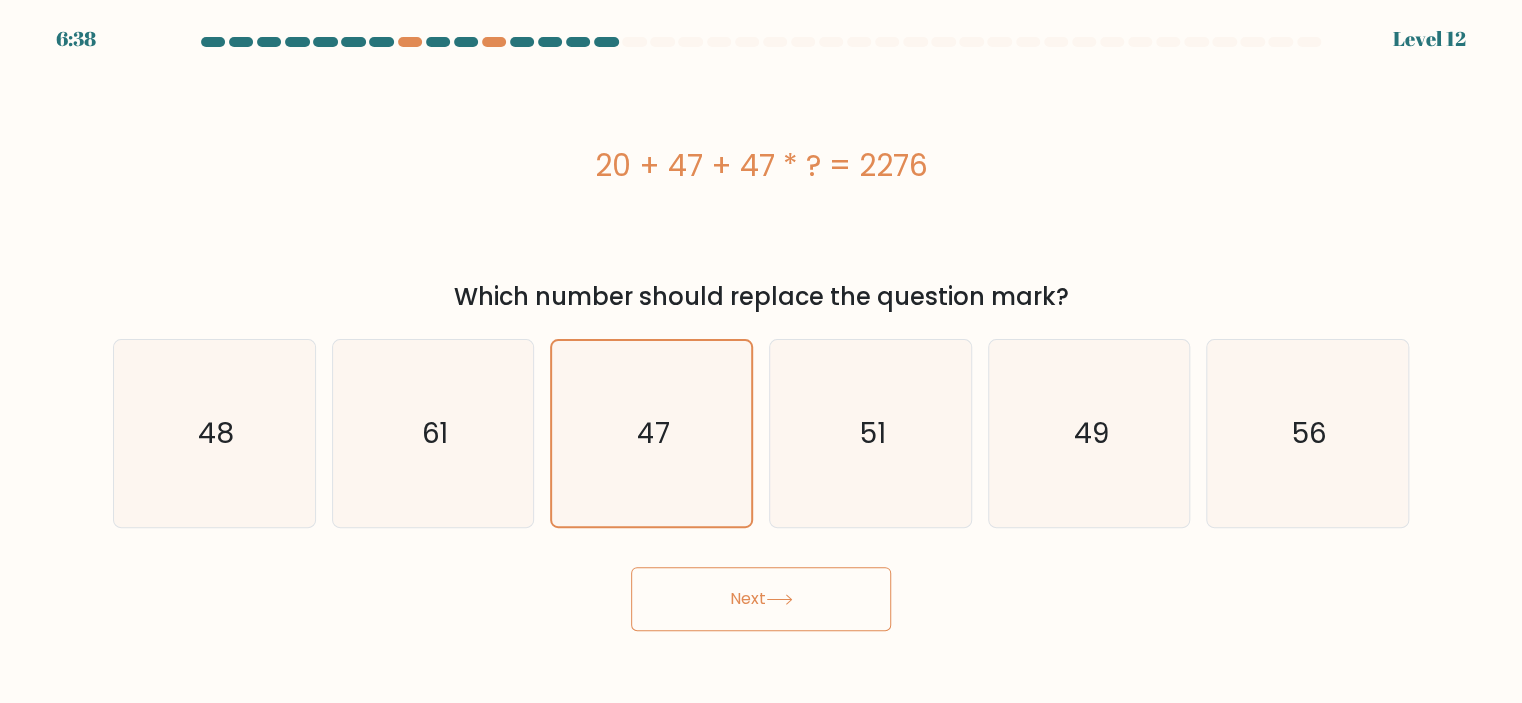 click on "Next" at bounding box center [761, 599] 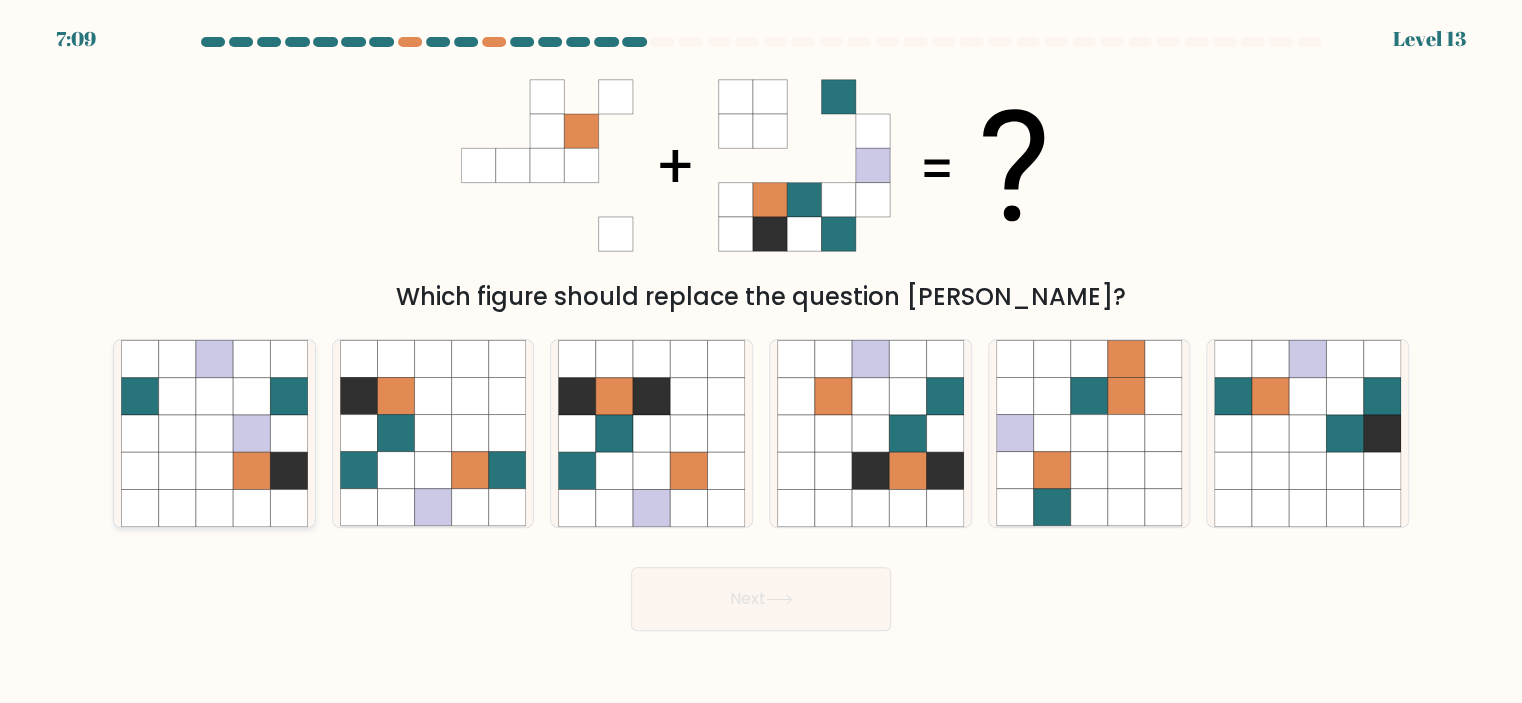 click 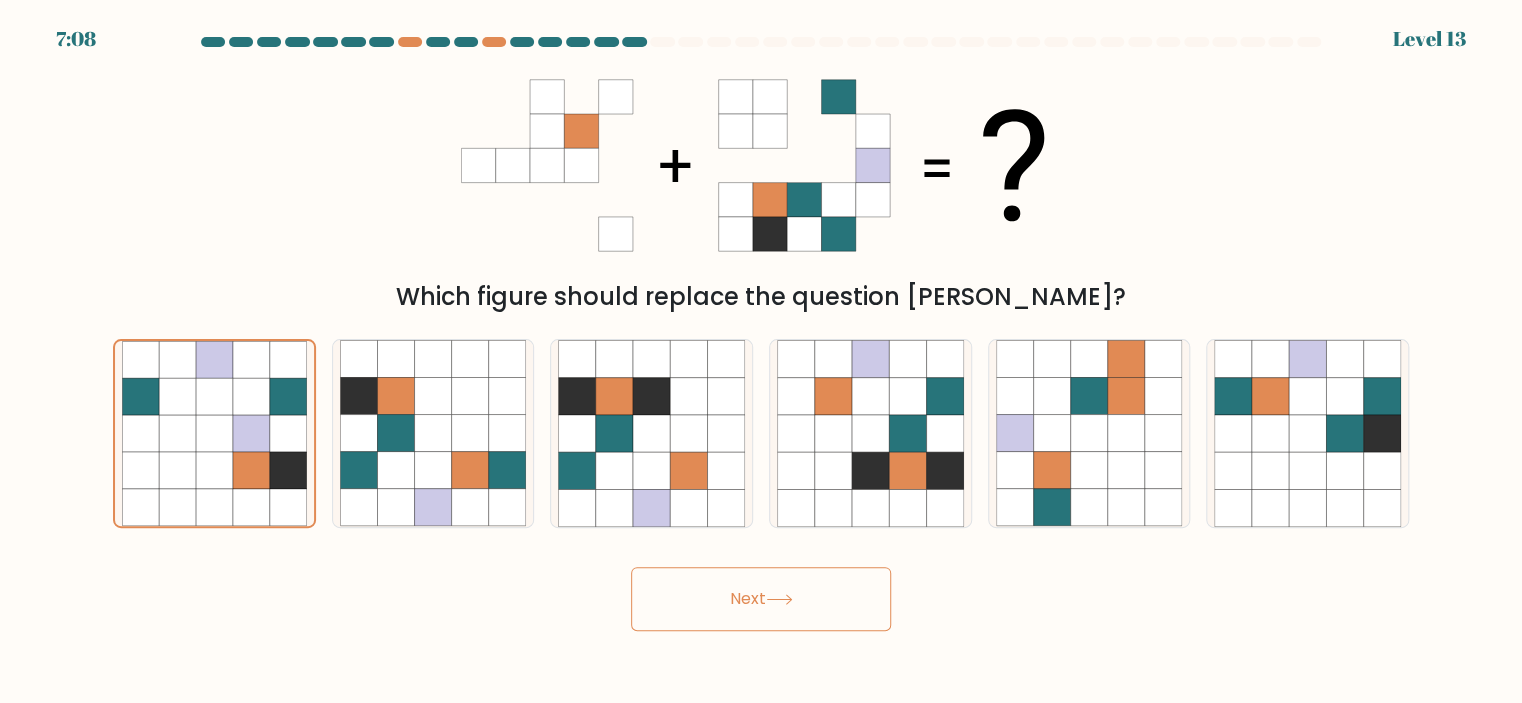 click on "Next" at bounding box center (761, 599) 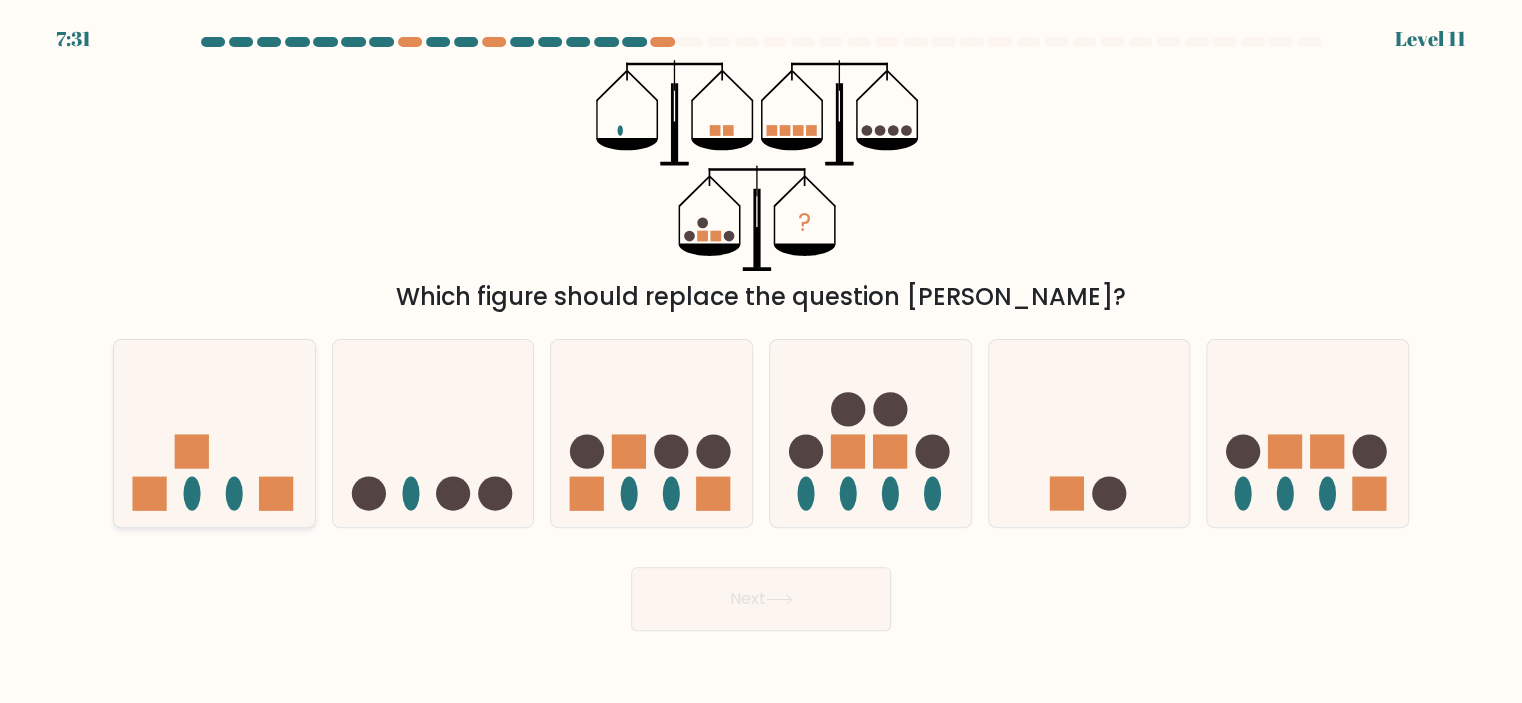 click 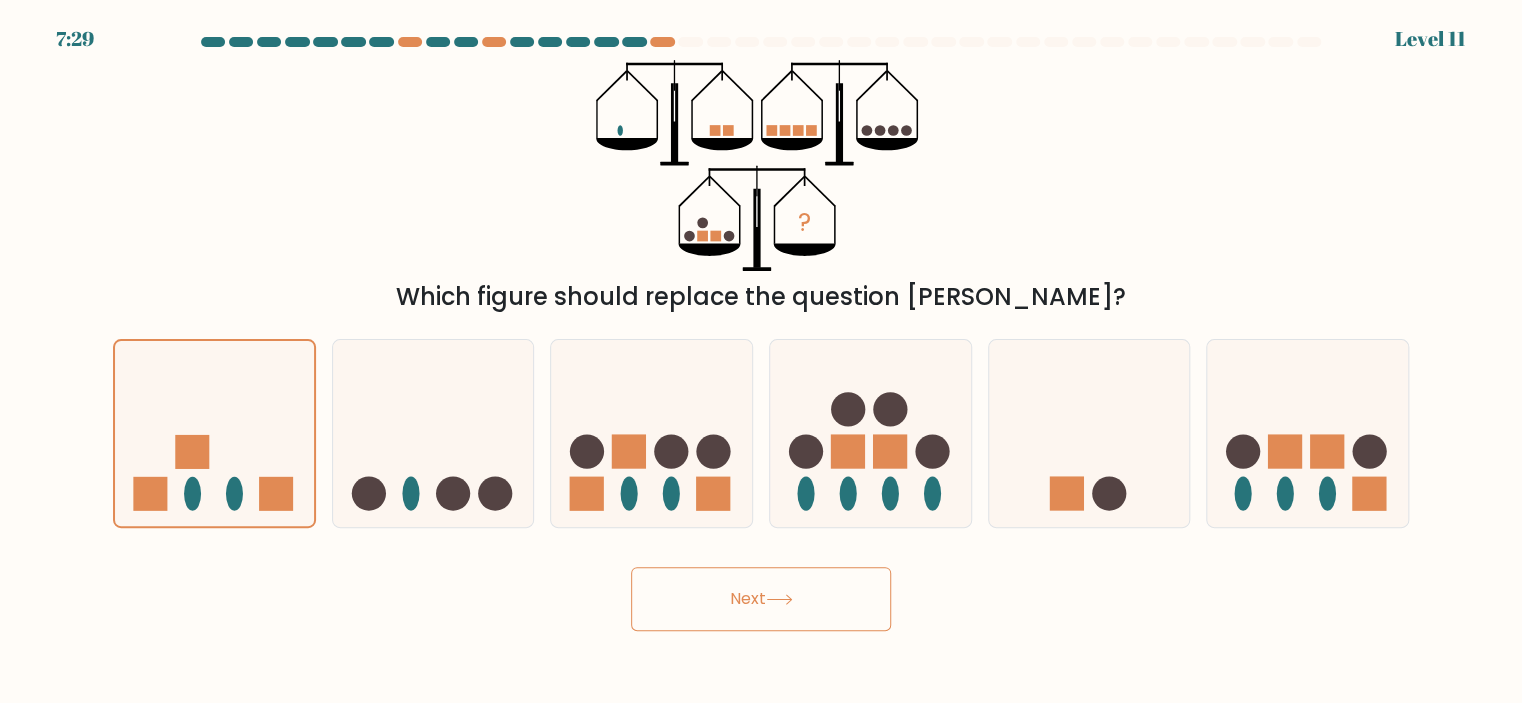 click on "Next" at bounding box center (761, 599) 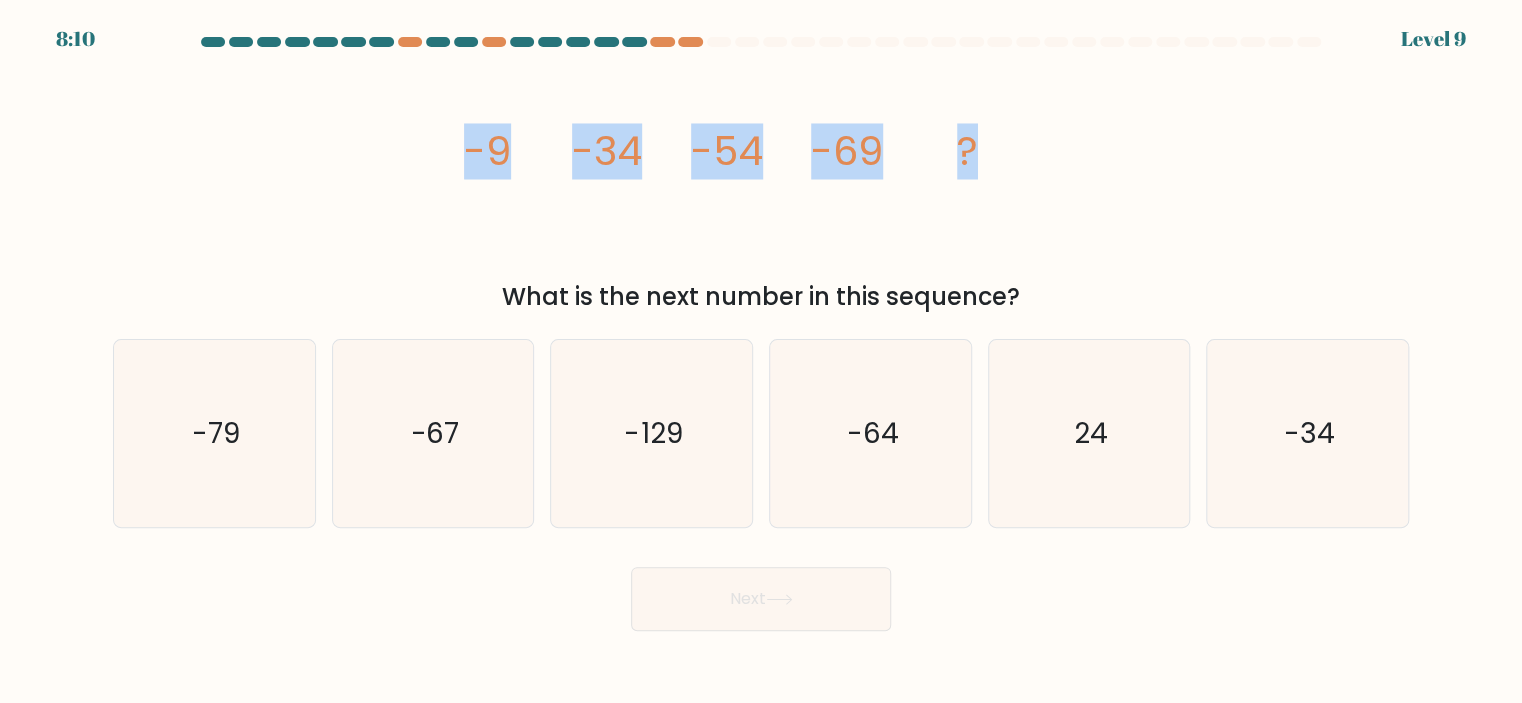 drag, startPoint x: 458, startPoint y: 151, endPoint x: 977, endPoint y: 178, distance: 519.70184 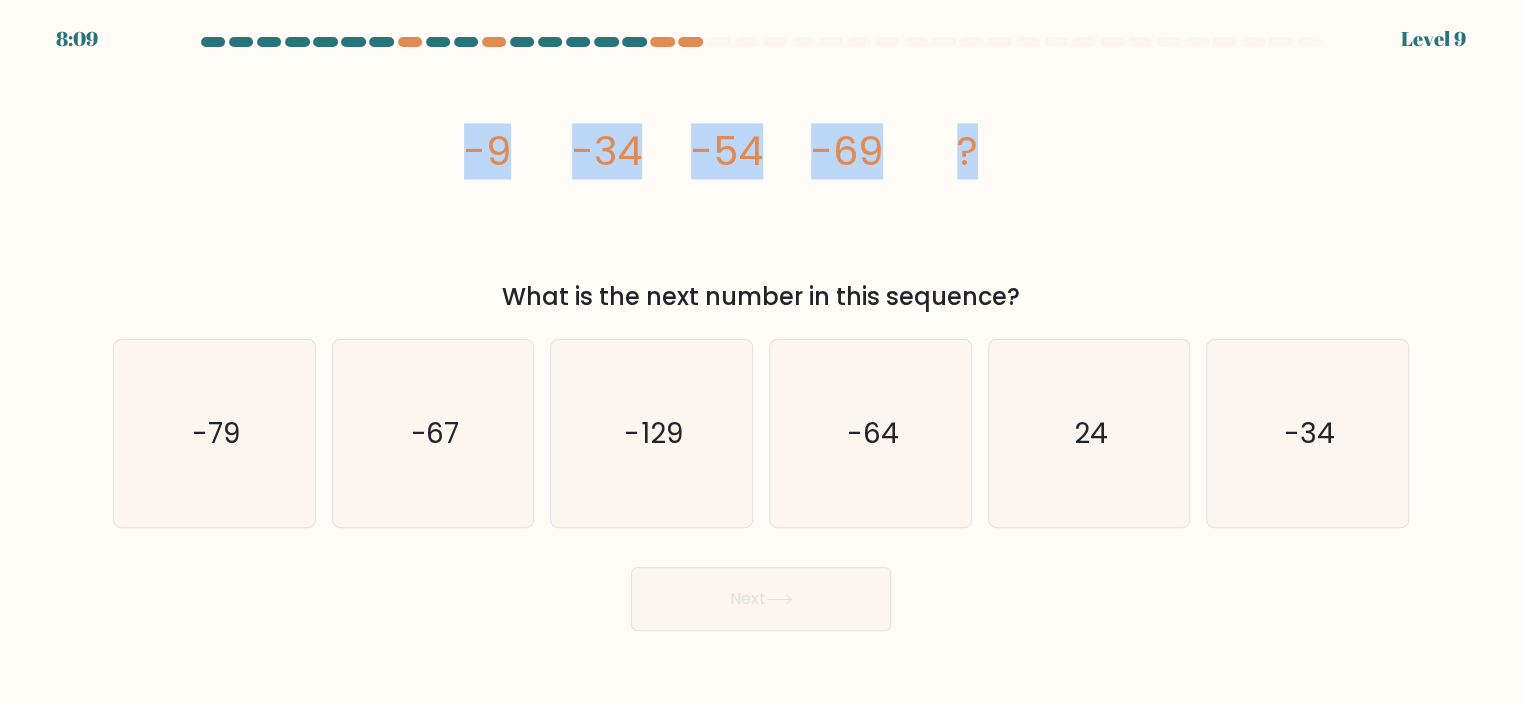 copy on "image/svg+xml
-9
-34
-54
-69
?" 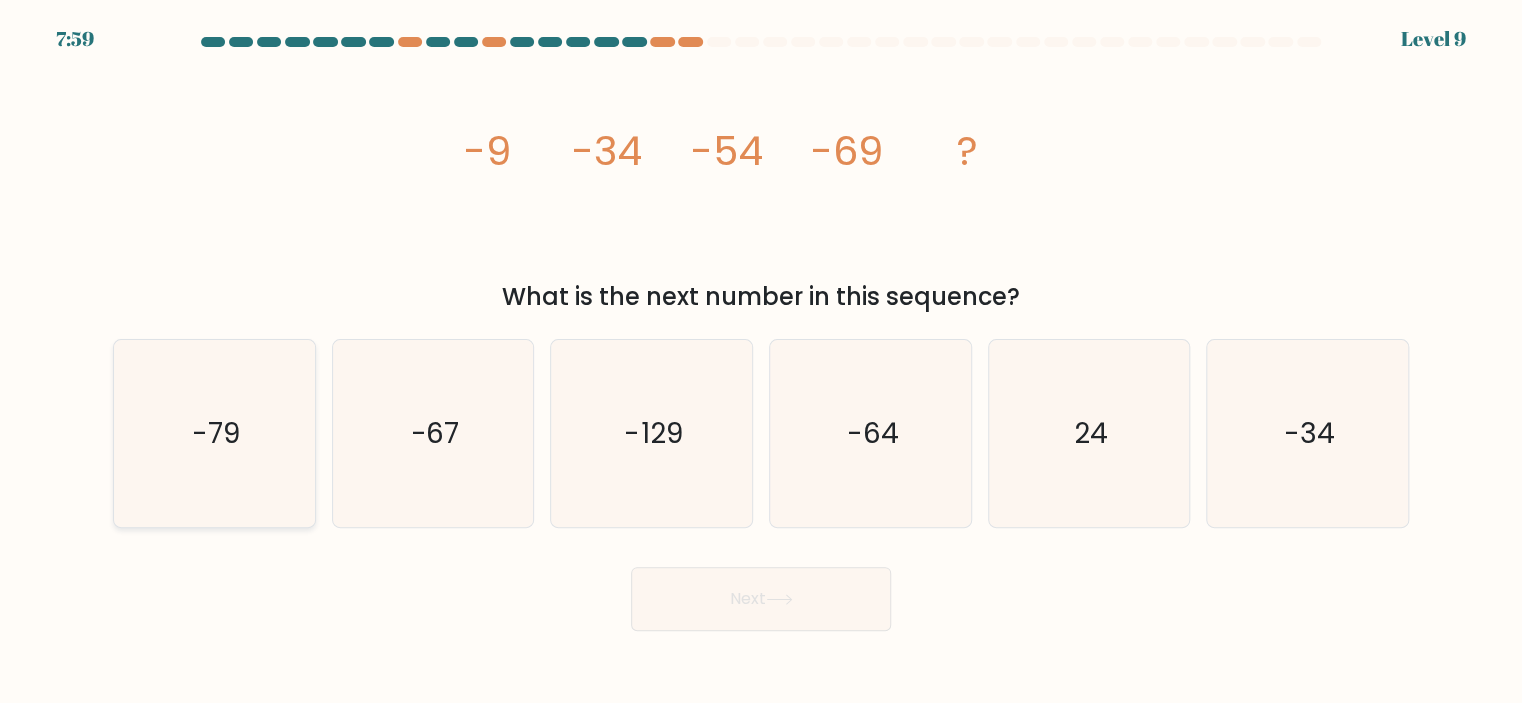 click on "-79" 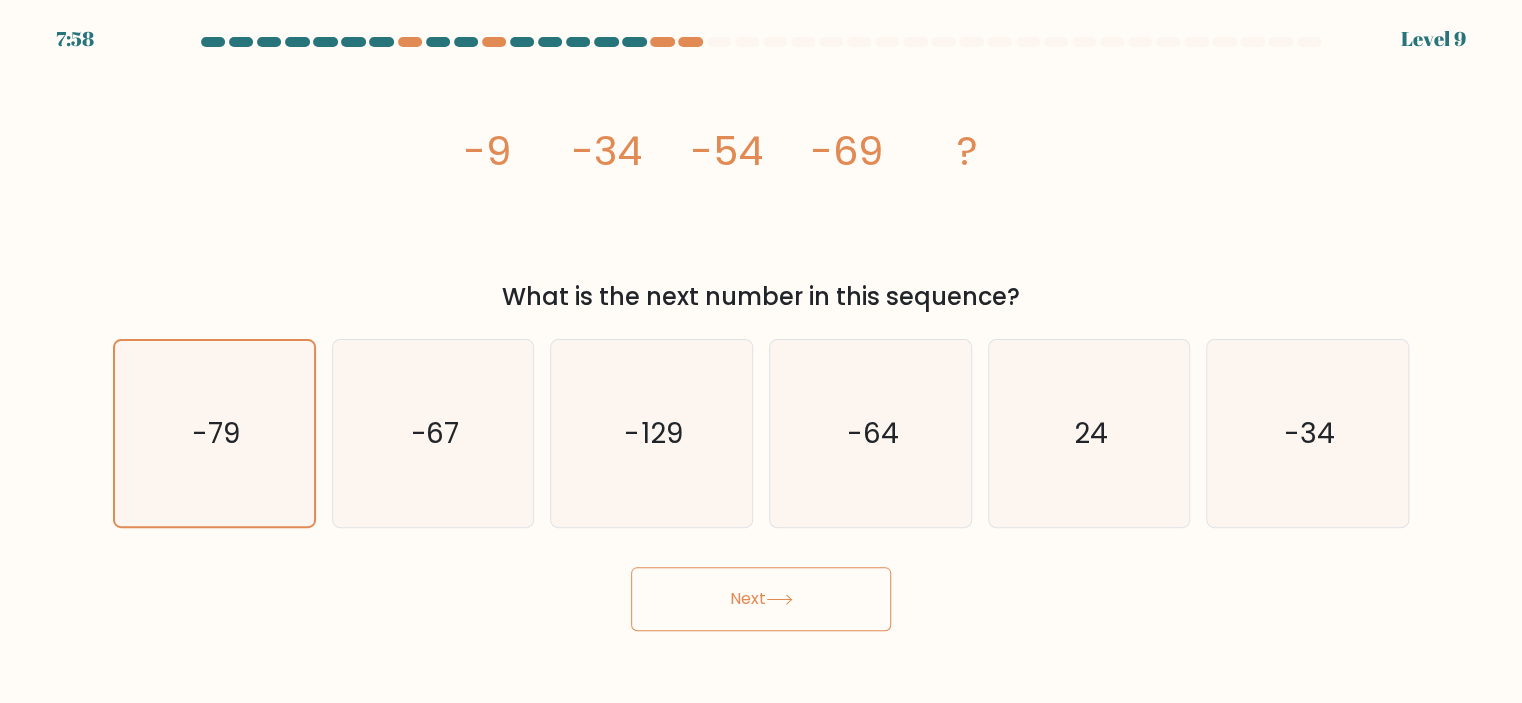 click on "Next" at bounding box center (761, 599) 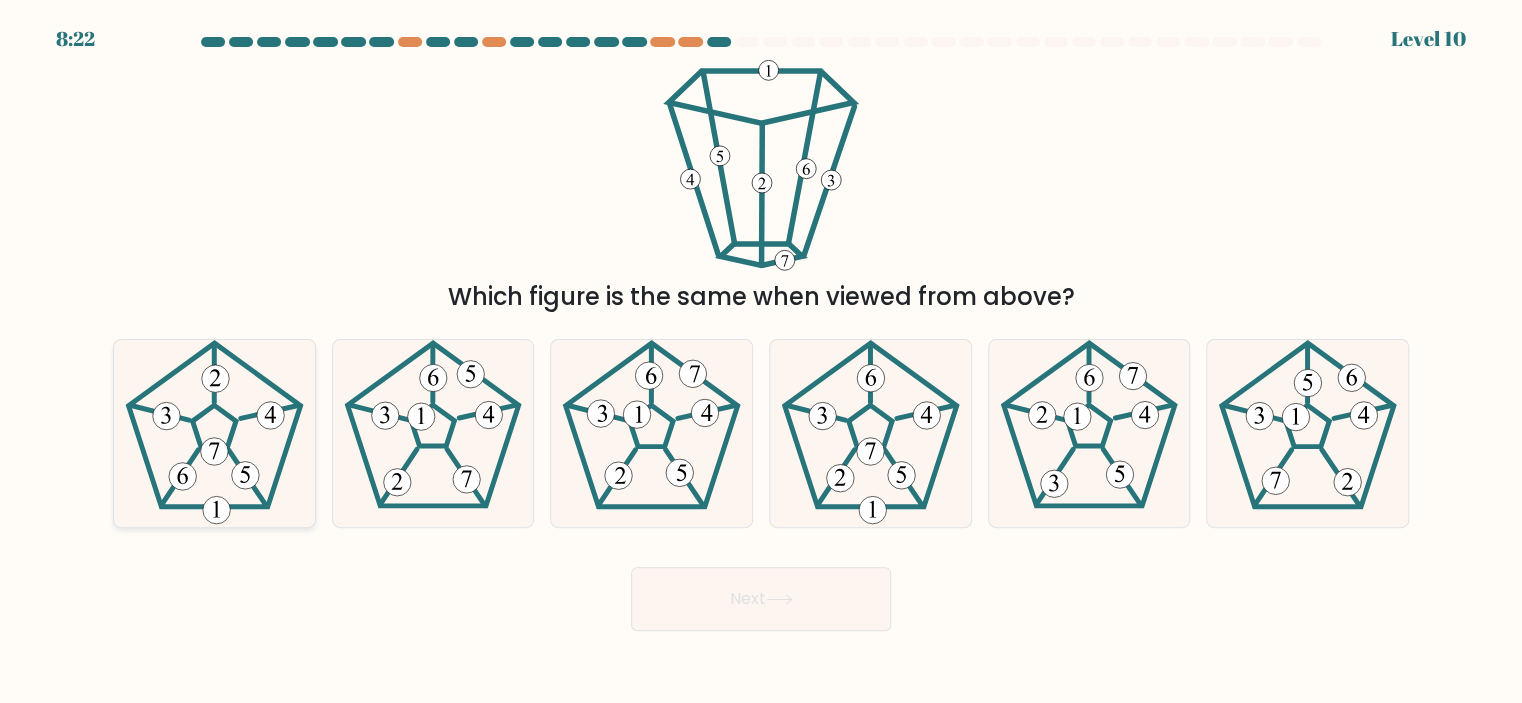 click 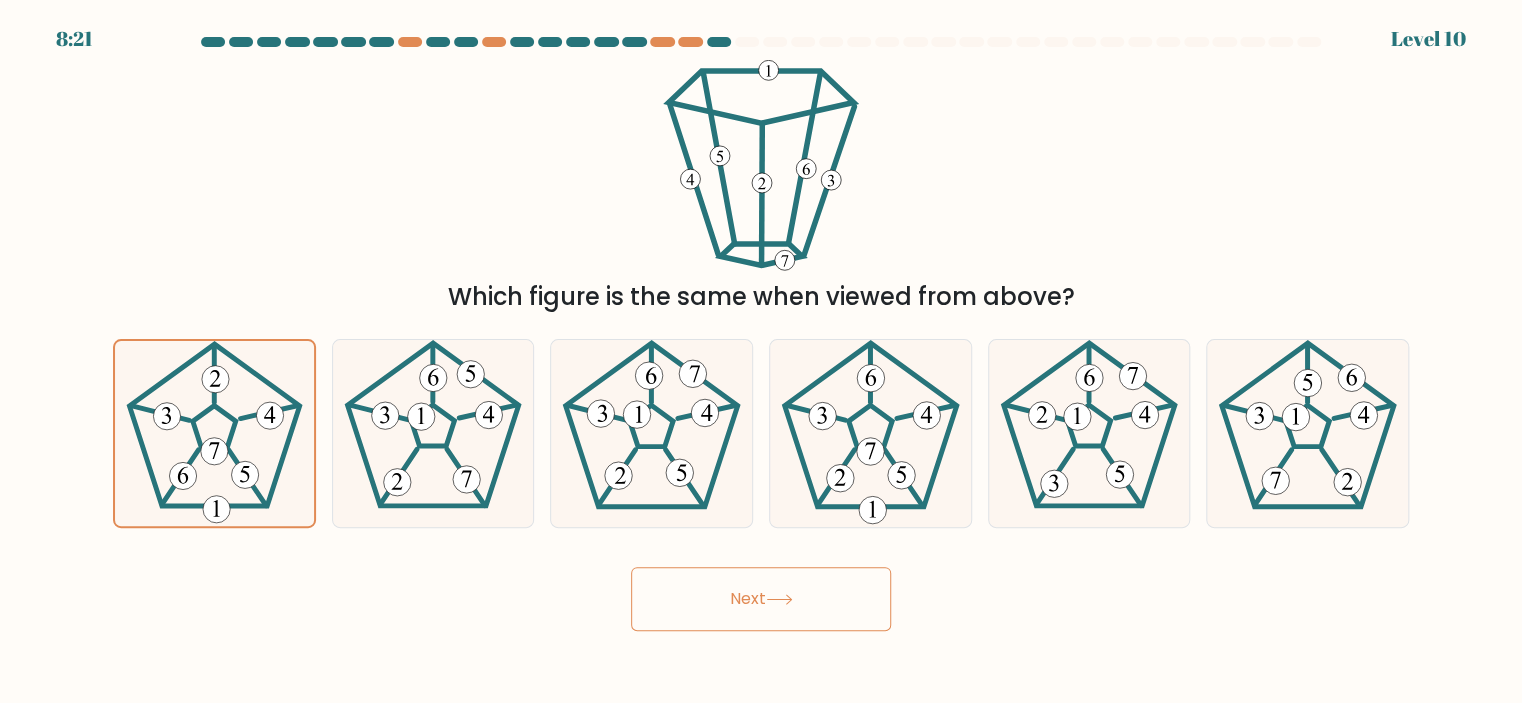 click on "Next" at bounding box center [761, 599] 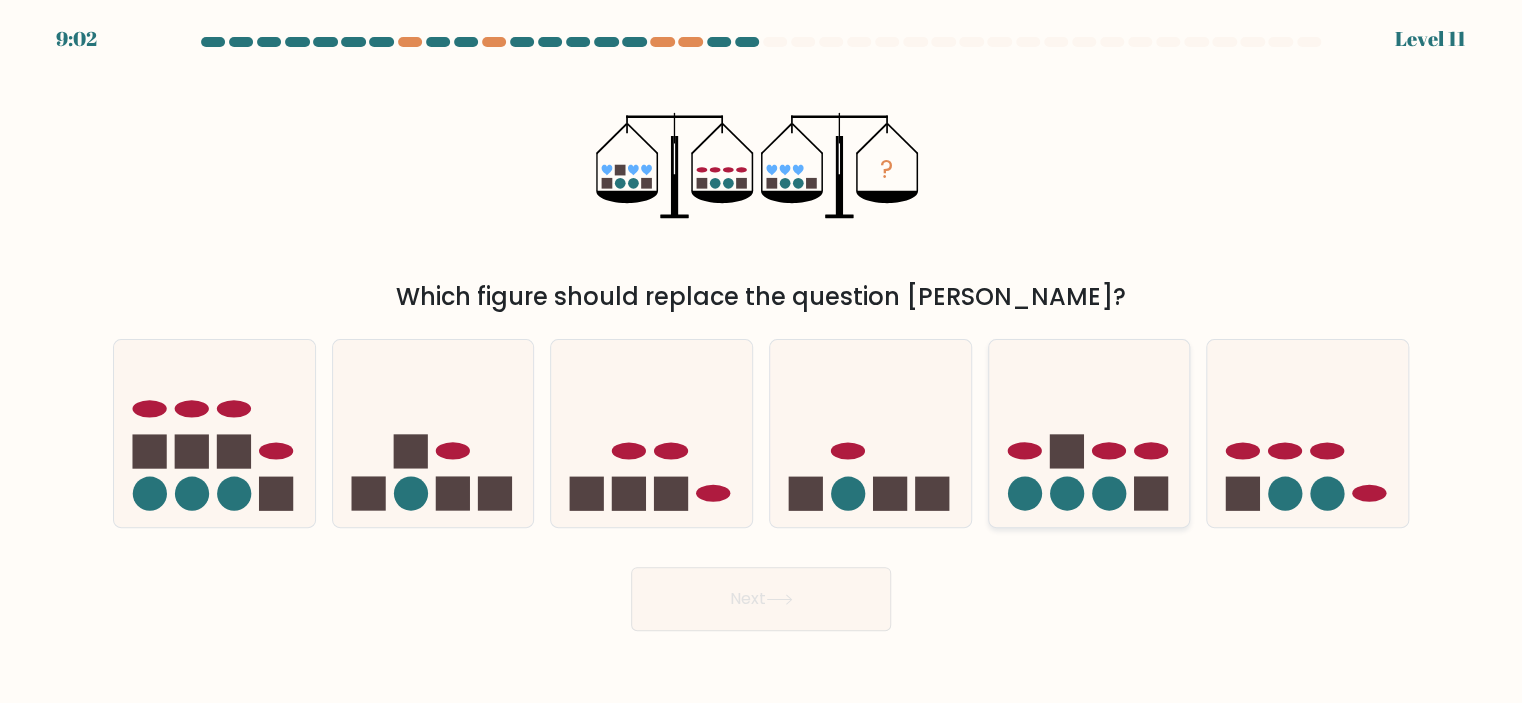 click 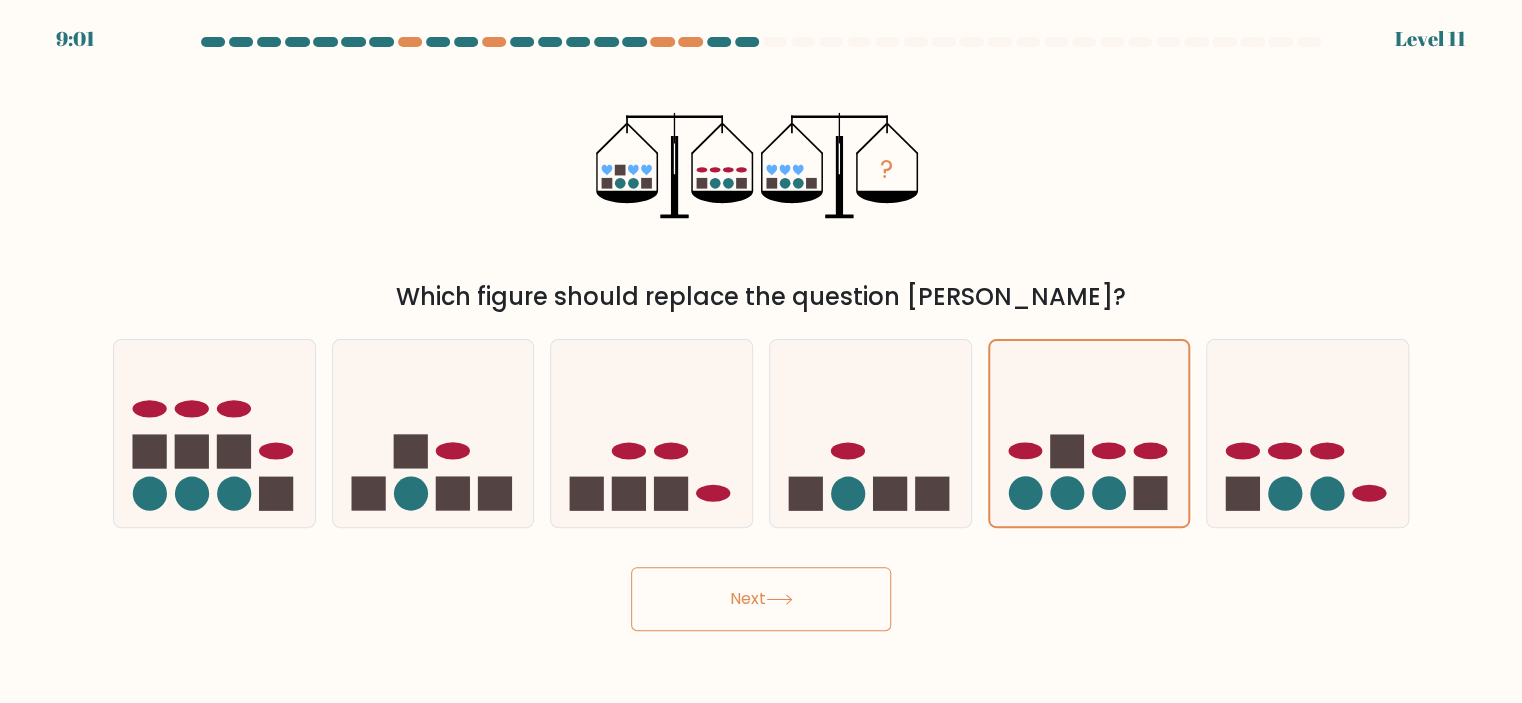 click on "Next" at bounding box center (761, 599) 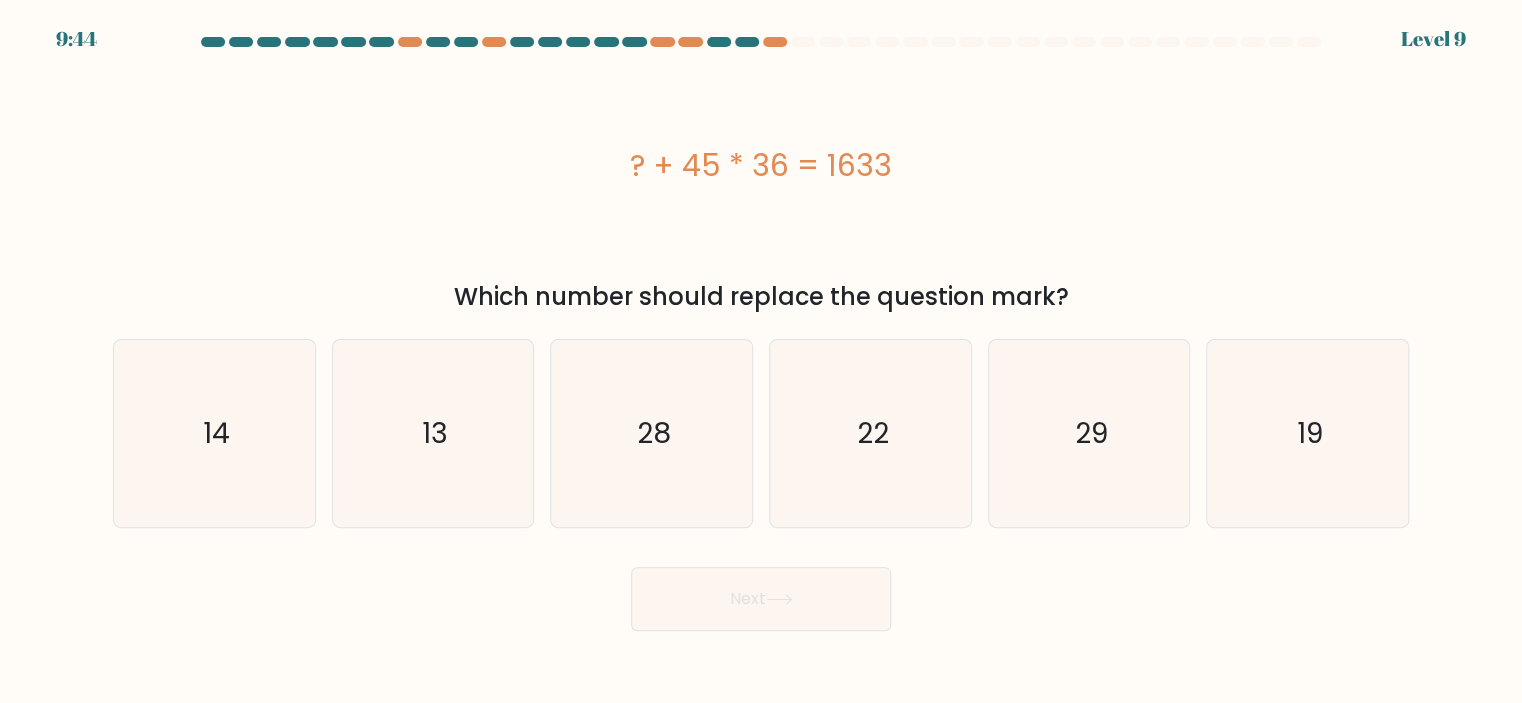 drag, startPoint x: 626, startPoint y: 162, endPoint x: 950, endPoint y: 139, distance: 324.81534 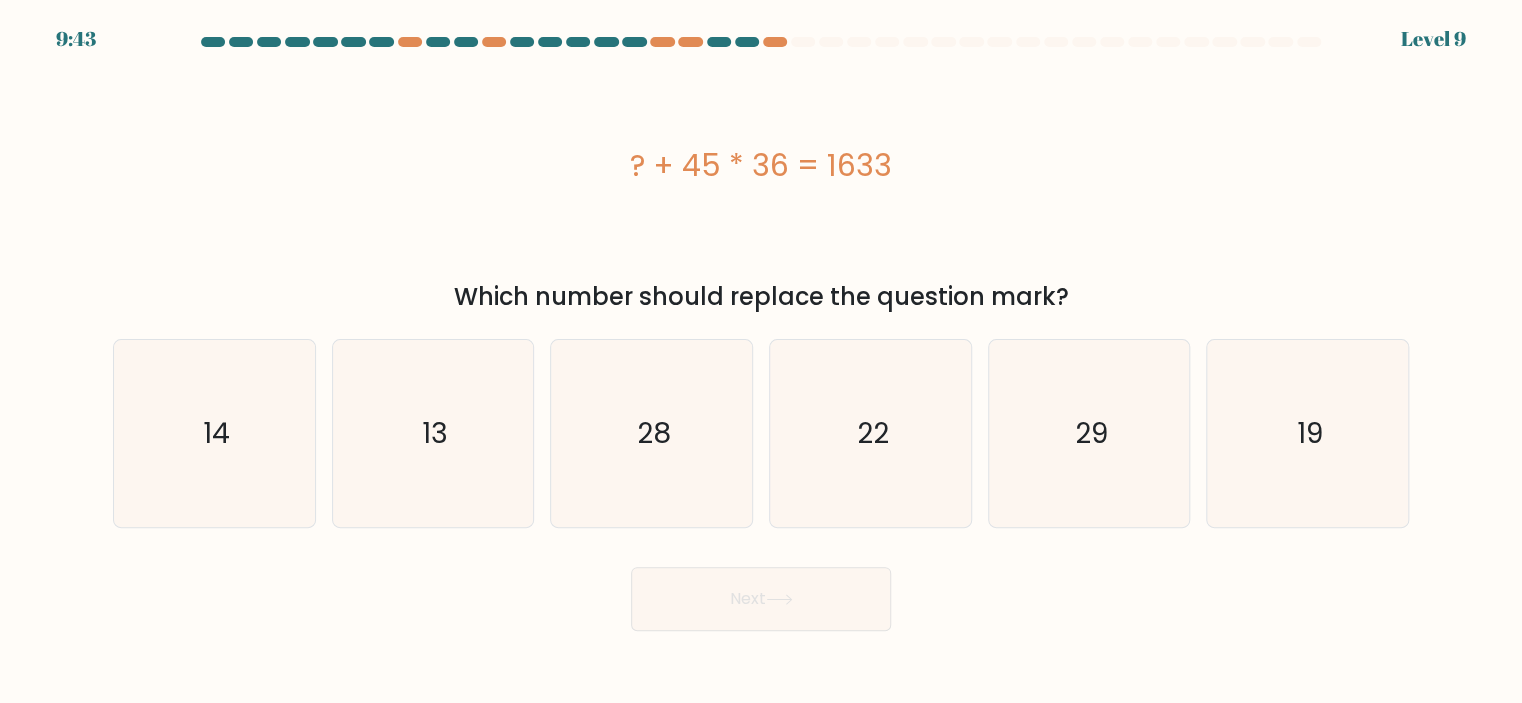 copy on "? + 45 * 36 = 1633" 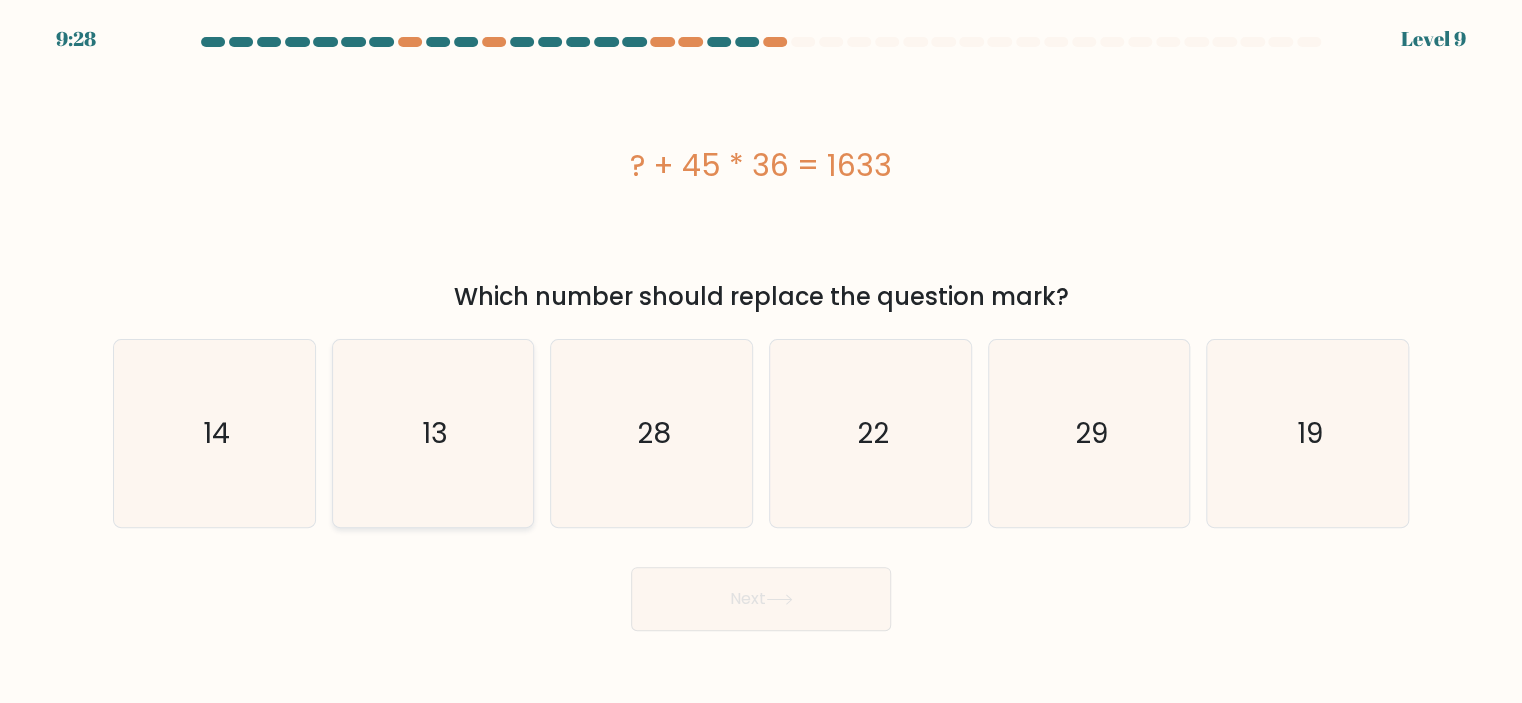 click on "13" 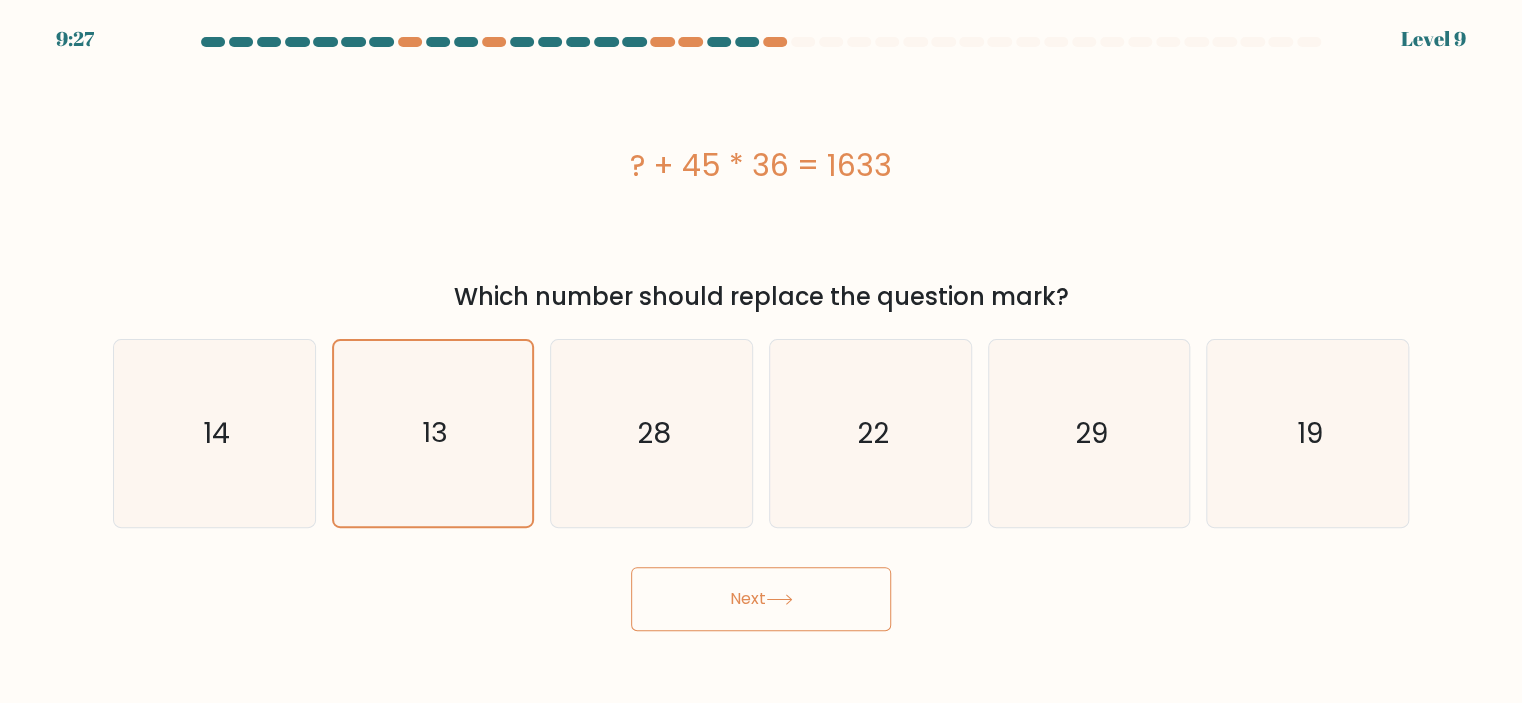 click on "Next" at bounding box center (761, 599) 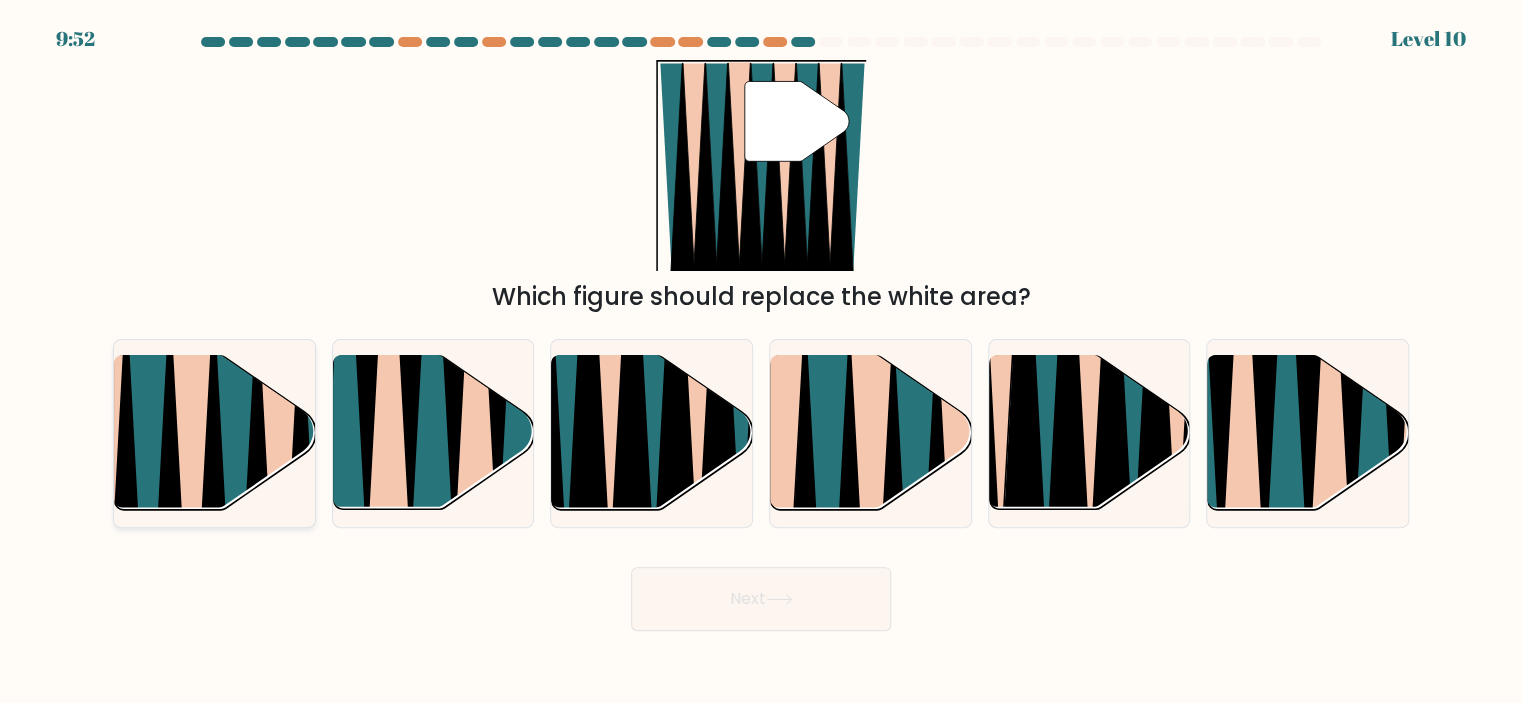 click 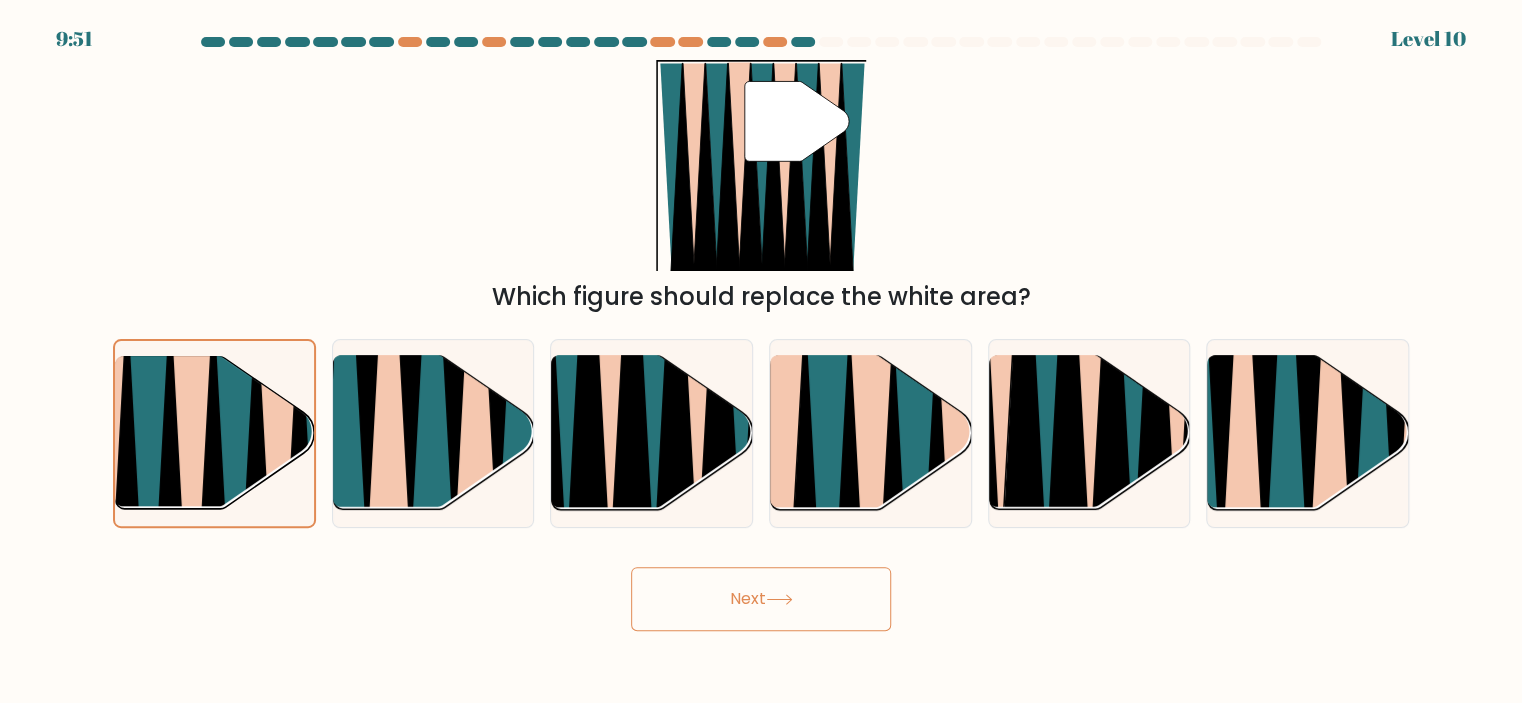 click on "Next" at bounding box center (761, 599) 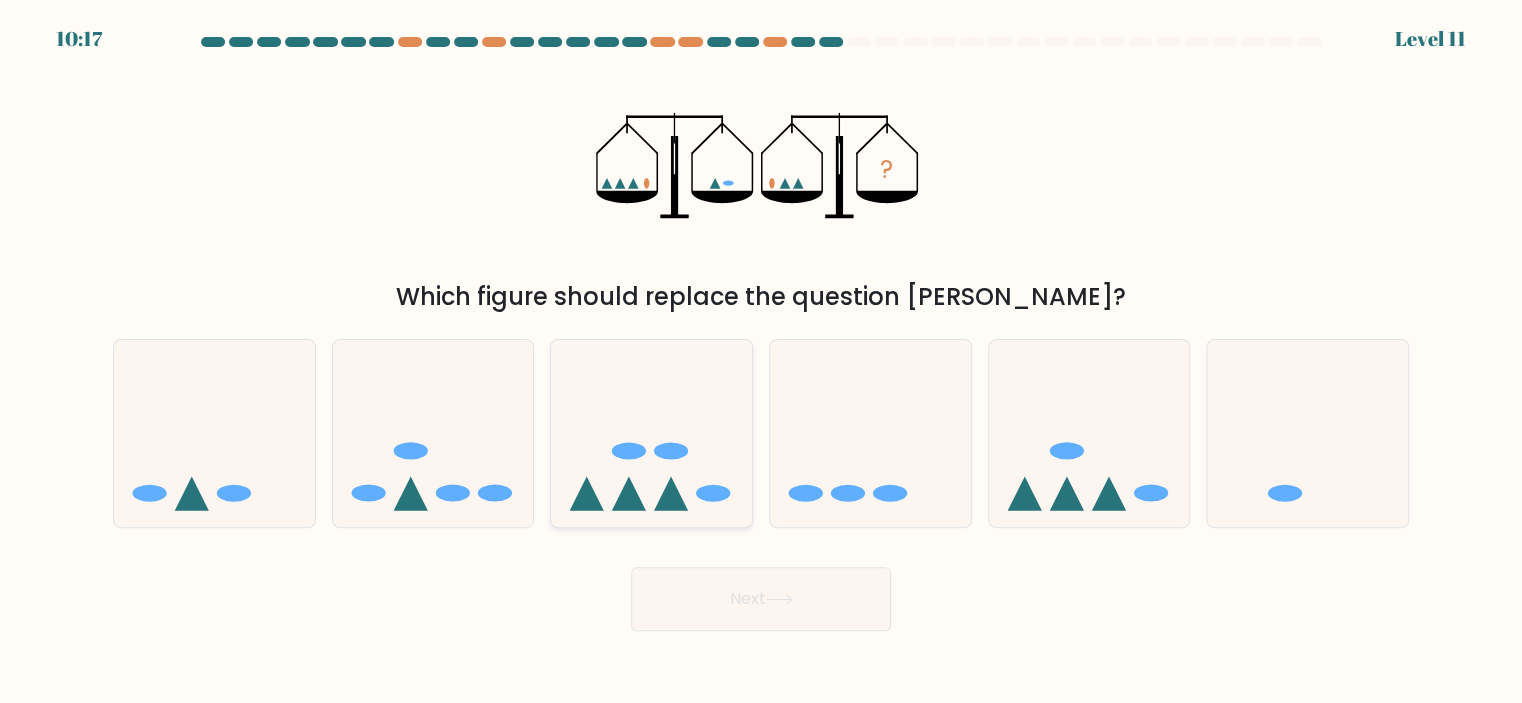 click 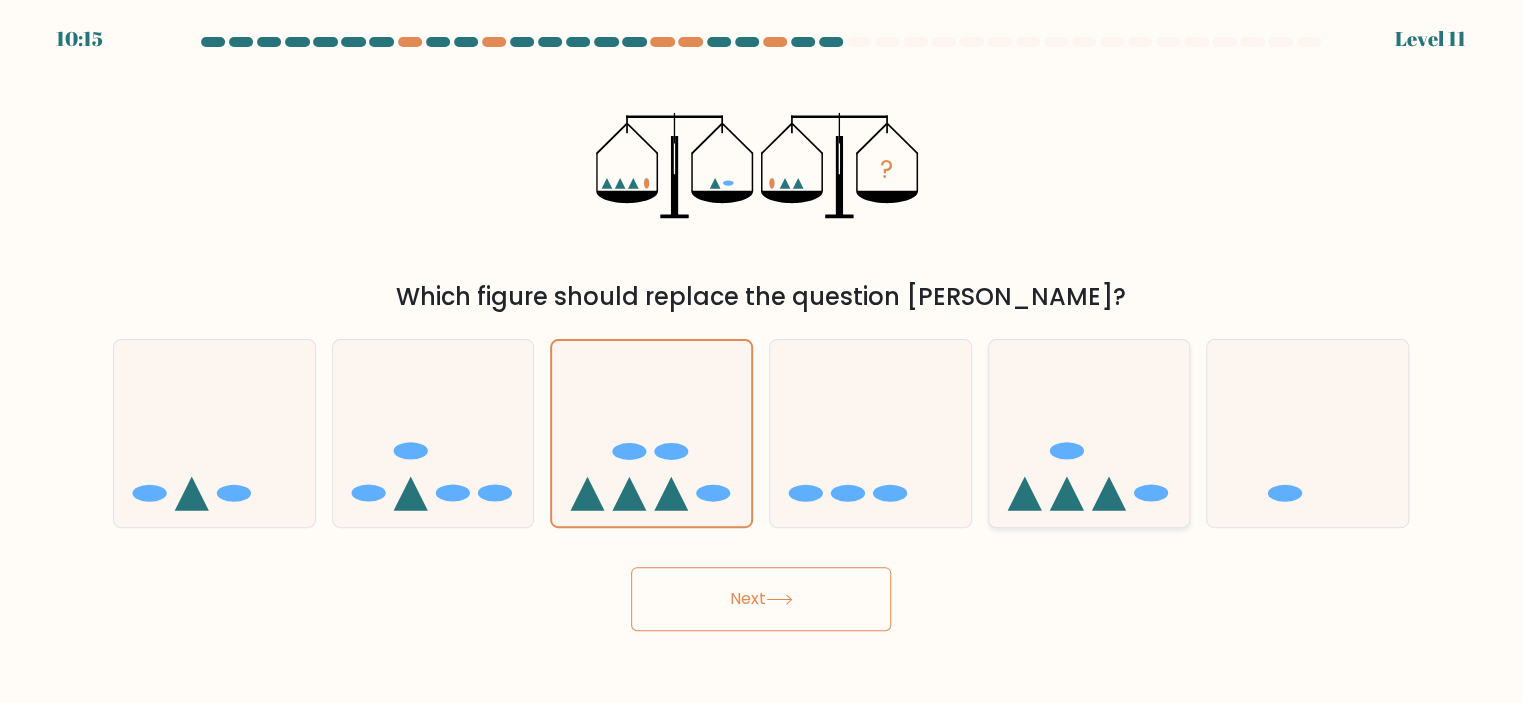 click 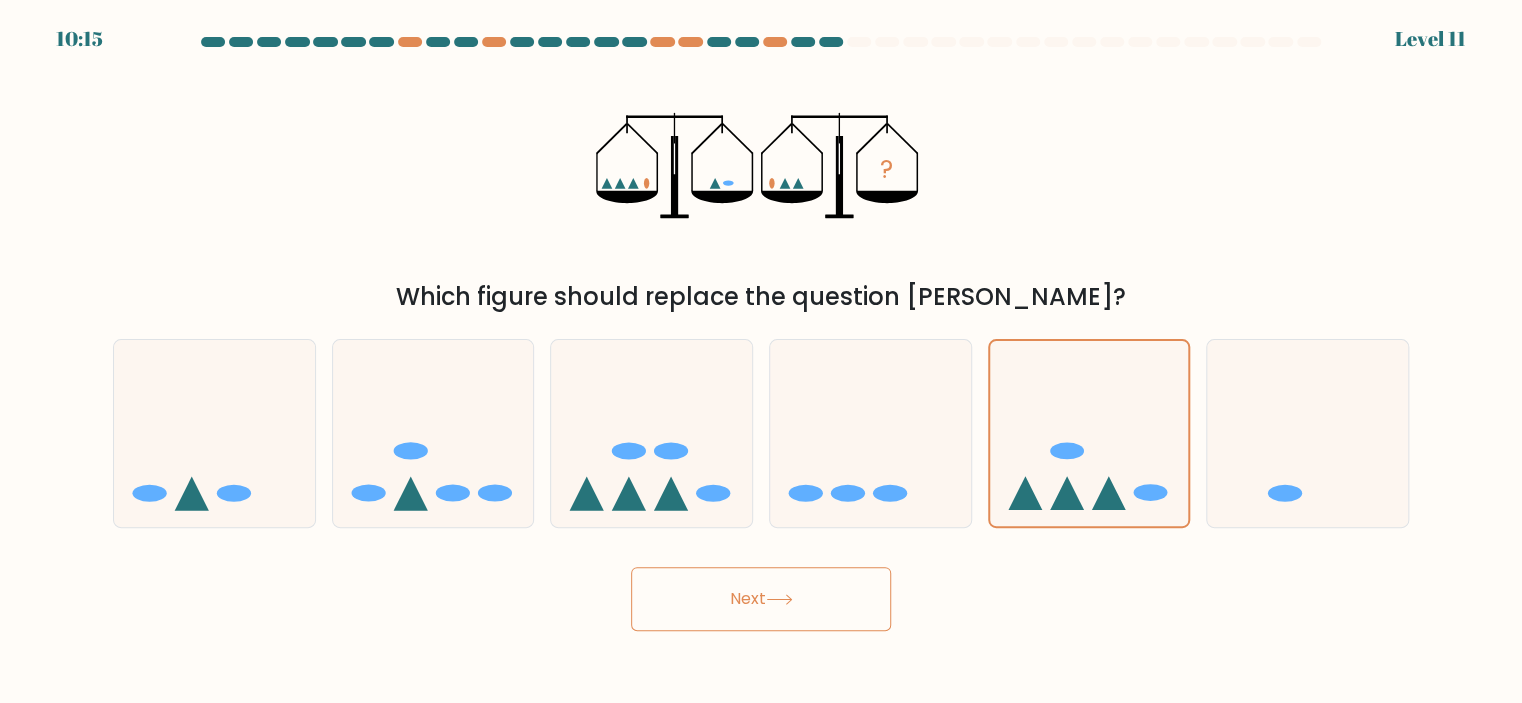 click on "Next" at bounding box center (761, 599) 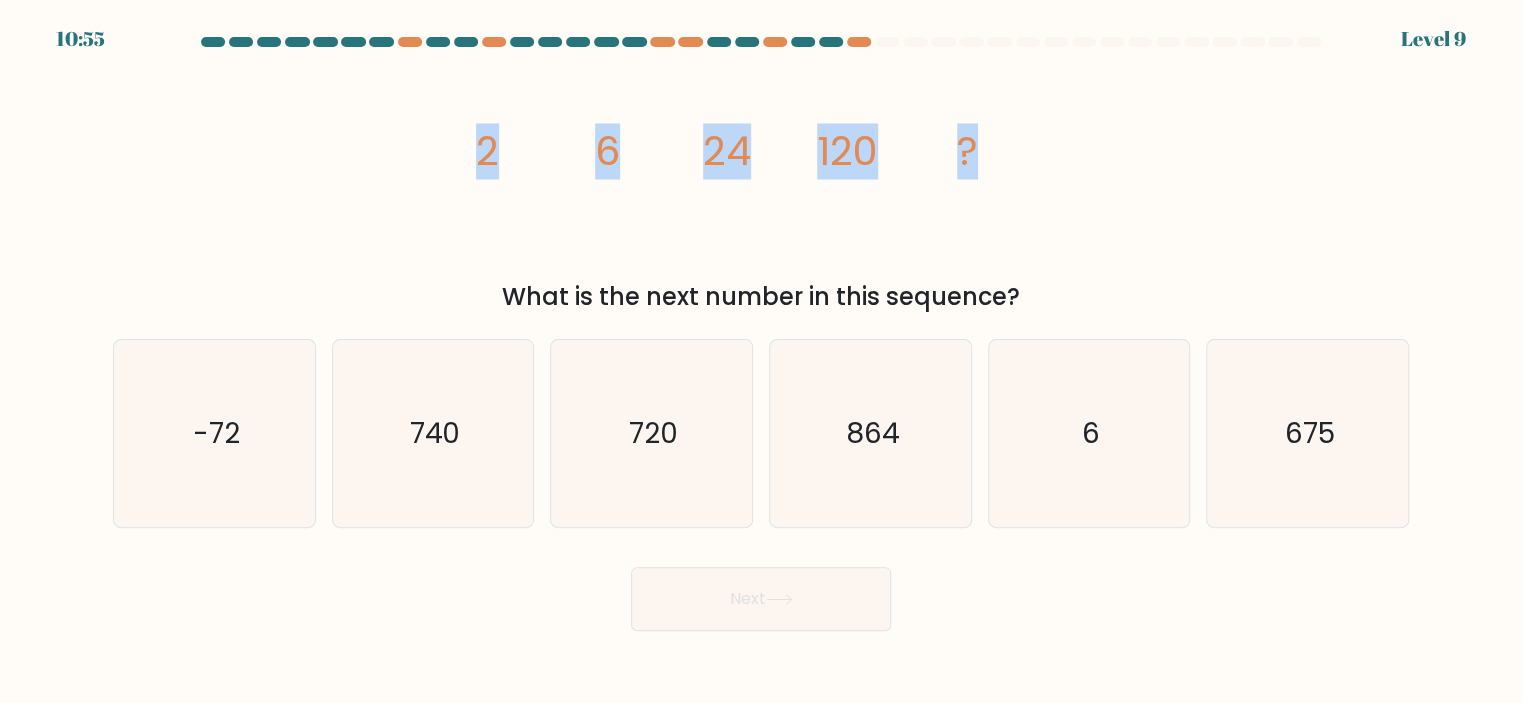 drag, startPoint x: 478, startPoint y: 161, endPoint x: 975, endPoint y: 152, distance: 497.08148 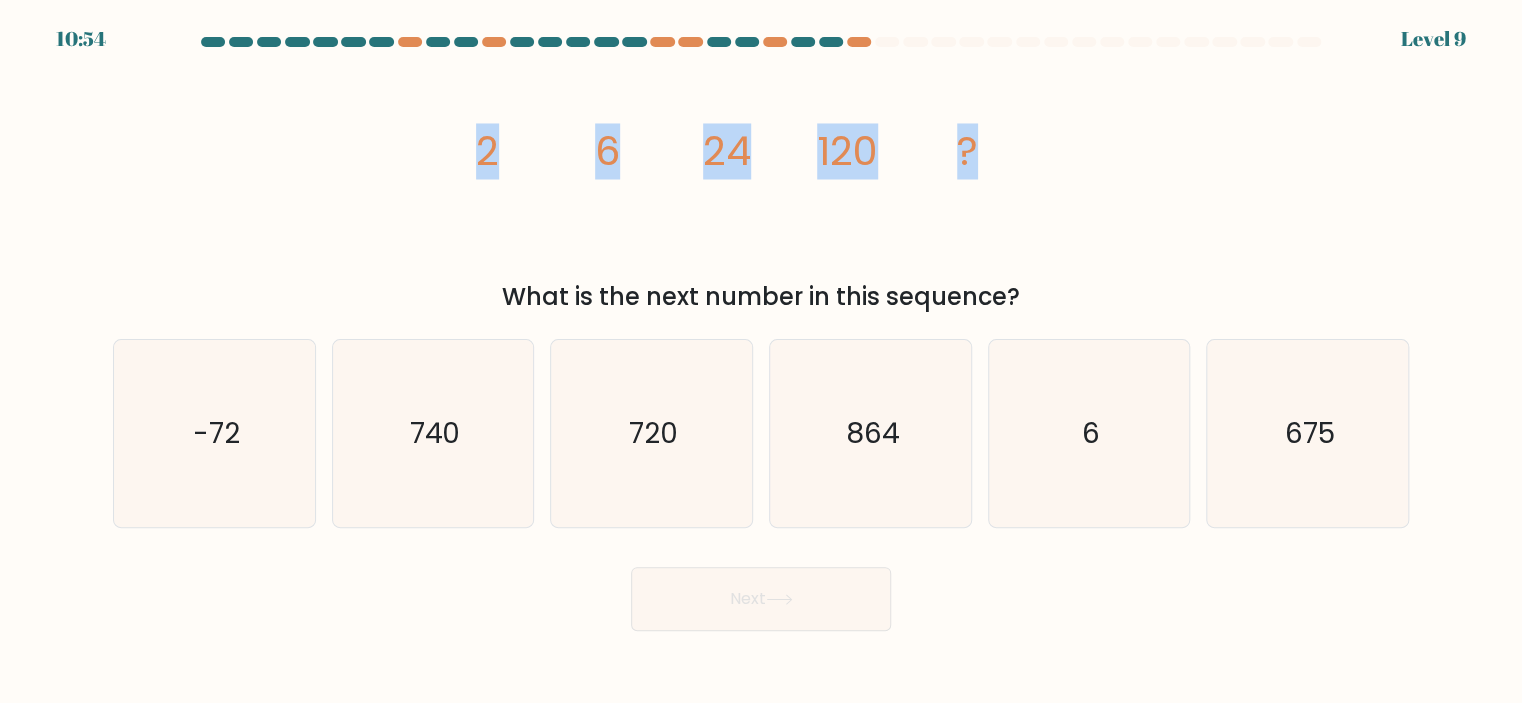 copy on "2
6
24
120
?" 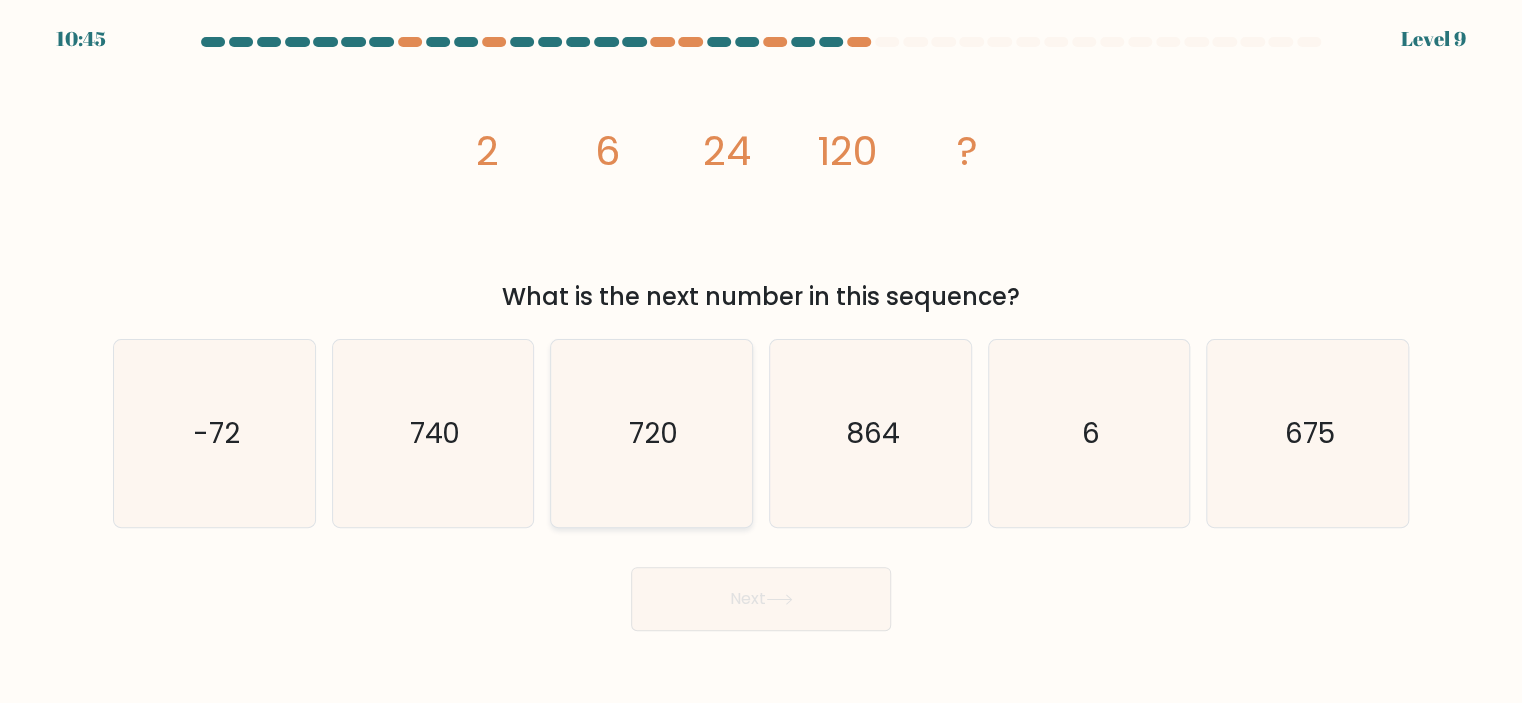 click on "720" 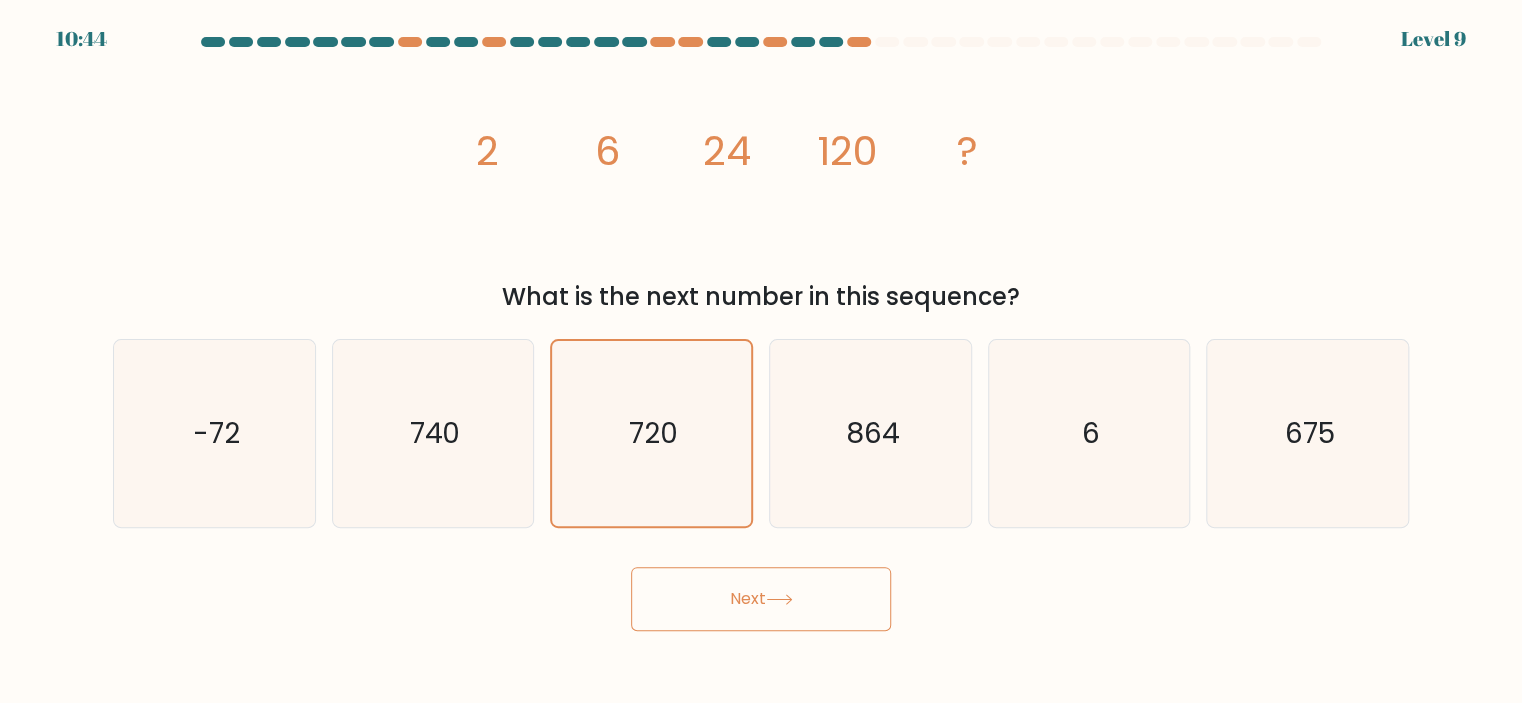 click on "Next" at bounding box center [761, 599] 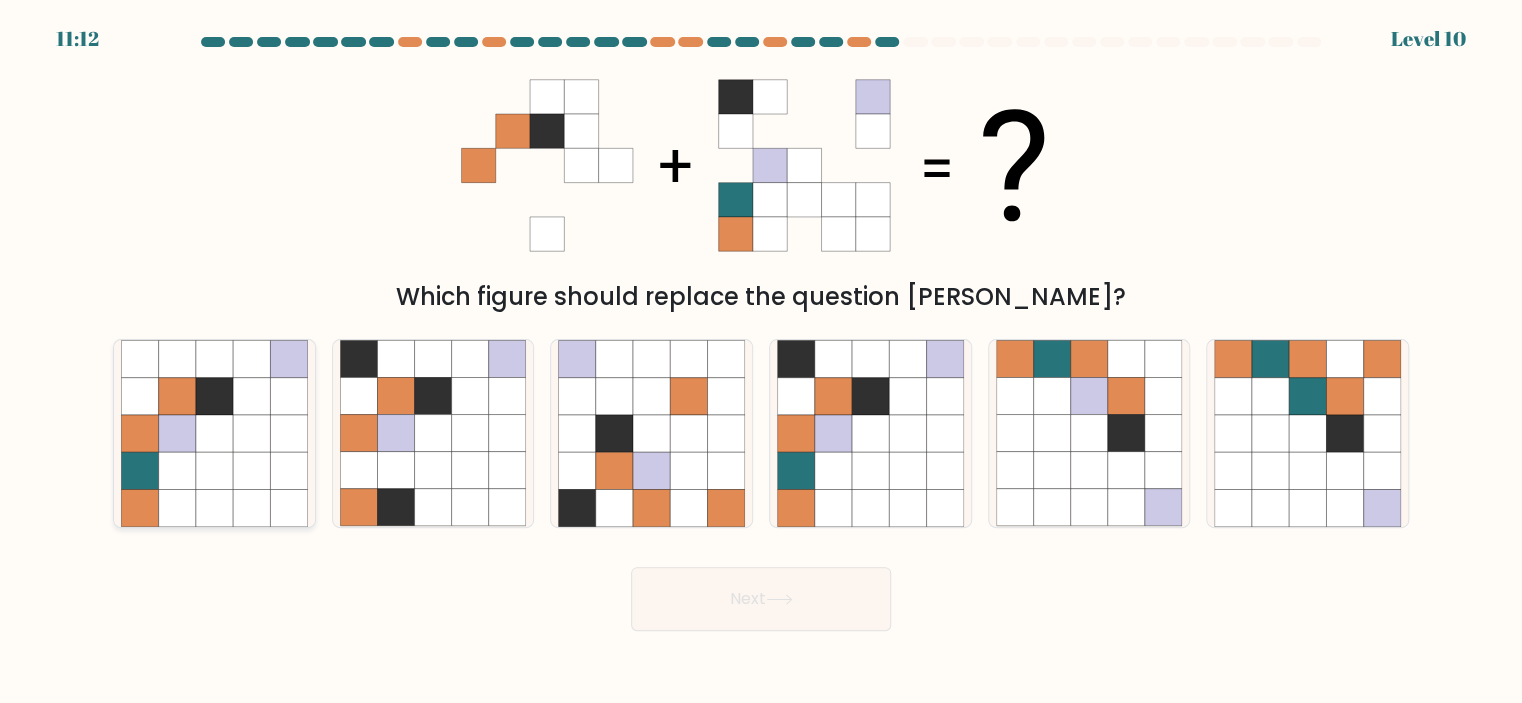 click 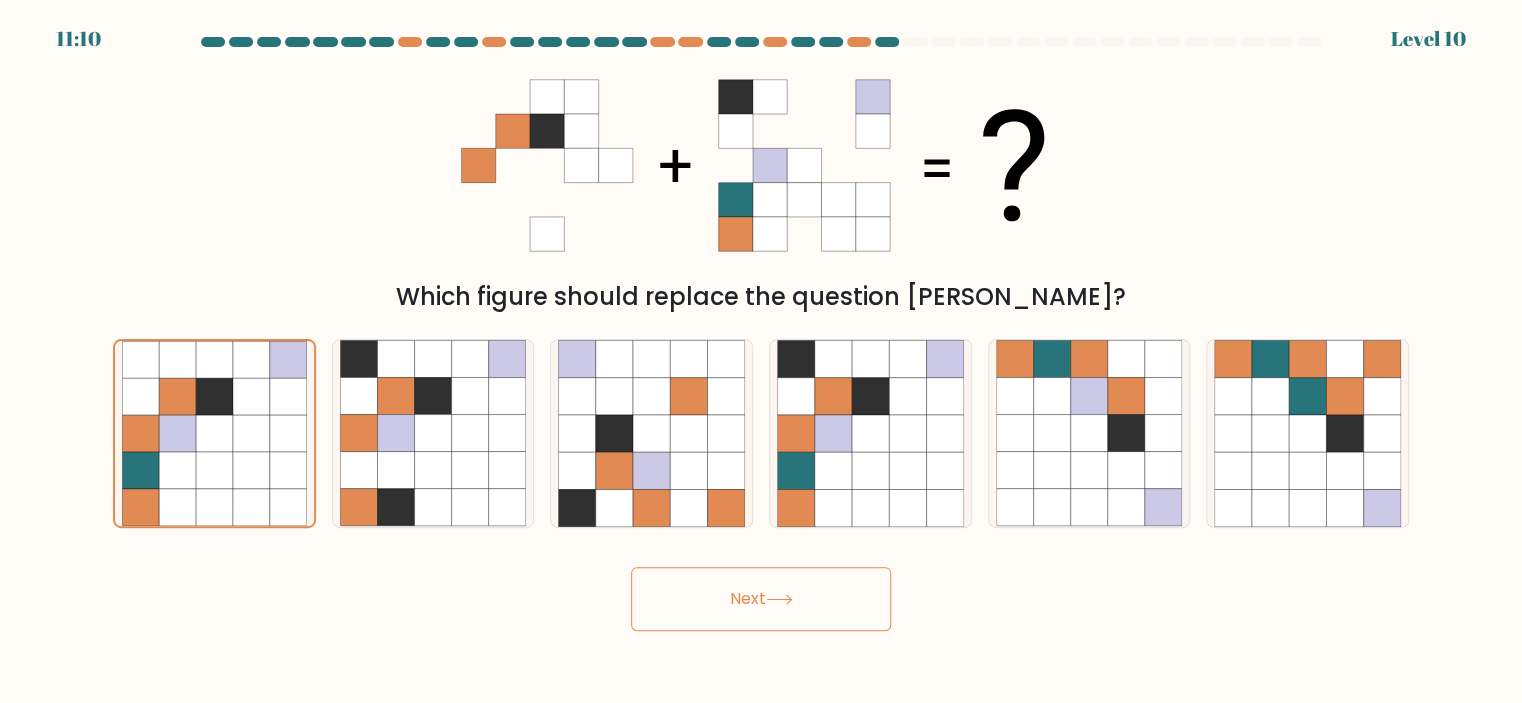 click on "Next" at bounding box center (761, 599) 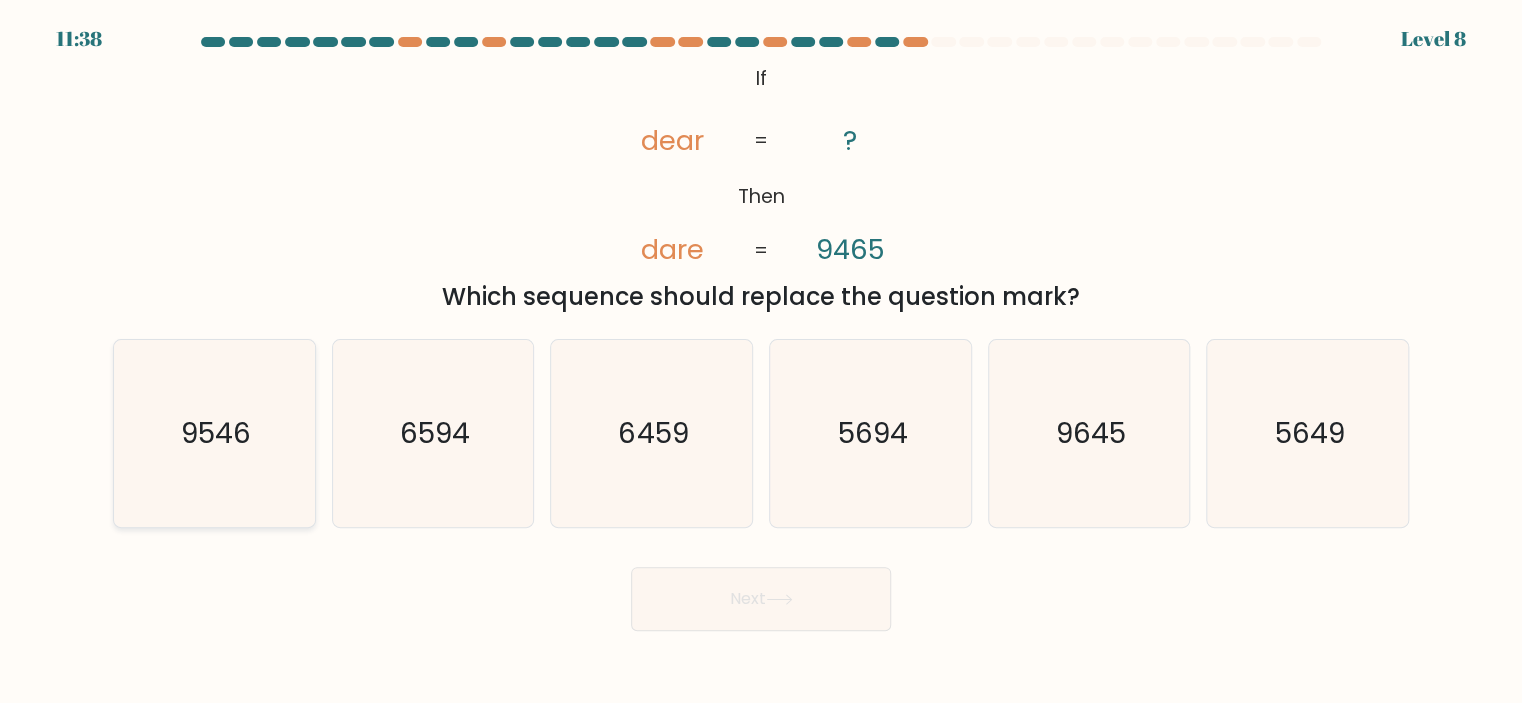 click on "9546" 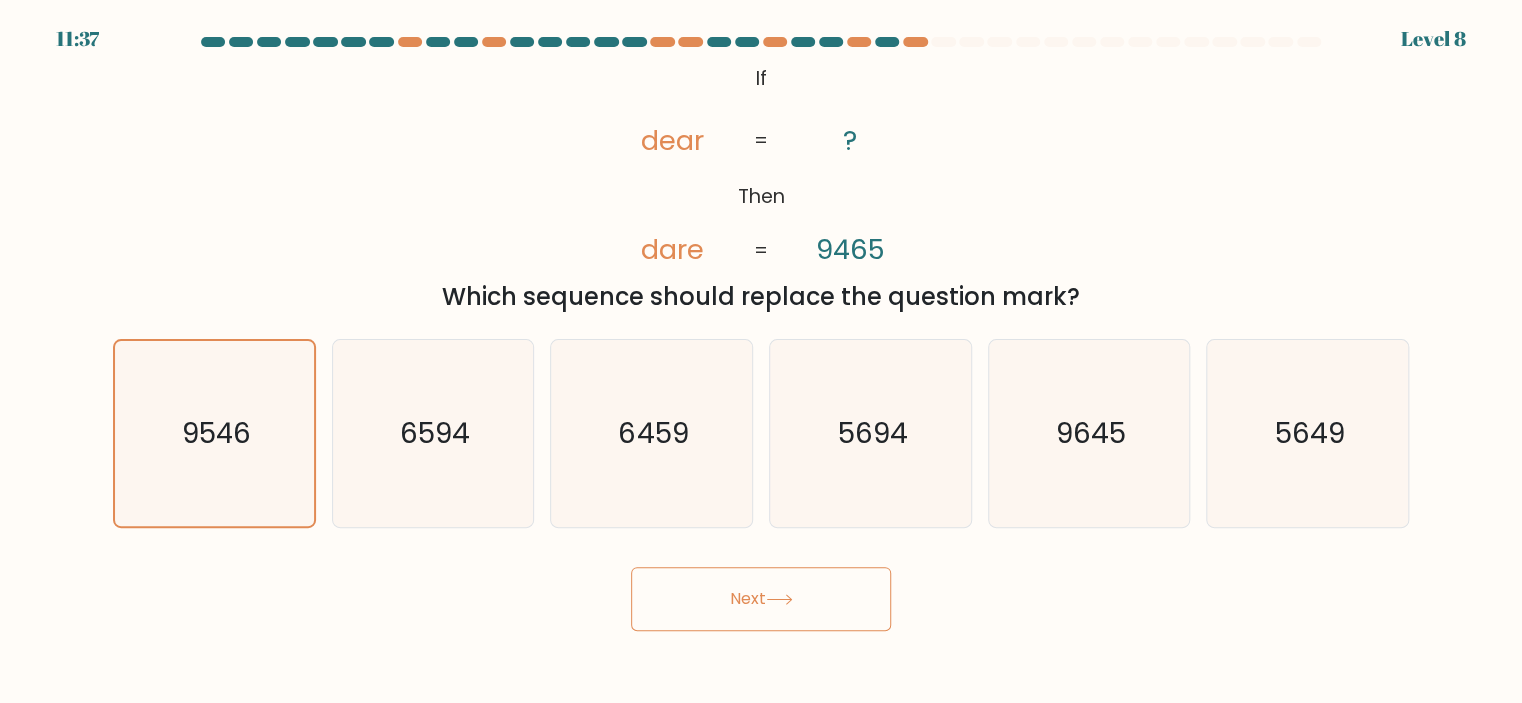 click on "Next" at bounding box center [761, 599] 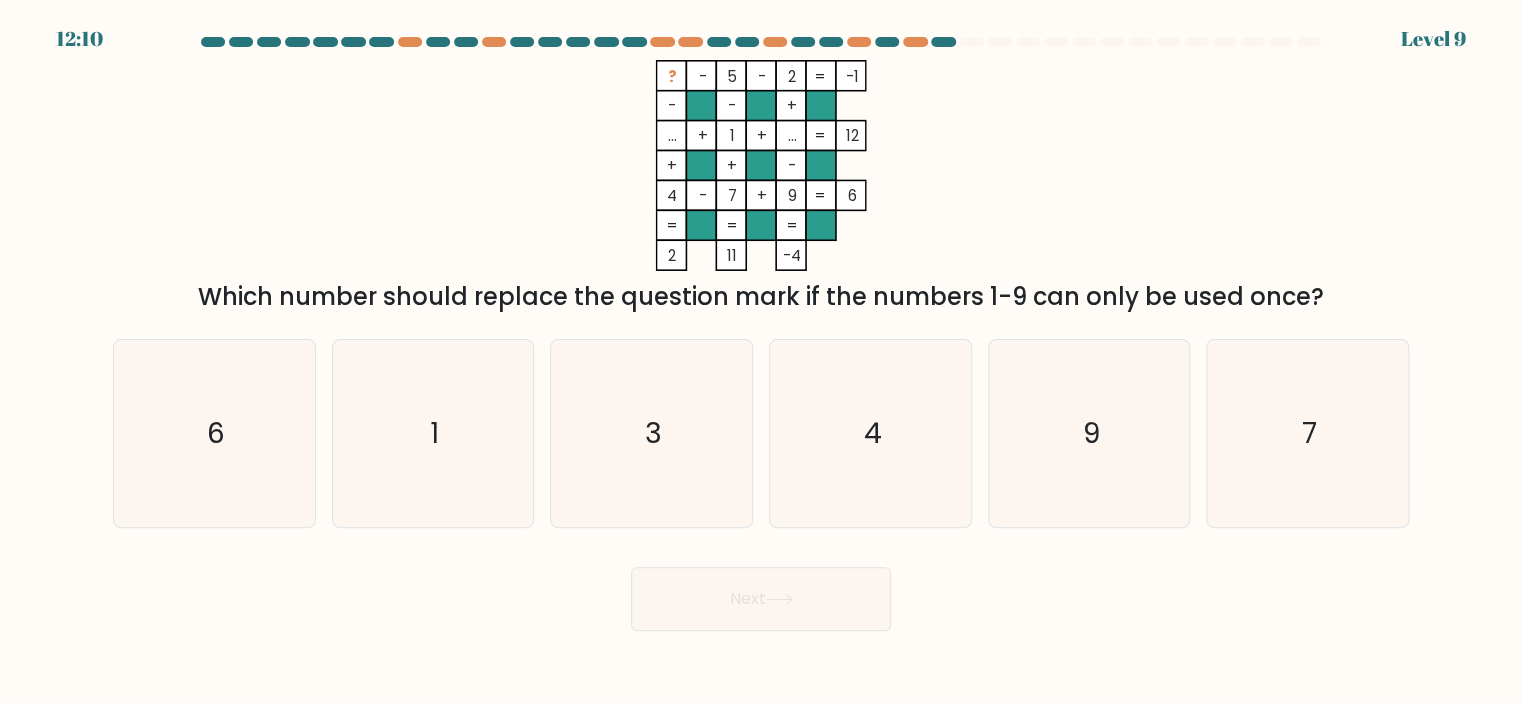 drag, startPoint x: 667, startPoint y: 73, endPoint x: 794, endPoint y: 134, distance: 140.89003 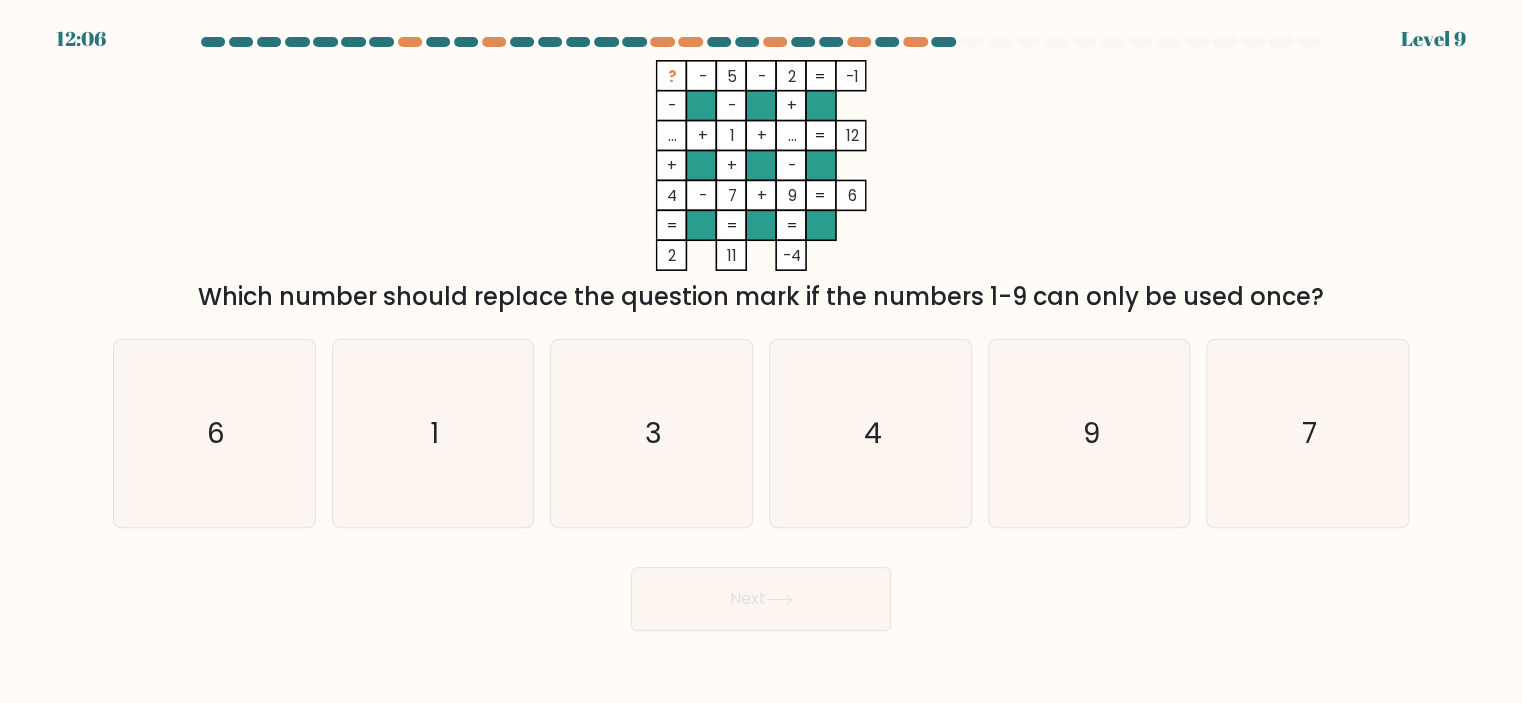 drag, startPoint x: 667, startPoint y: 76, endPoint x: 1323, endPoint y: 310, distance: 696.4855 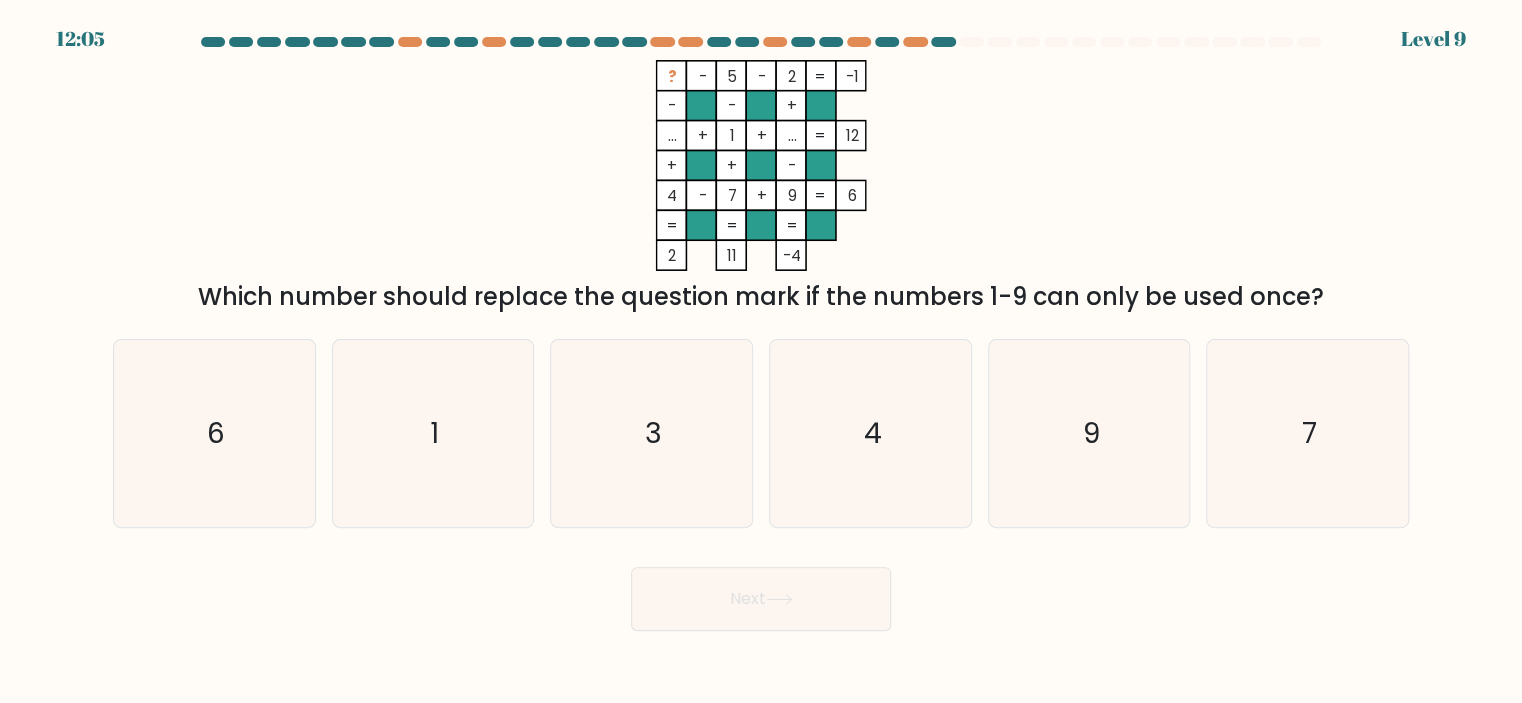 copy on "?    -    5    -    2    -1    -    -    +    ...    +    1    +    ...    12    +    +    -    4    -    7    +    9    =   6    =   =   =   =   2    11    -4    =
Which number should replace the question mark if the numbers 1-9 can only be used once?" 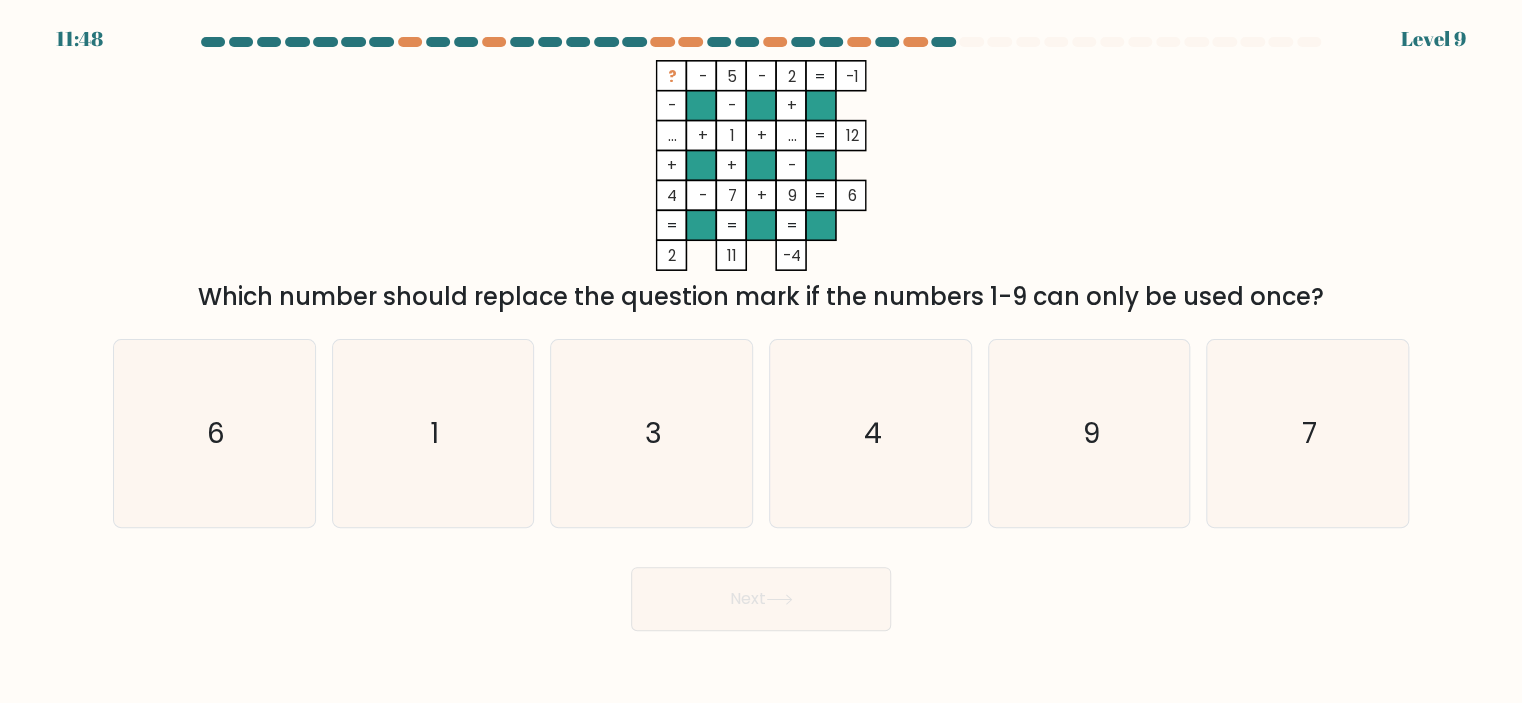 click on "?    -    5    -    2    -1    -    -    +    ...    +    1    +    ...    12    +    +    -    4    -    7    +    9    =   6    =   =   =   =   2    11    -4    =" 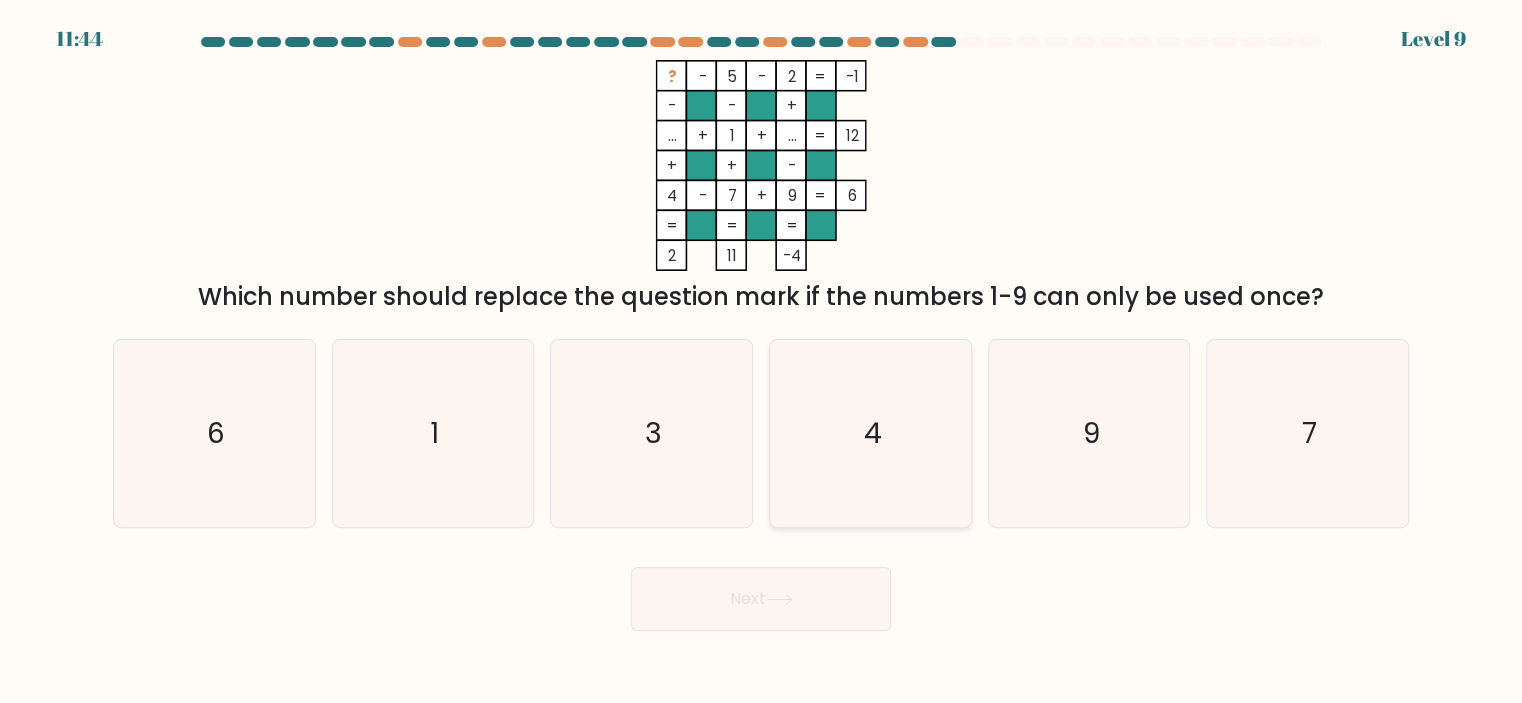 click on "4" 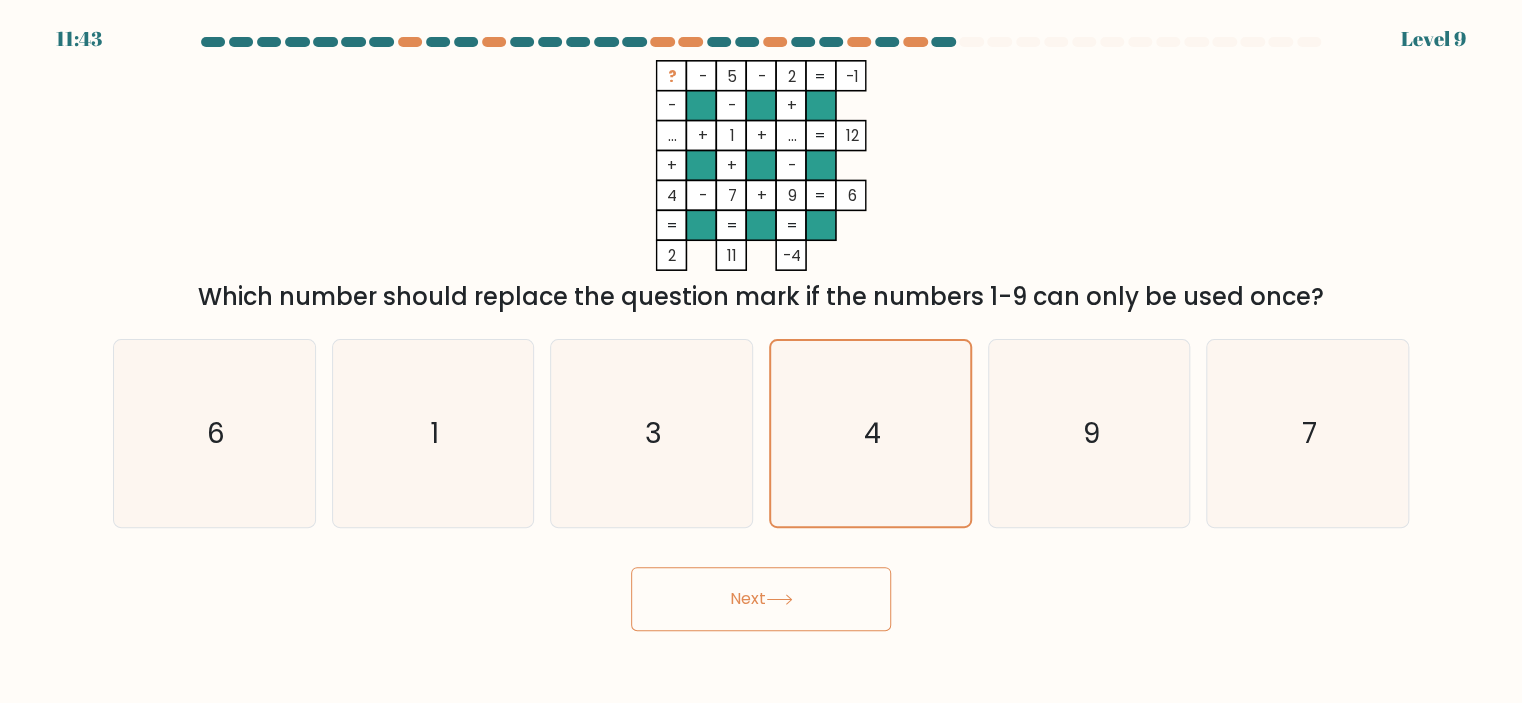click on "Next" at bounding box center [761, 599] 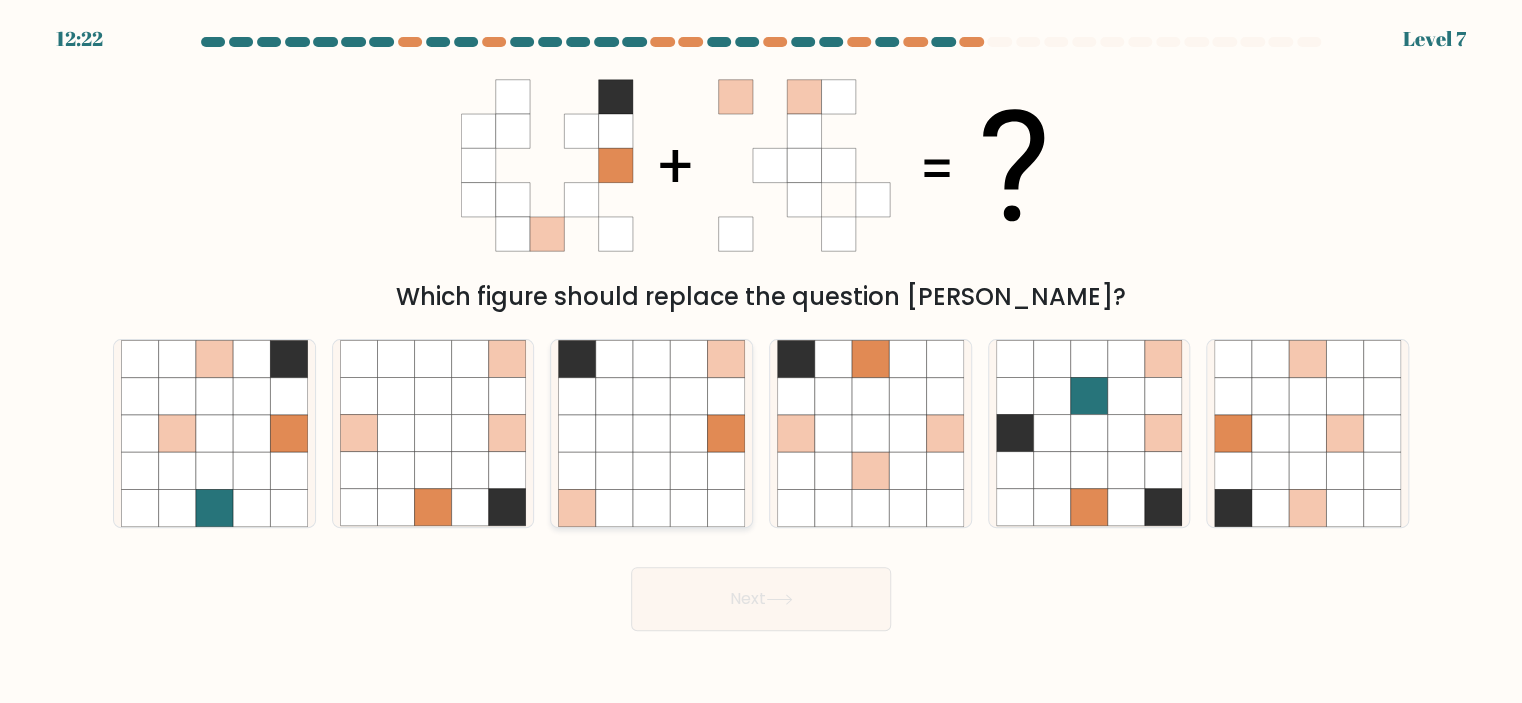 click 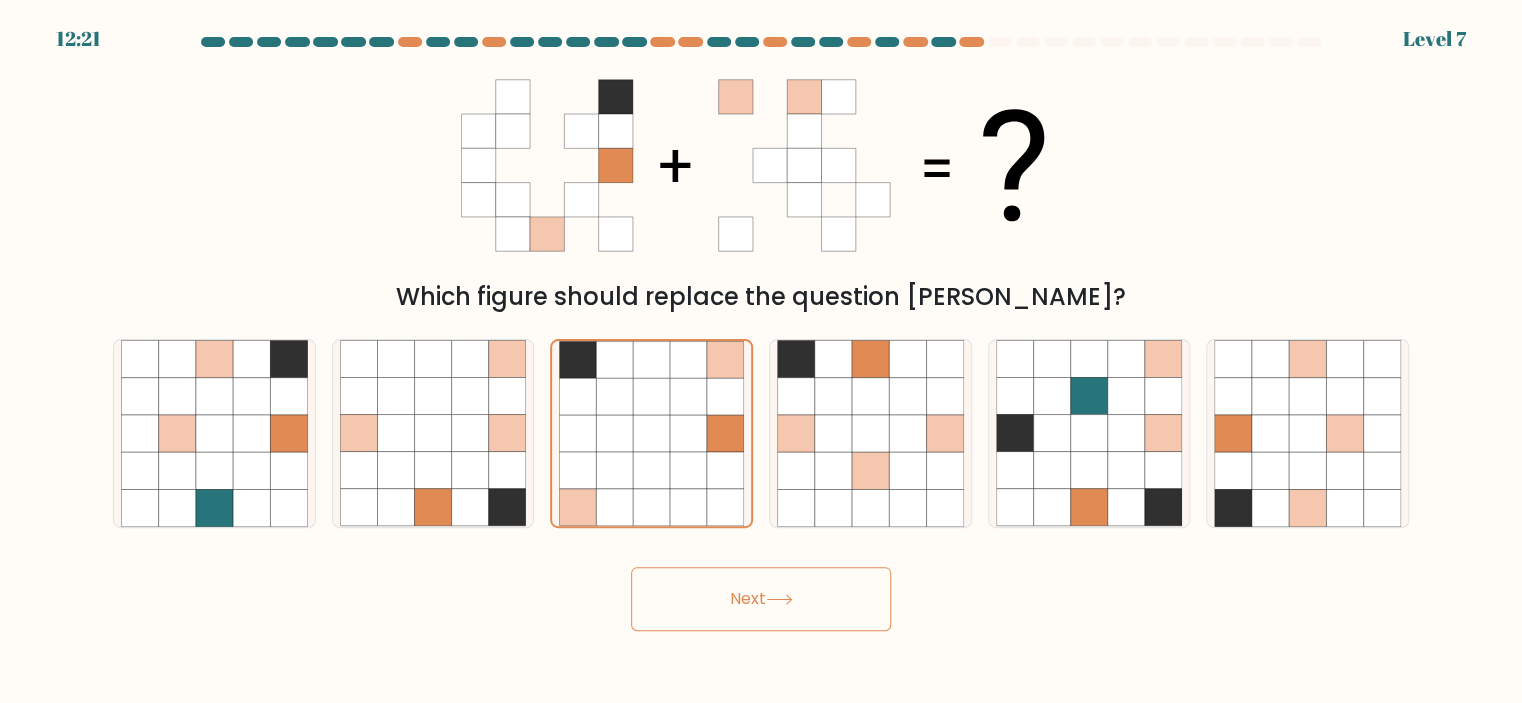 click on "Next" at bounding box center (761, 599) 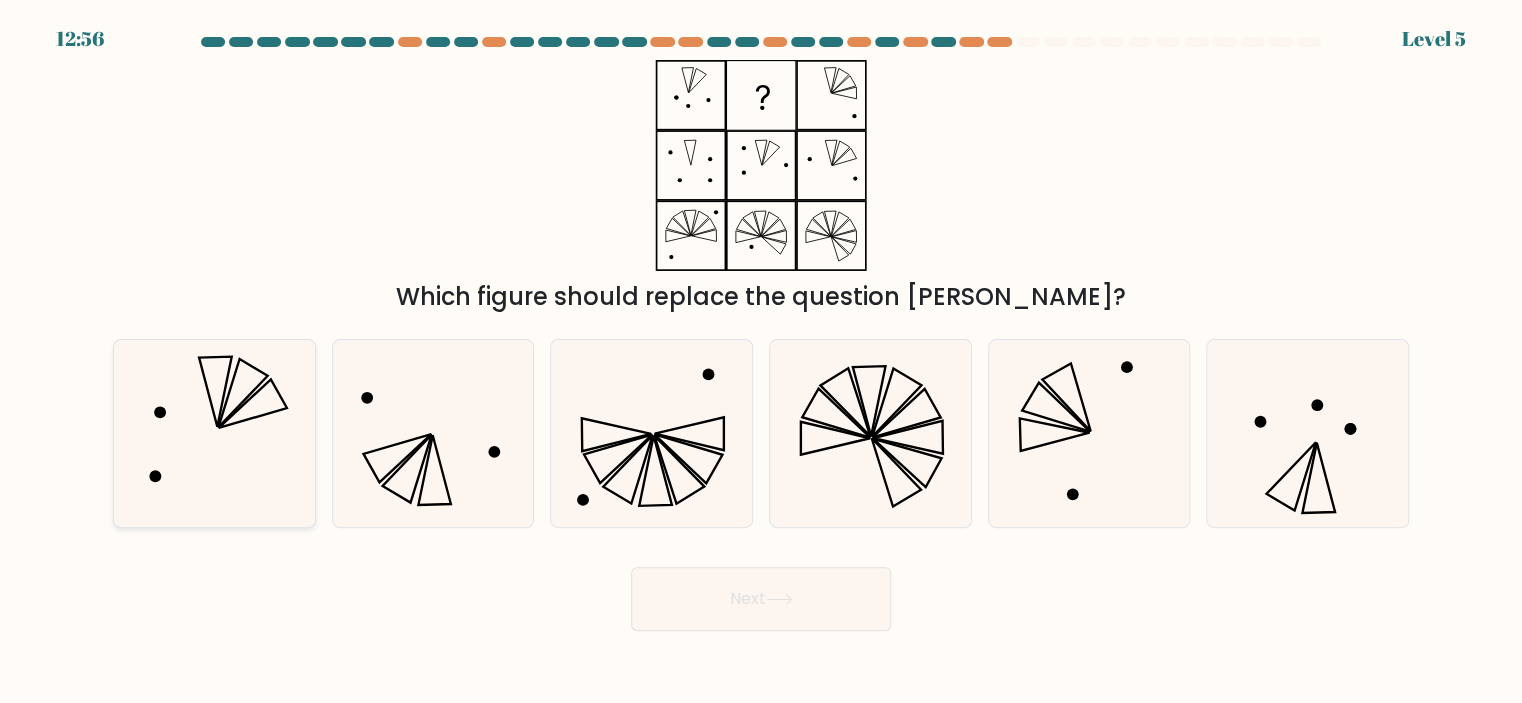 click 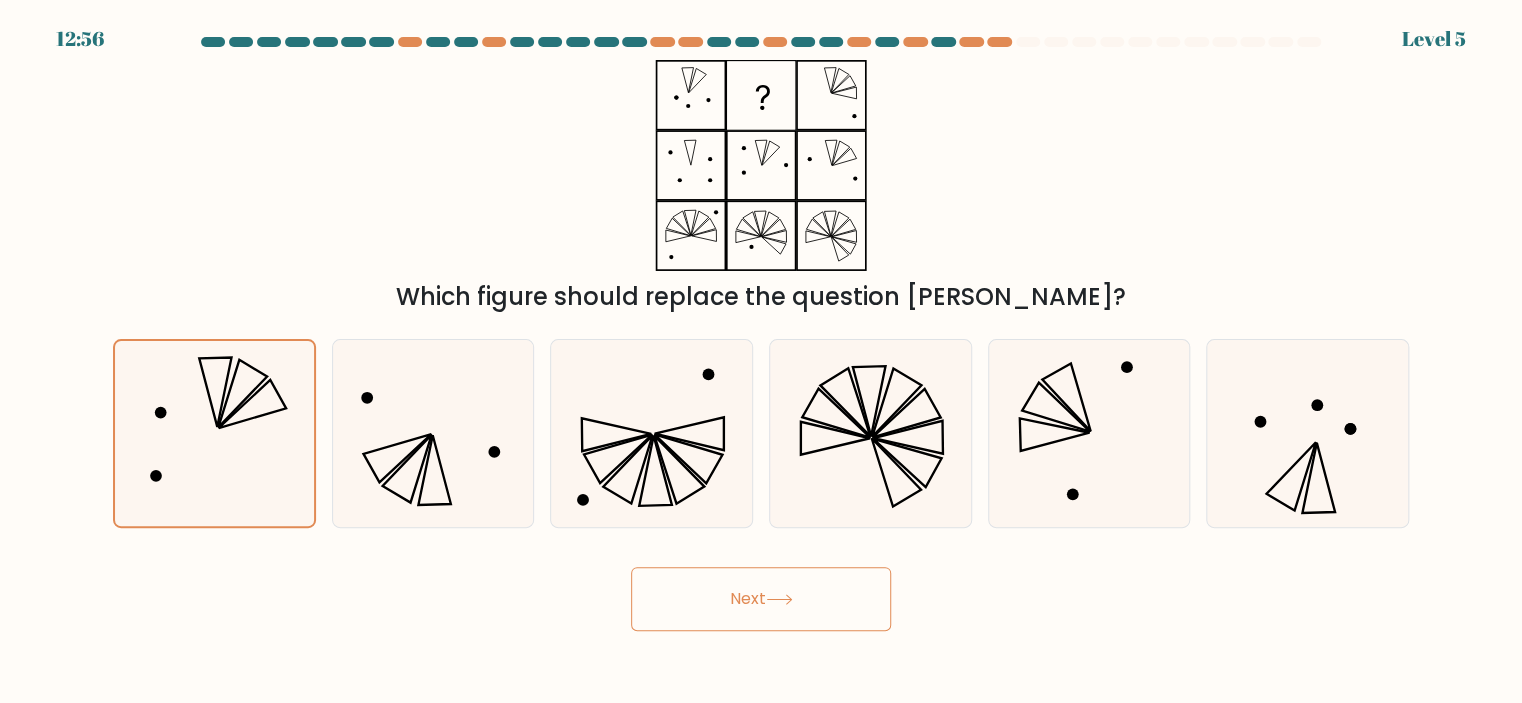 click on "Next" at bounding box center [761, 599] 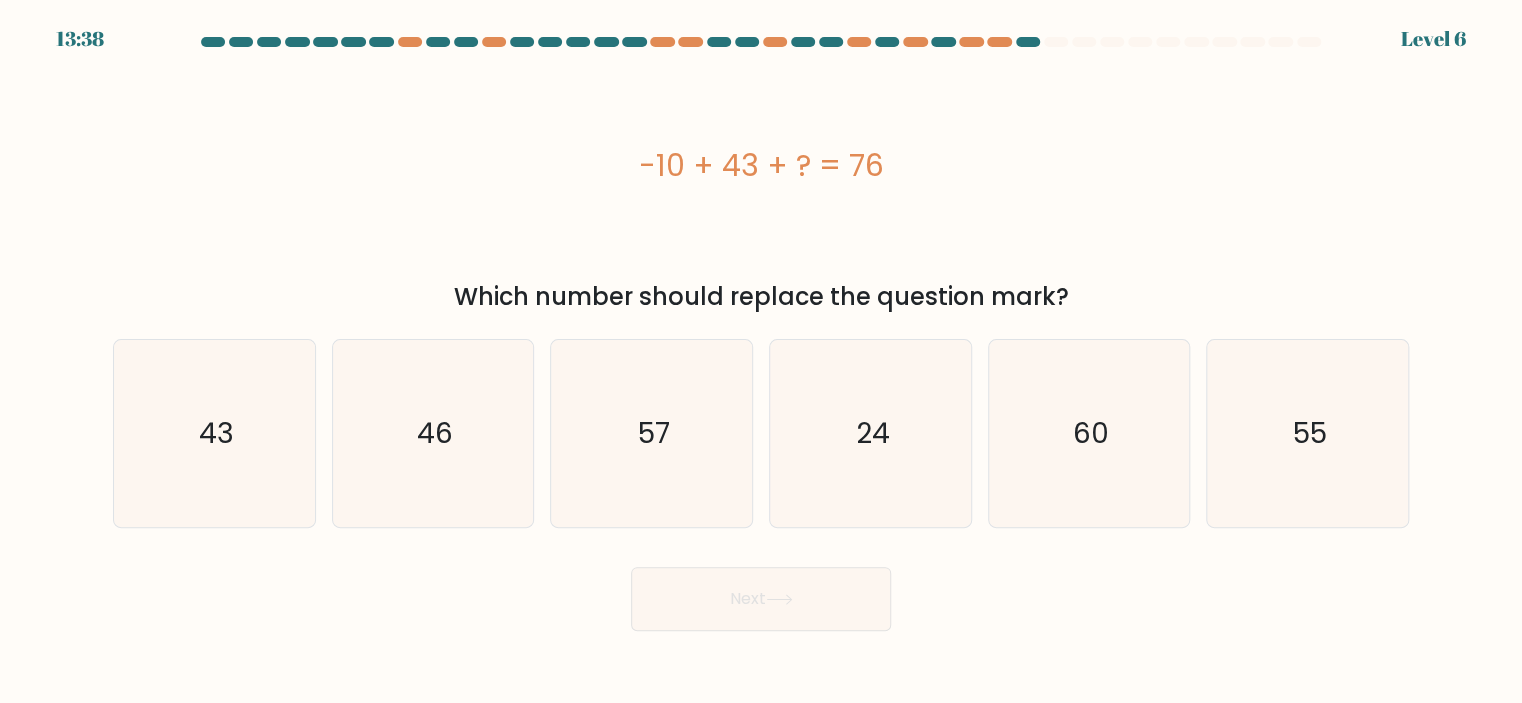 drag, startPoint x: 673, startPoint y: 169, endPoint x: 951, endPoint y: 157, distance: 278.25888 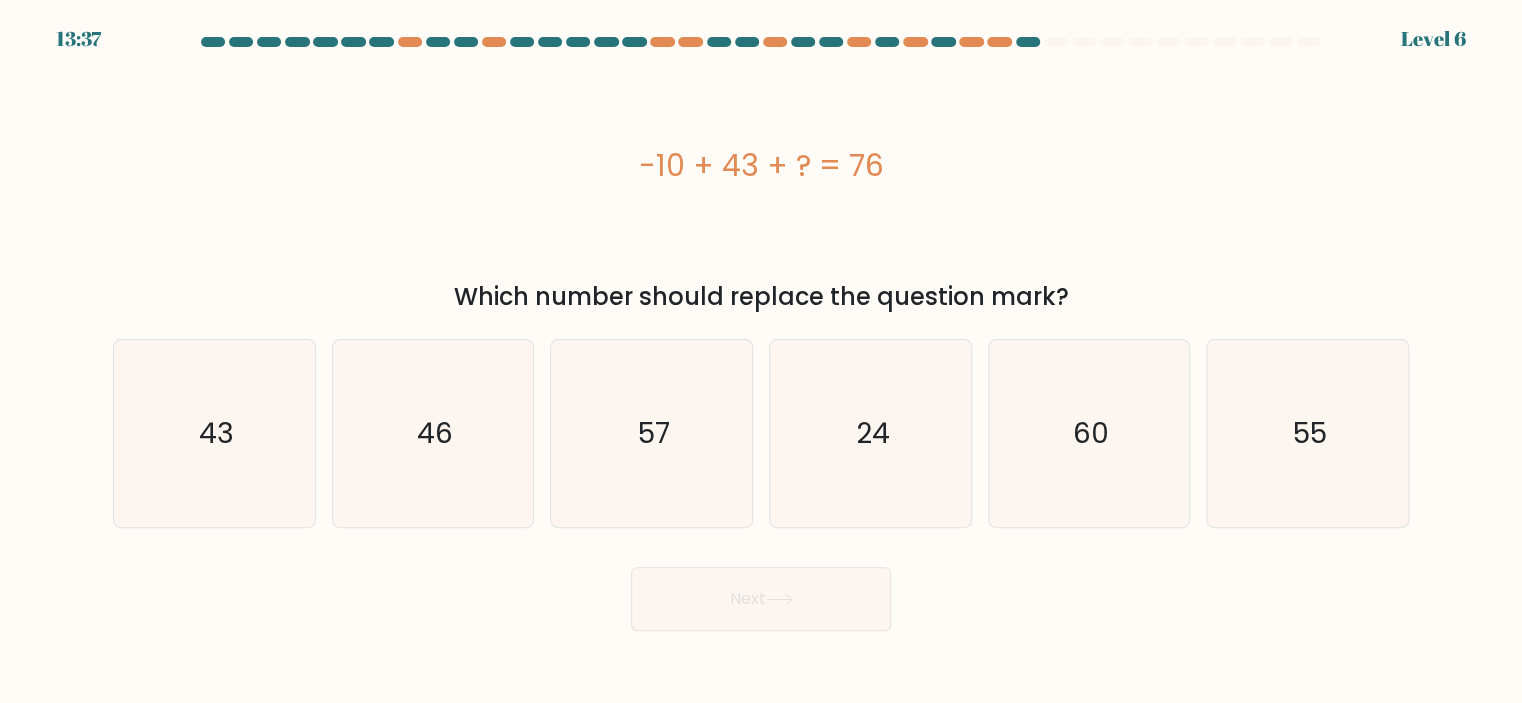 copy on "-10 + 43 + ? = 76" 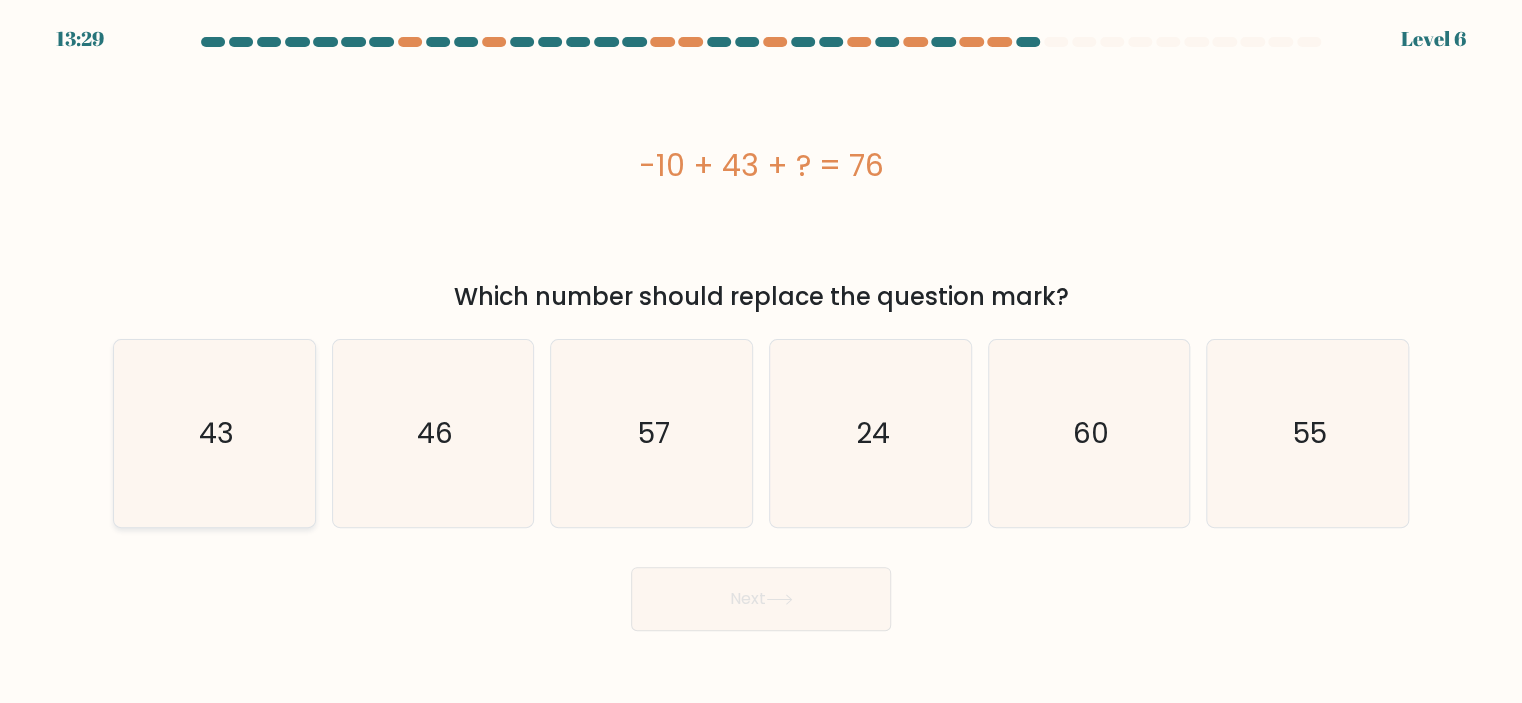 click on "43" 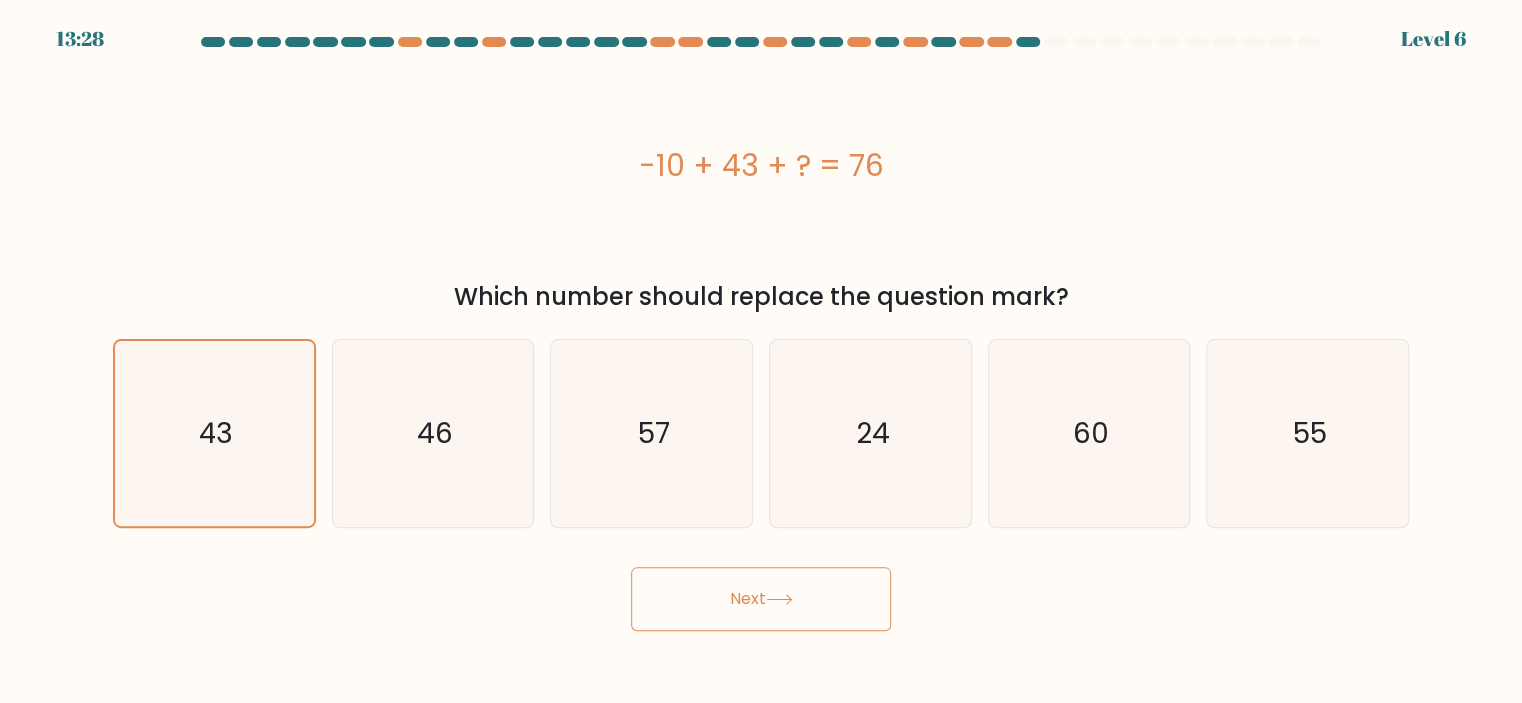 click 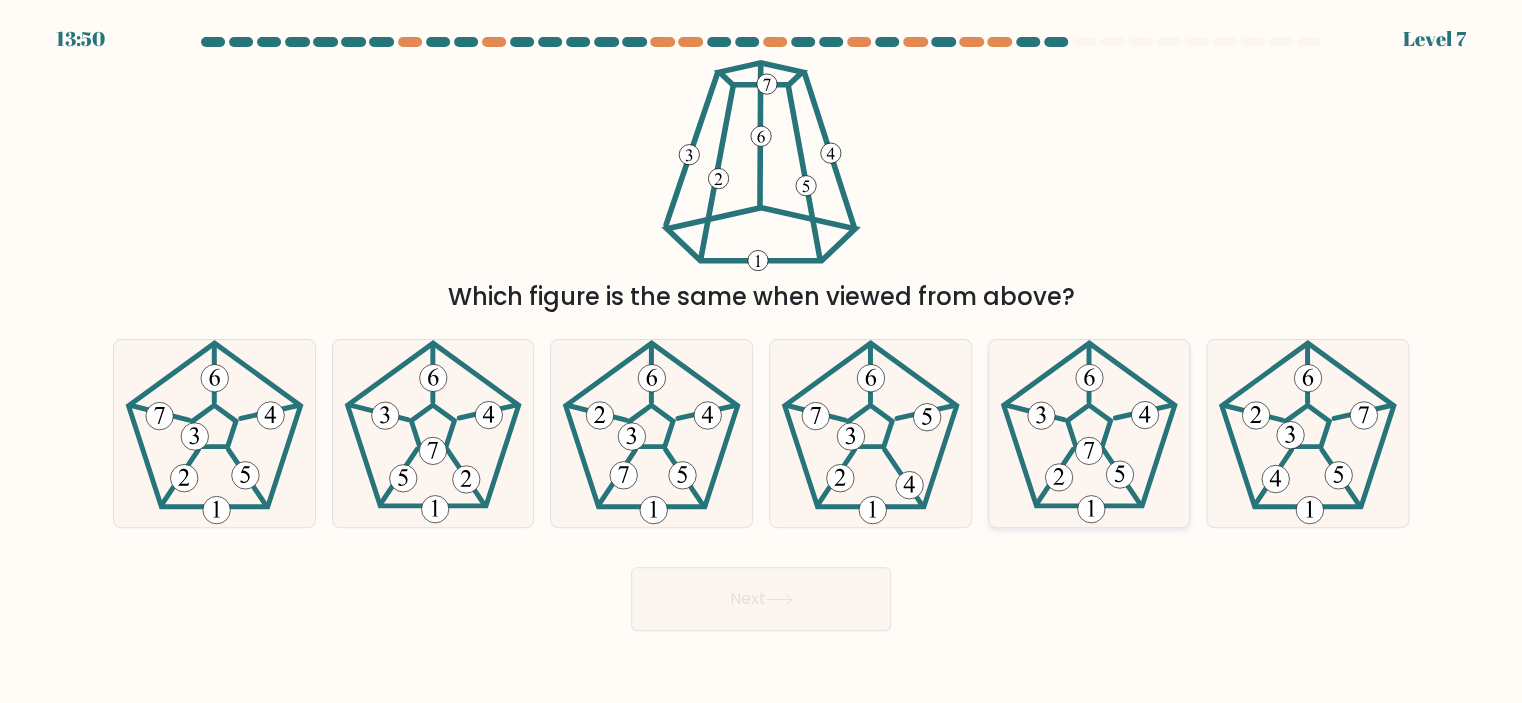 click 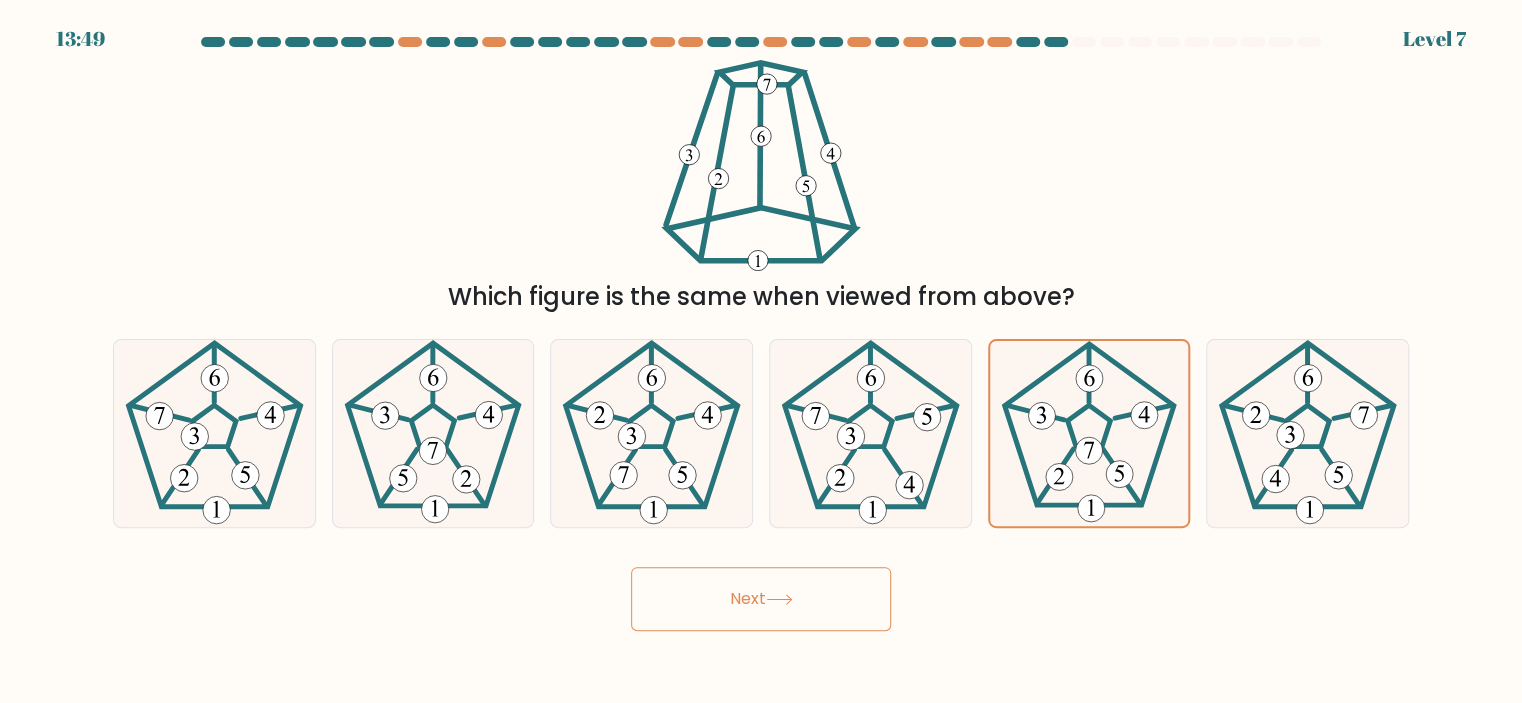 click on "Next" at bounding box center [761, 599] 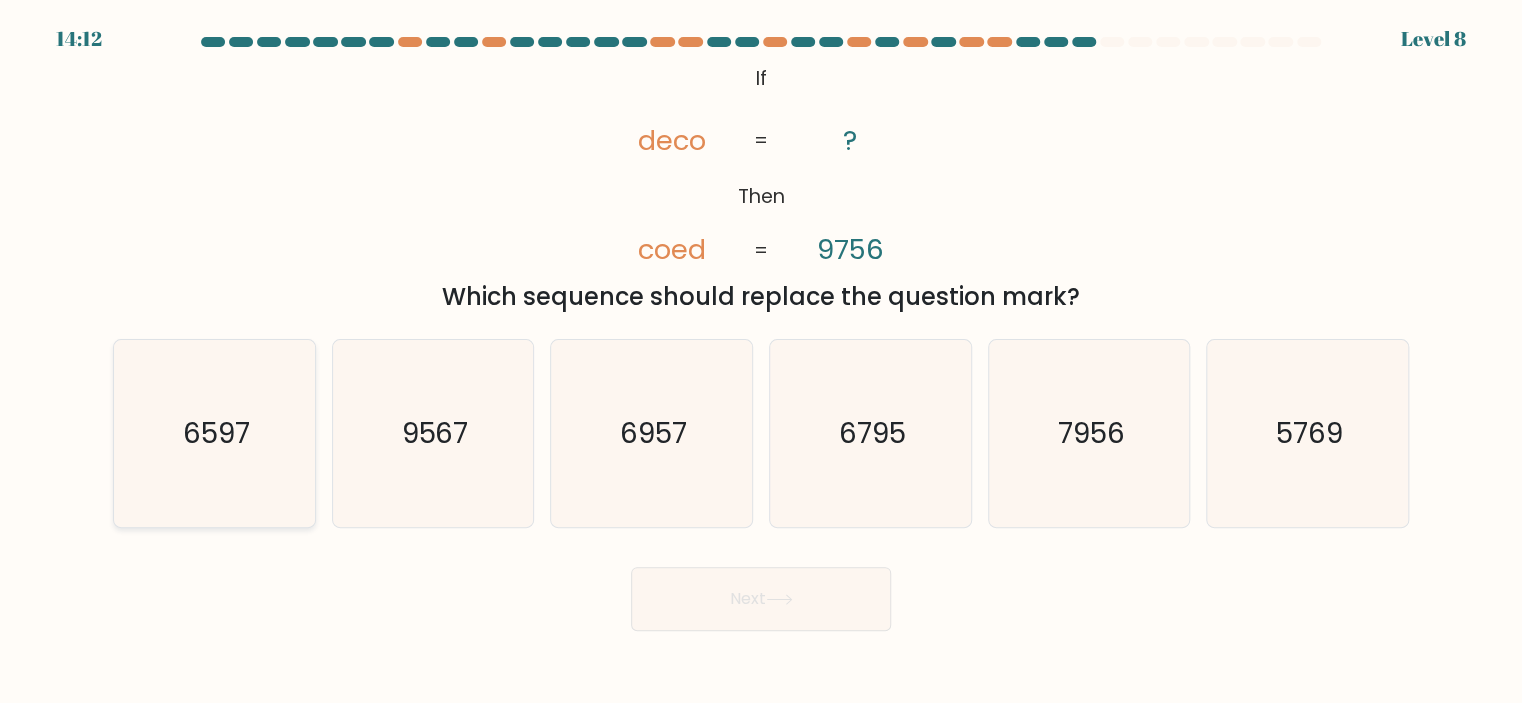 click on "6597" 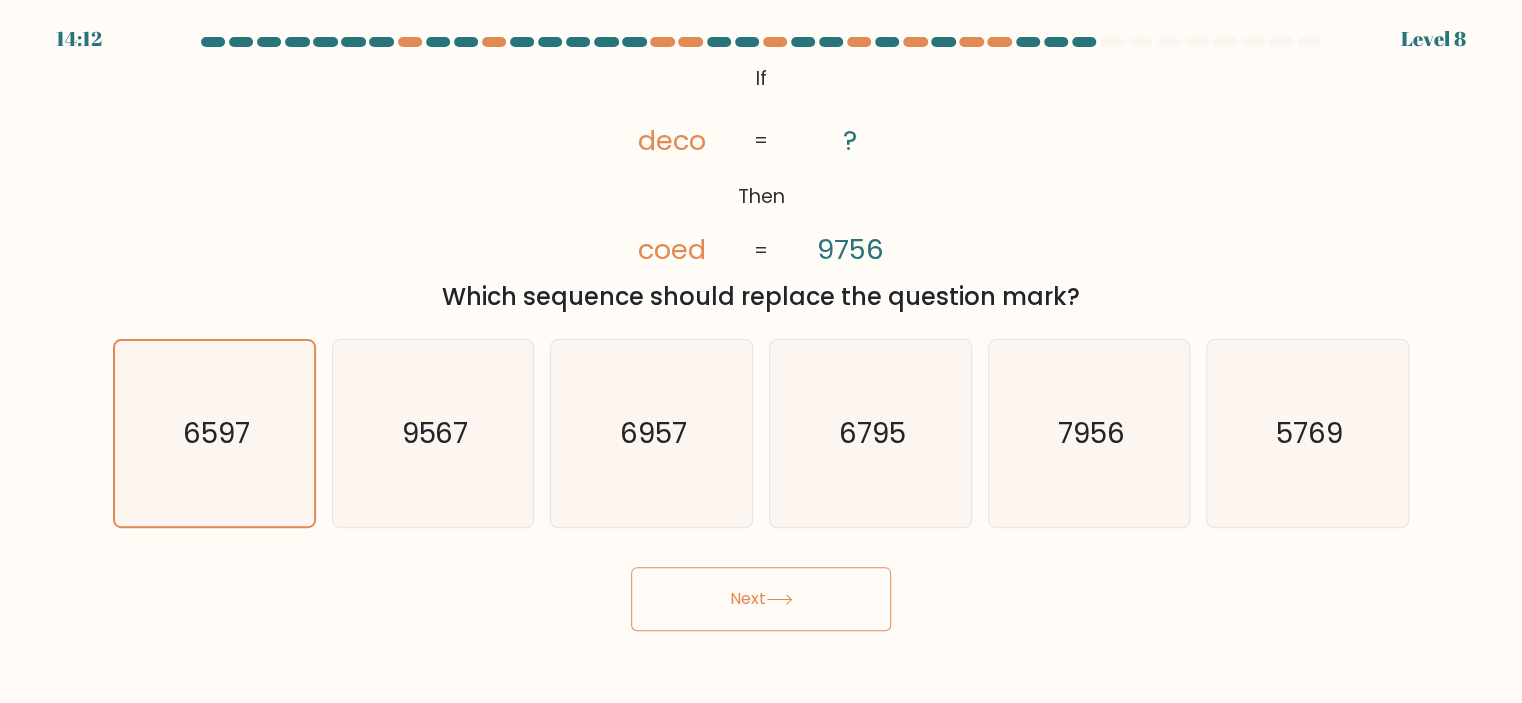 click on "Next" at bounding box center [761, 599] 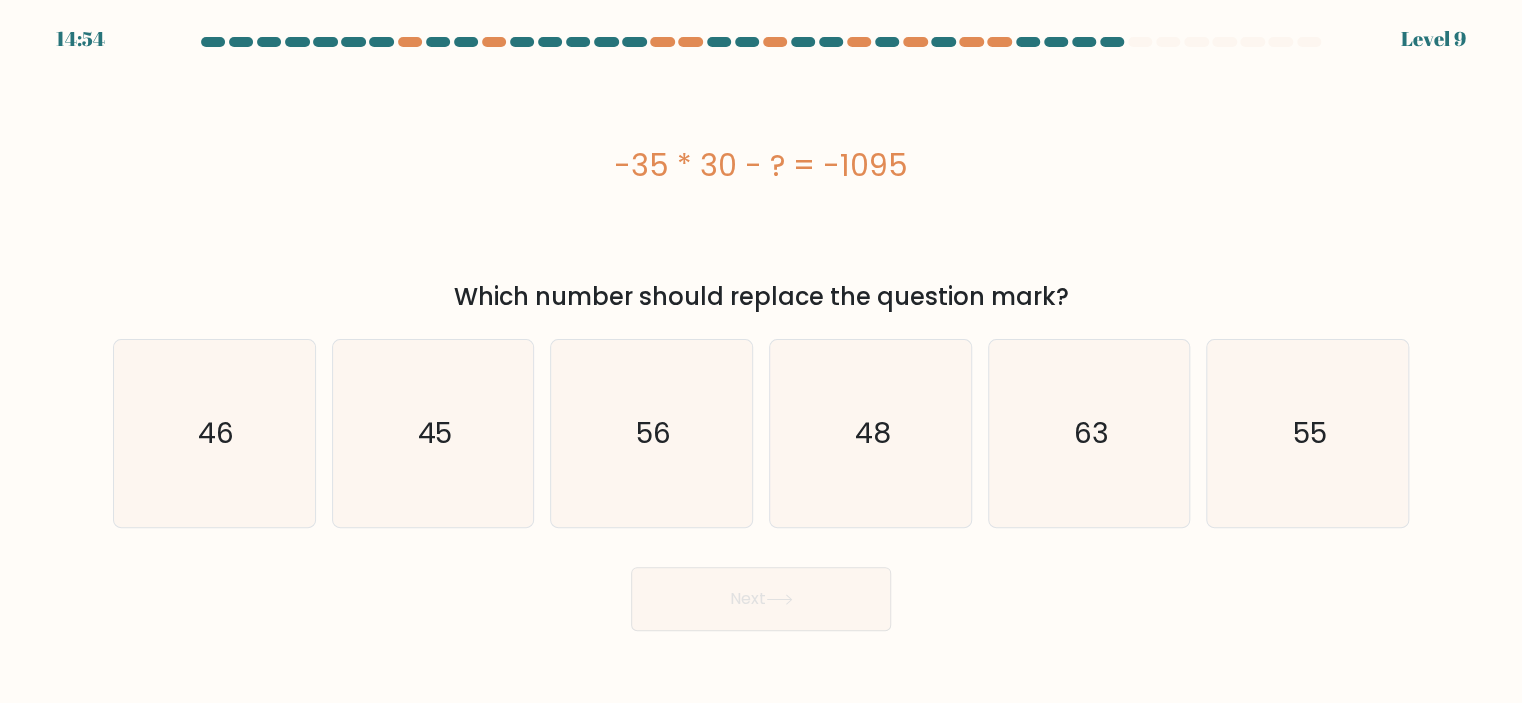 drag, startPoint x: 614, startPoint y: 158, endPoint x: 890, endPoint y: 159, distance: 276.0018 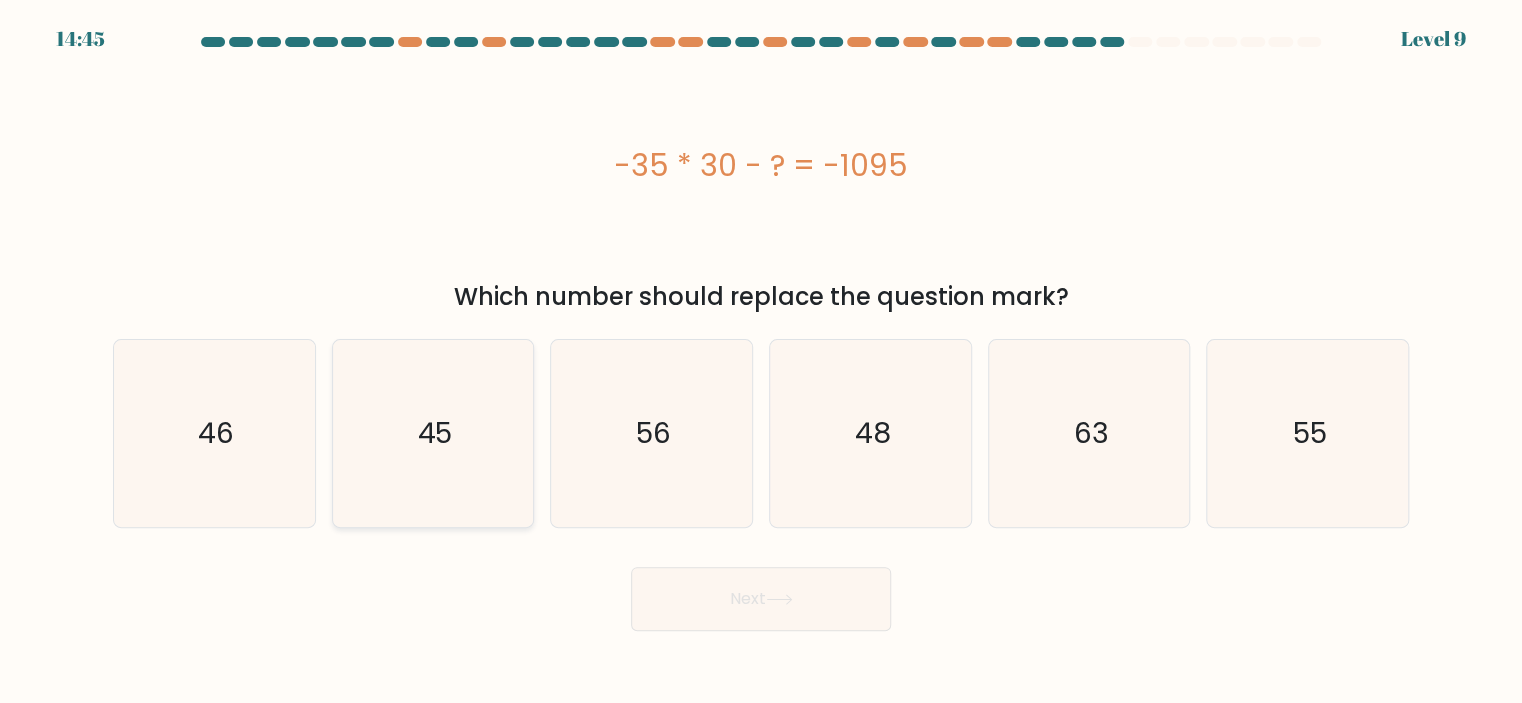 click on "45" 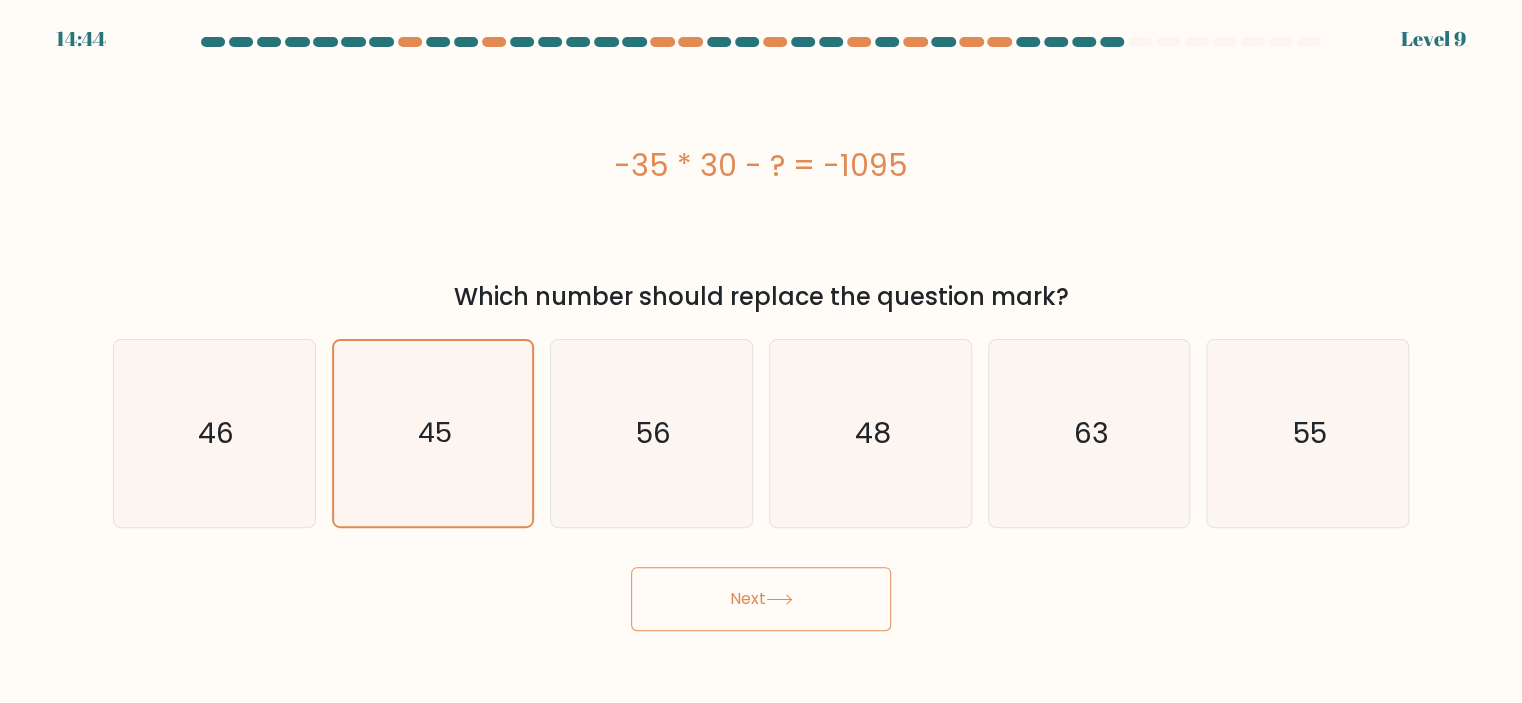 click on "Next" at bounding box center [761, 599] 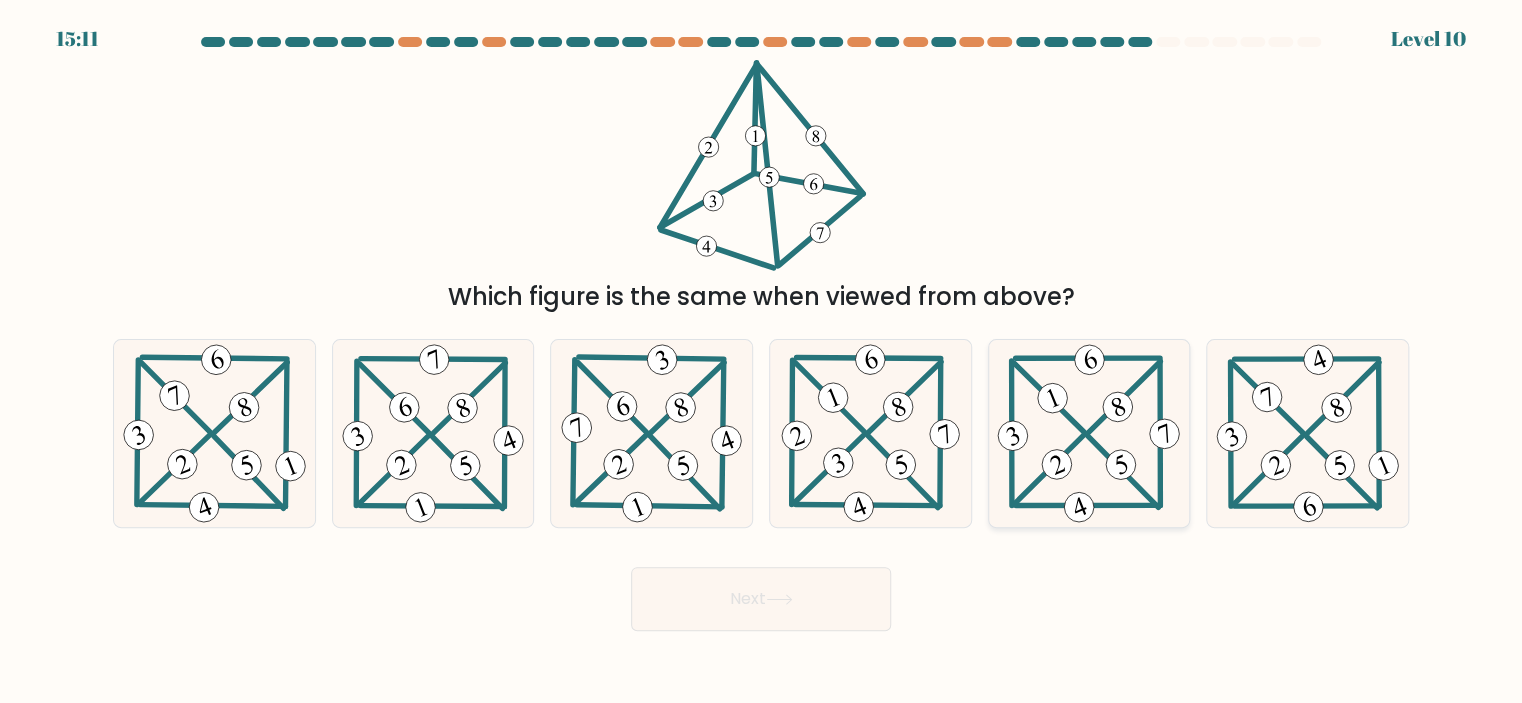 click 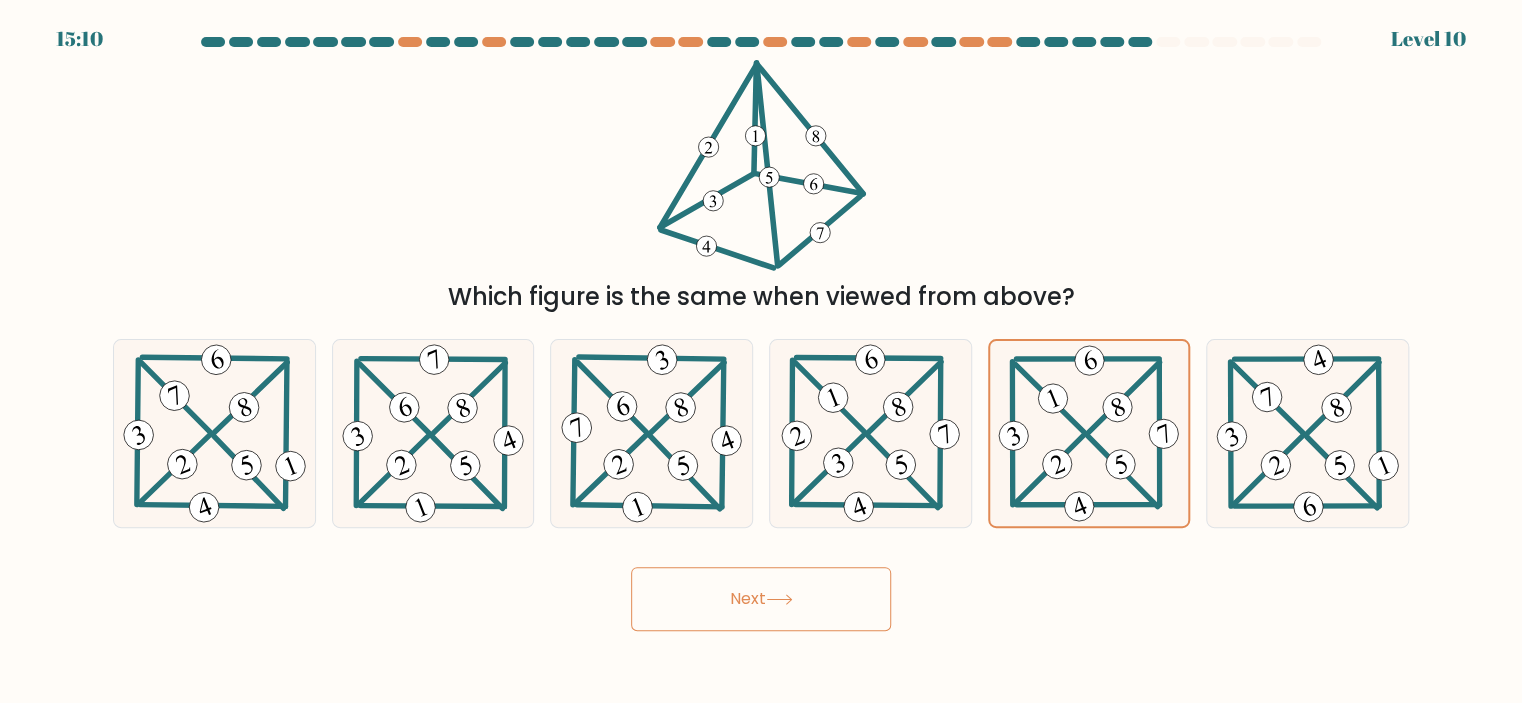 click on "Next" at bounding box center [761, 599] 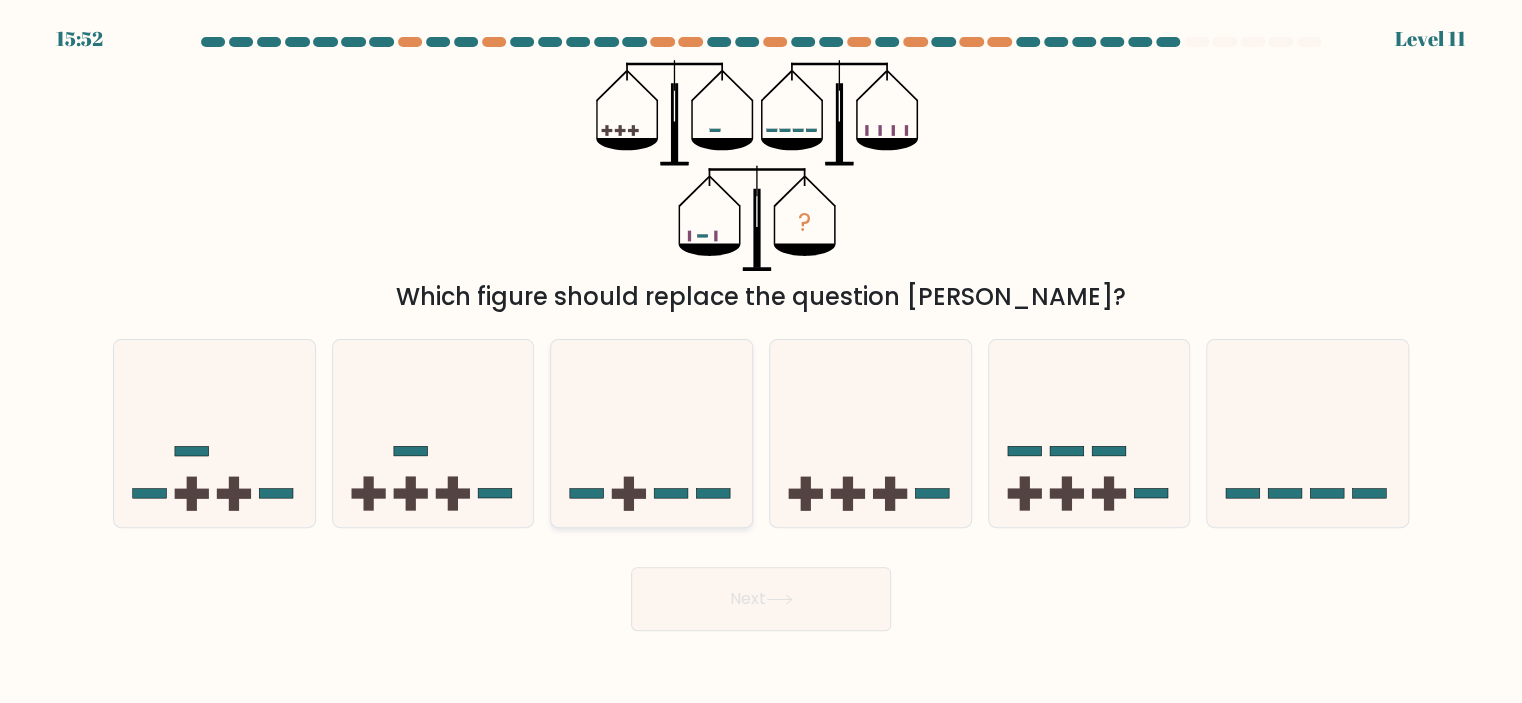 click 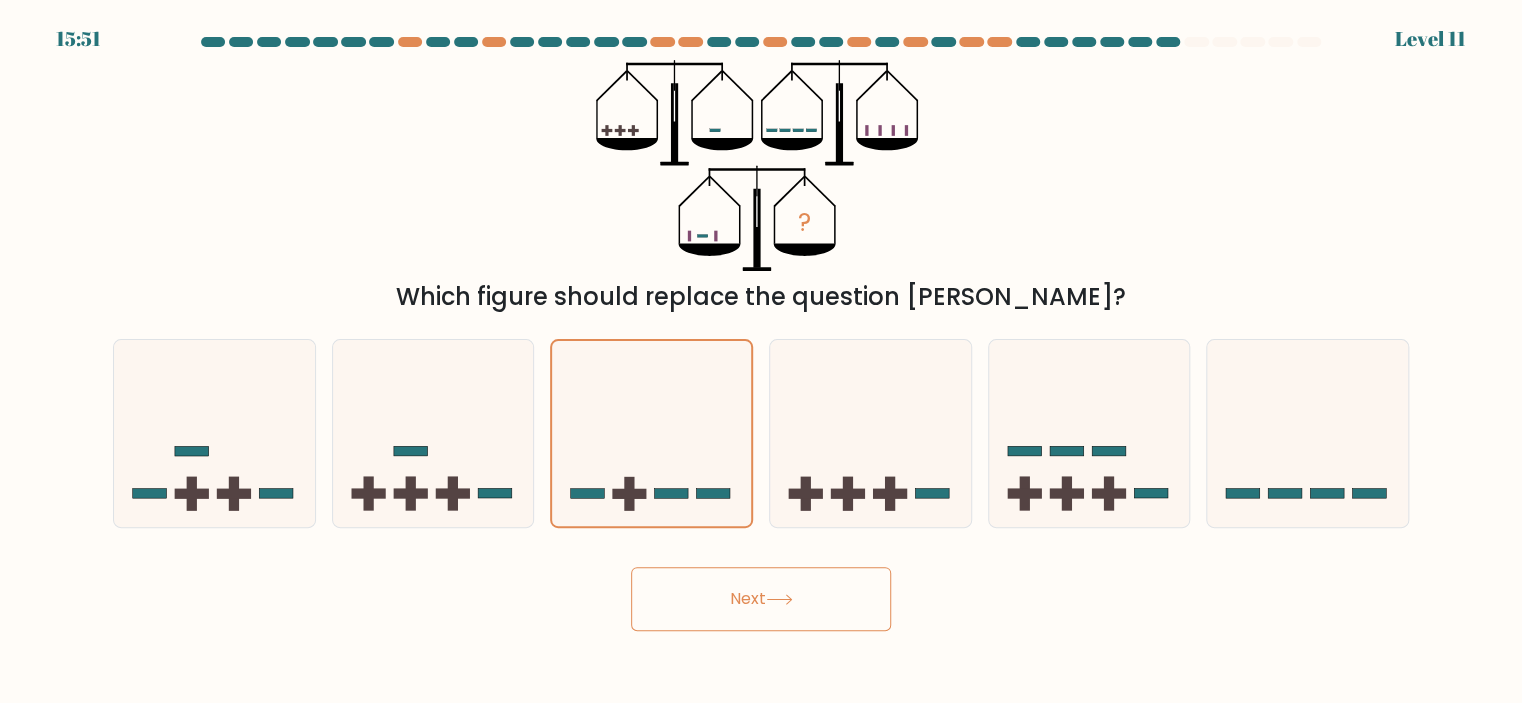 click on "Next" at bounding box center (761, 599) 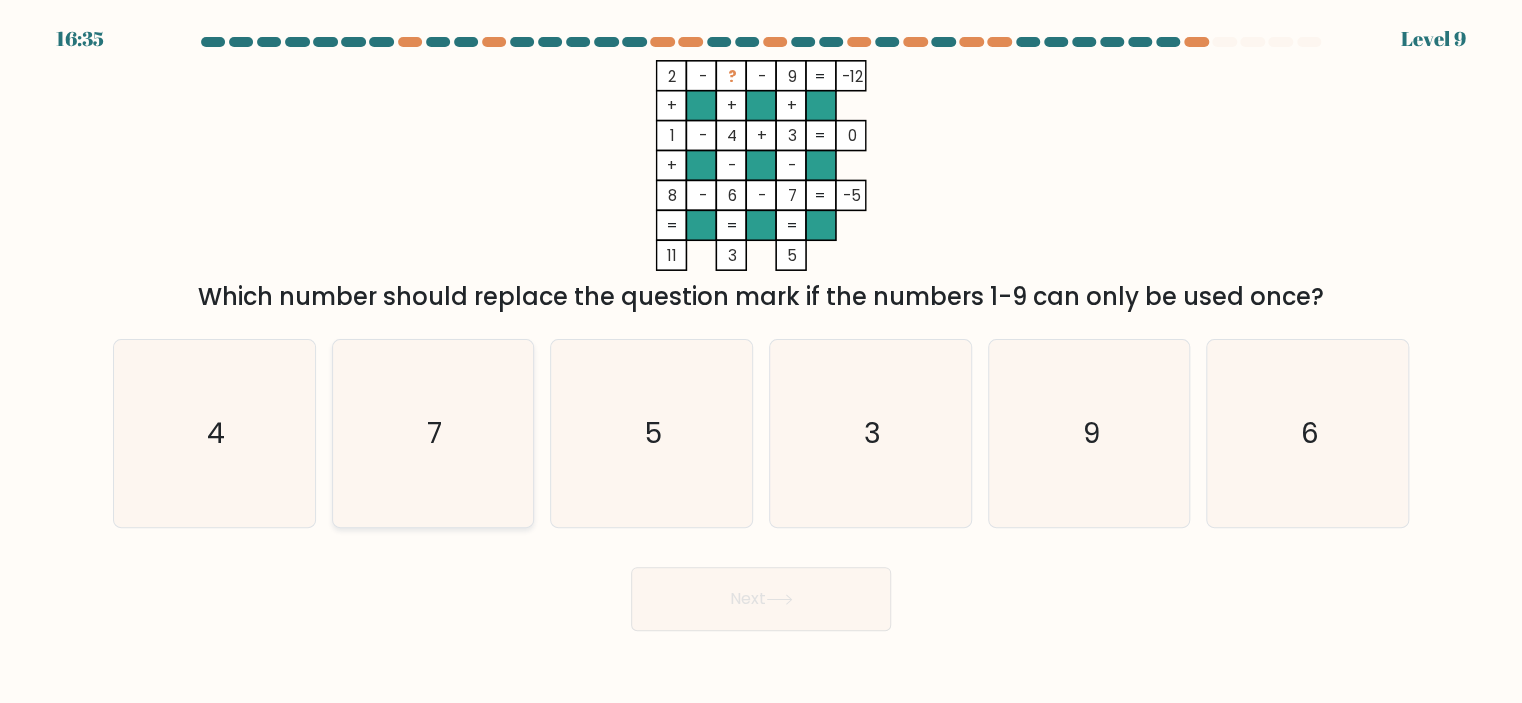 click on "7" 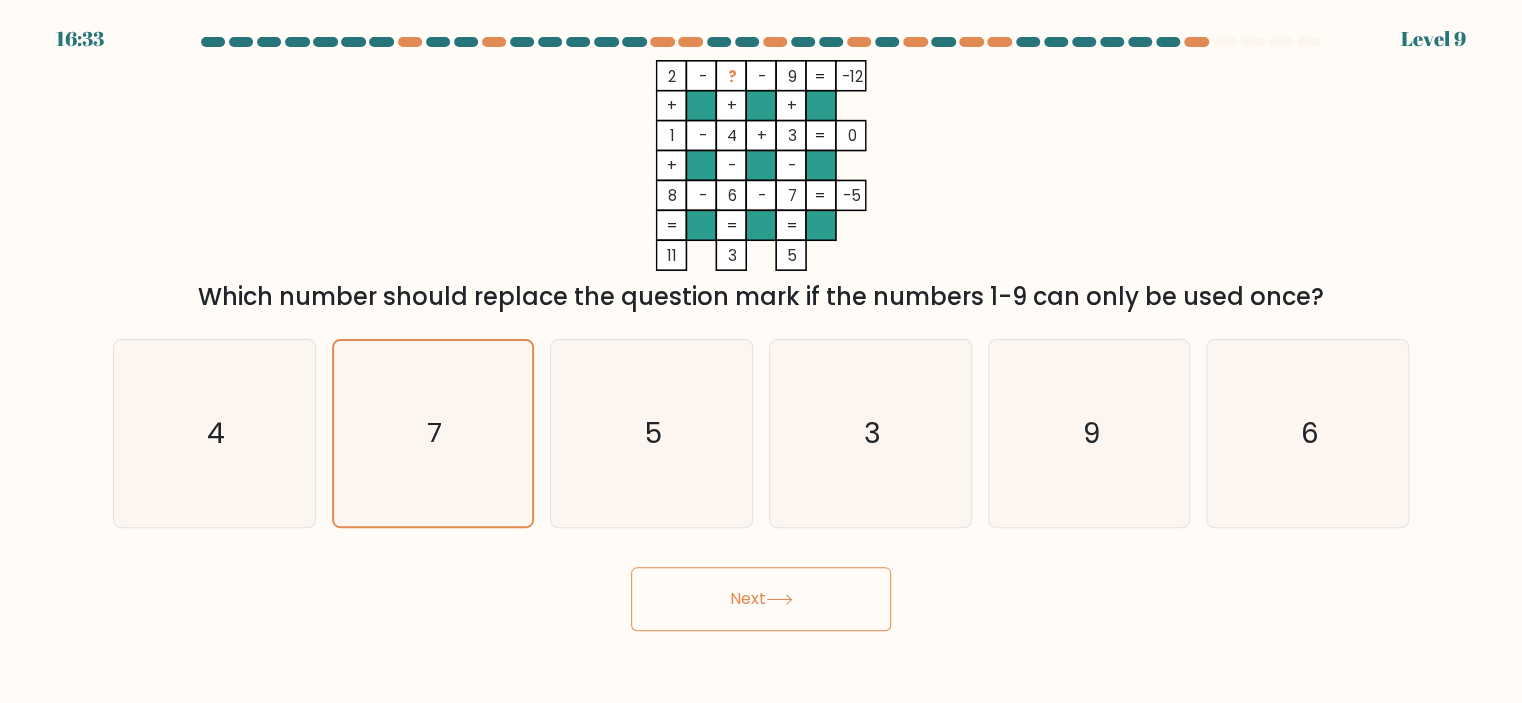 click on "Next" at bounding box center [761, 599] 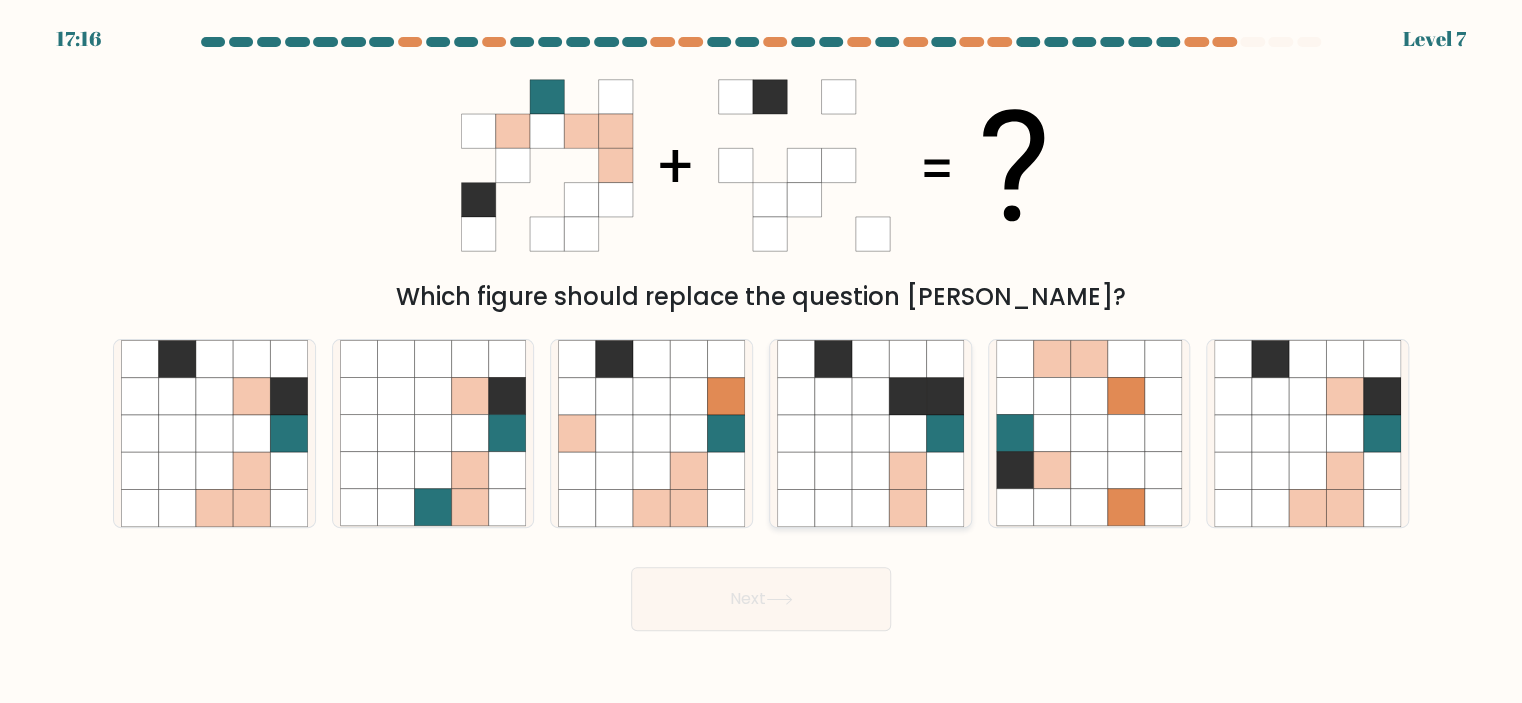 click 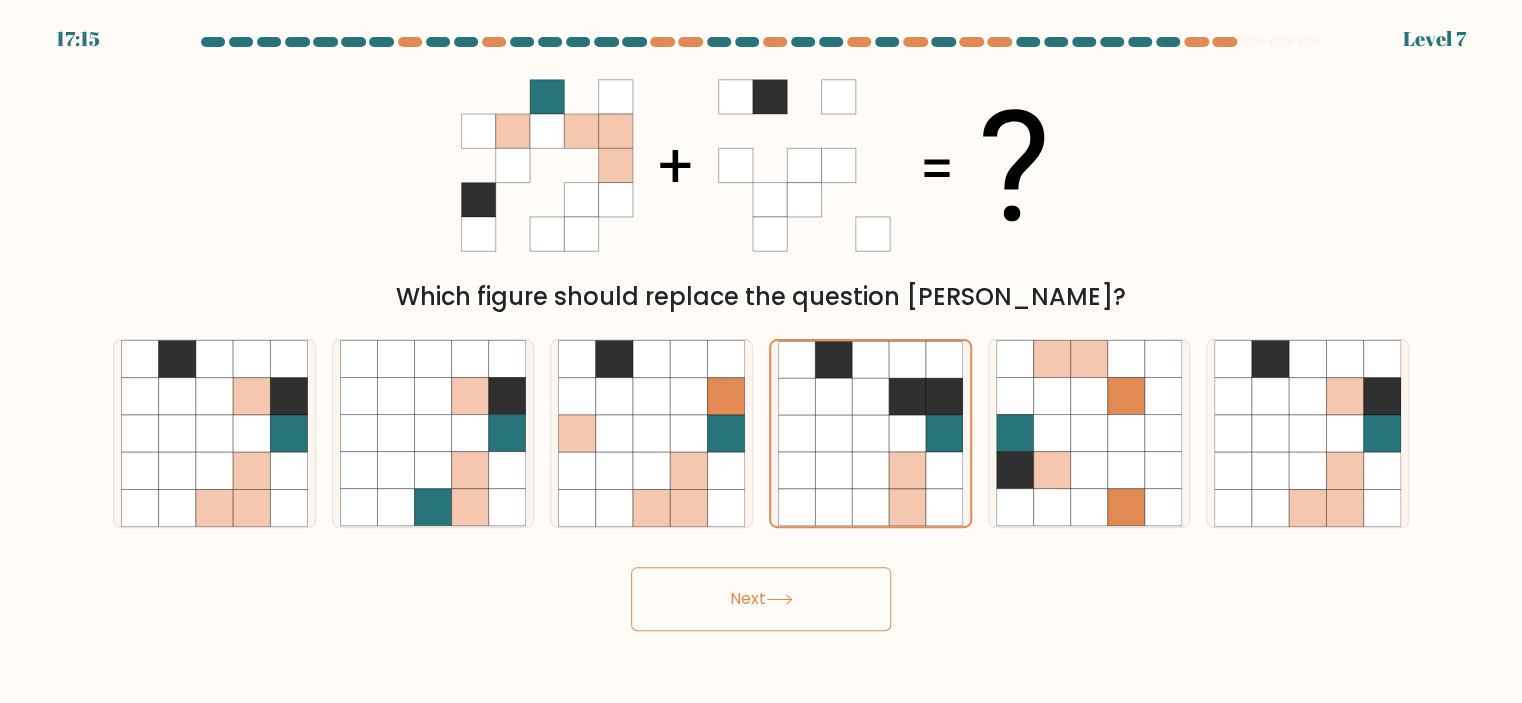 click on "Next" at bounding box center (761, 599) 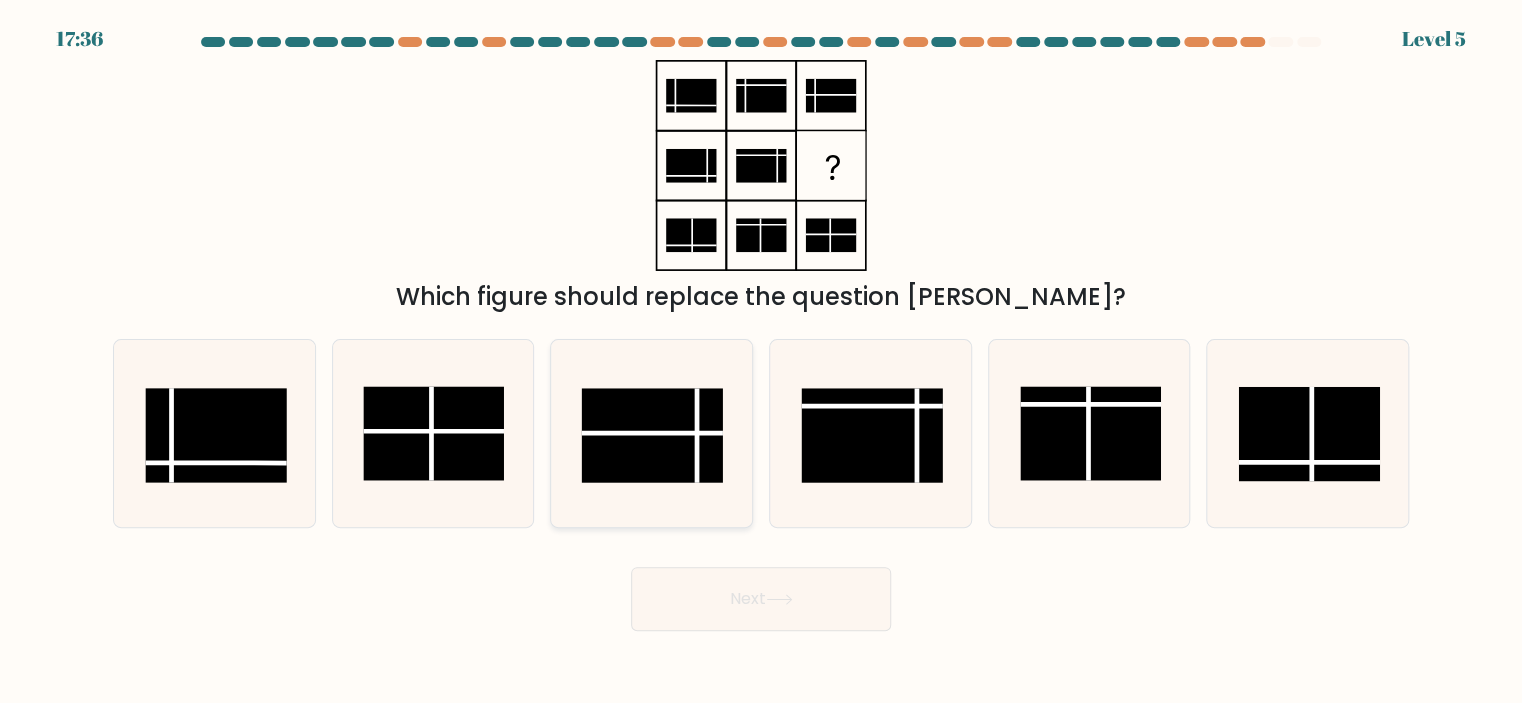 click 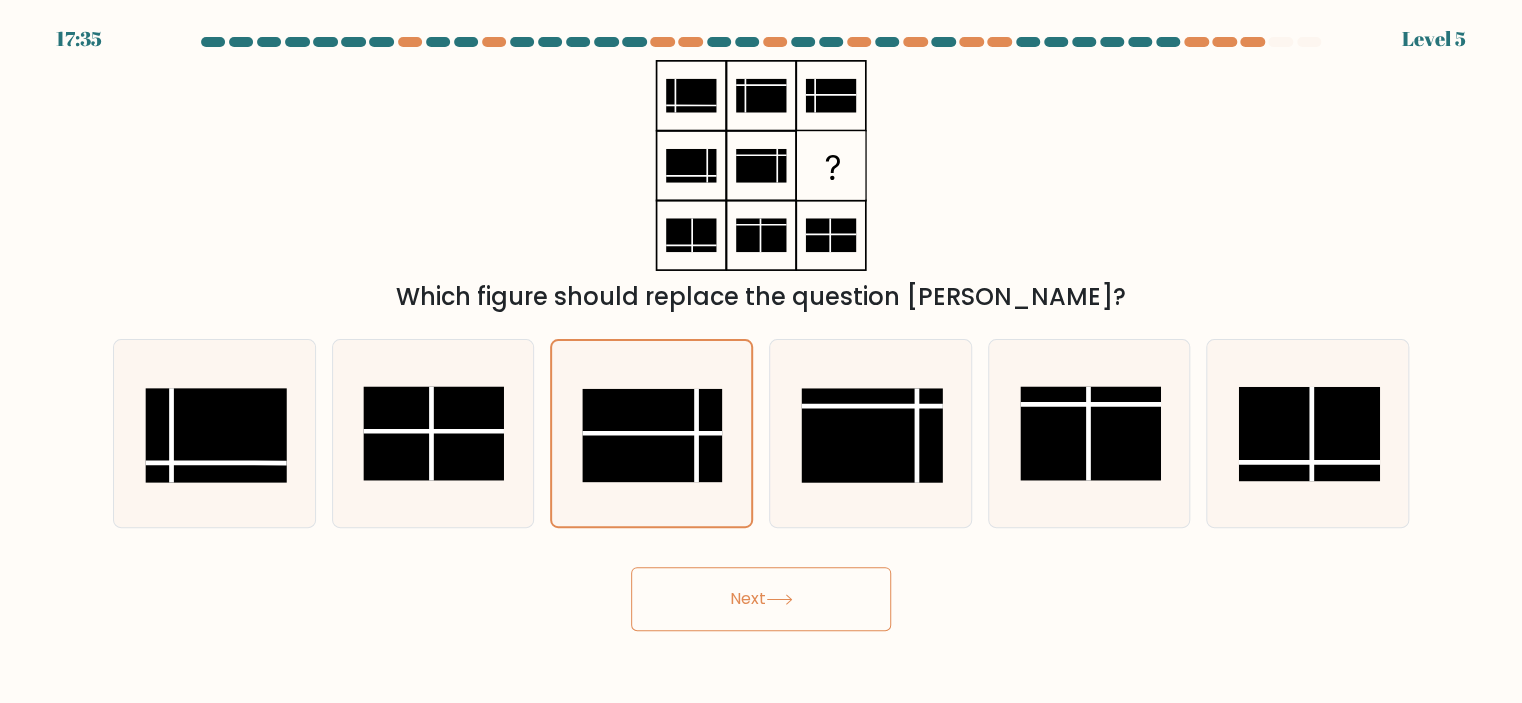 click on "Next" at bounding box center [761, 599] 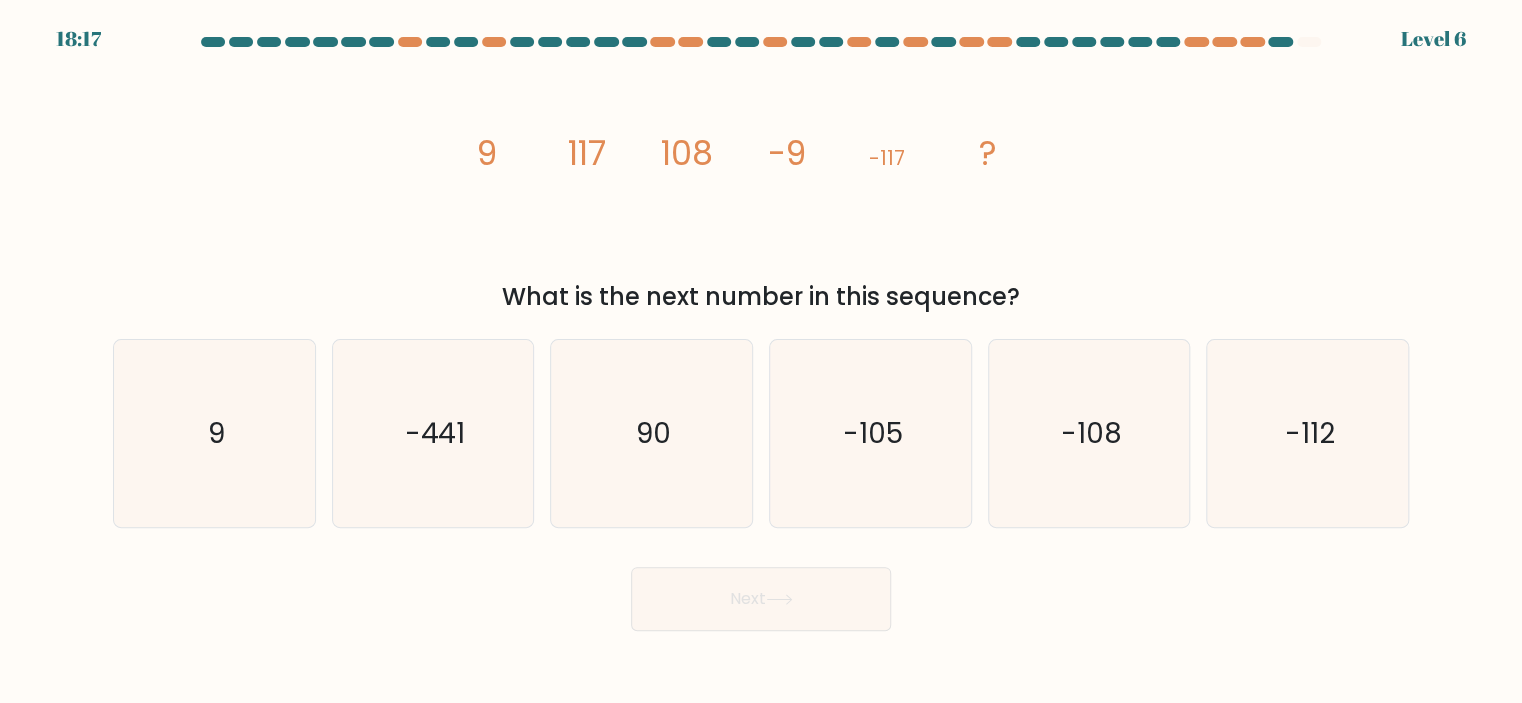 drag, startPoint x: 470, startPoint y: 141, endPoint x: 1001, endPoint y: 162, distance: 531.4151 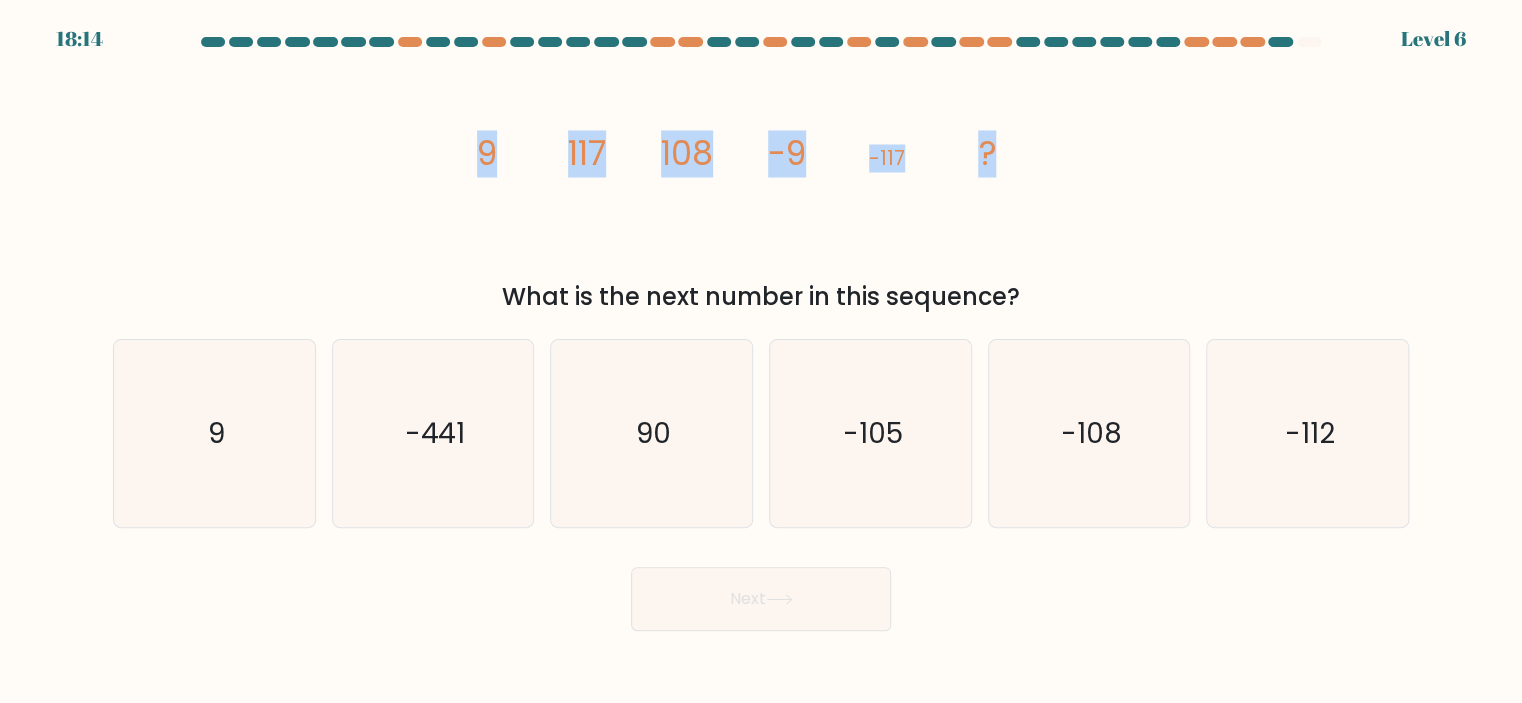 click on "image/svg+xml
9
117
108
-9
-117
?" 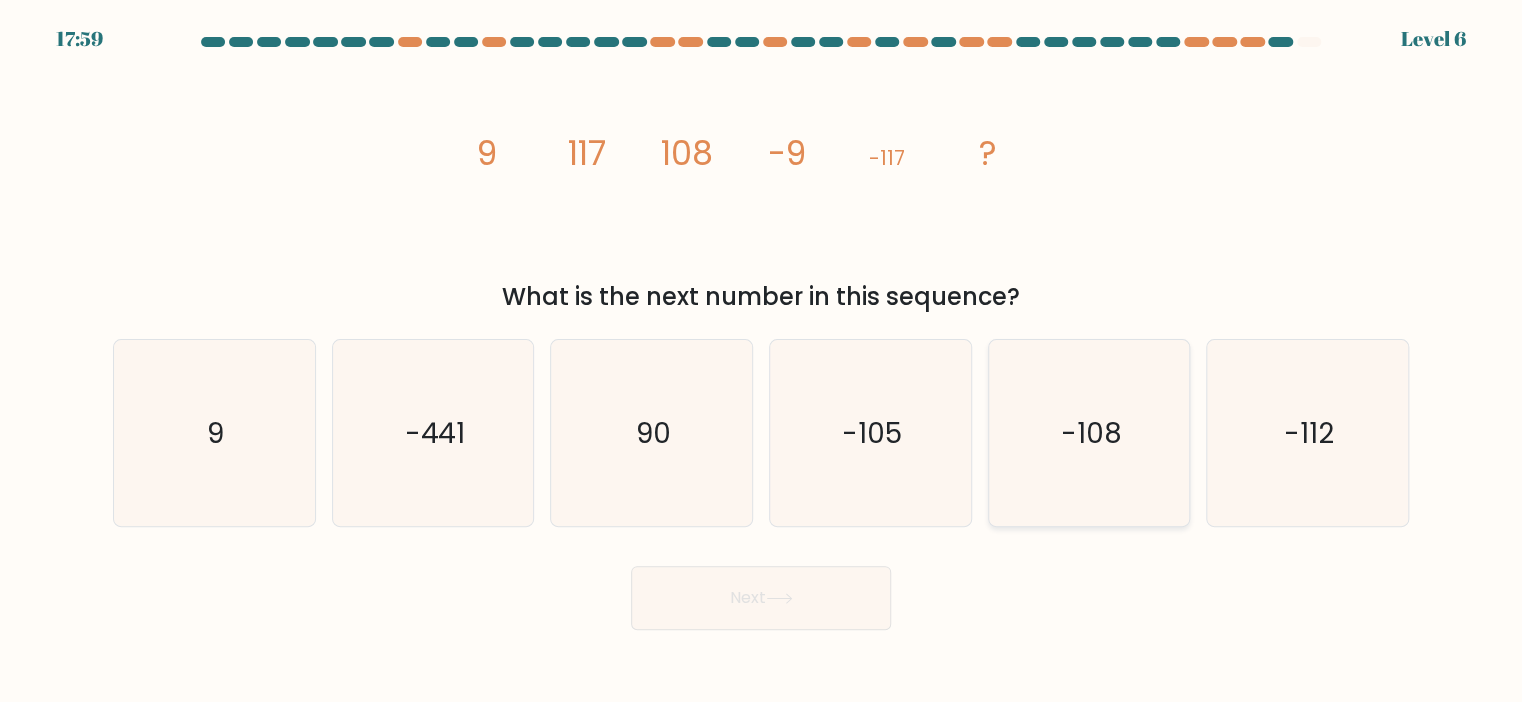 click on "-108" 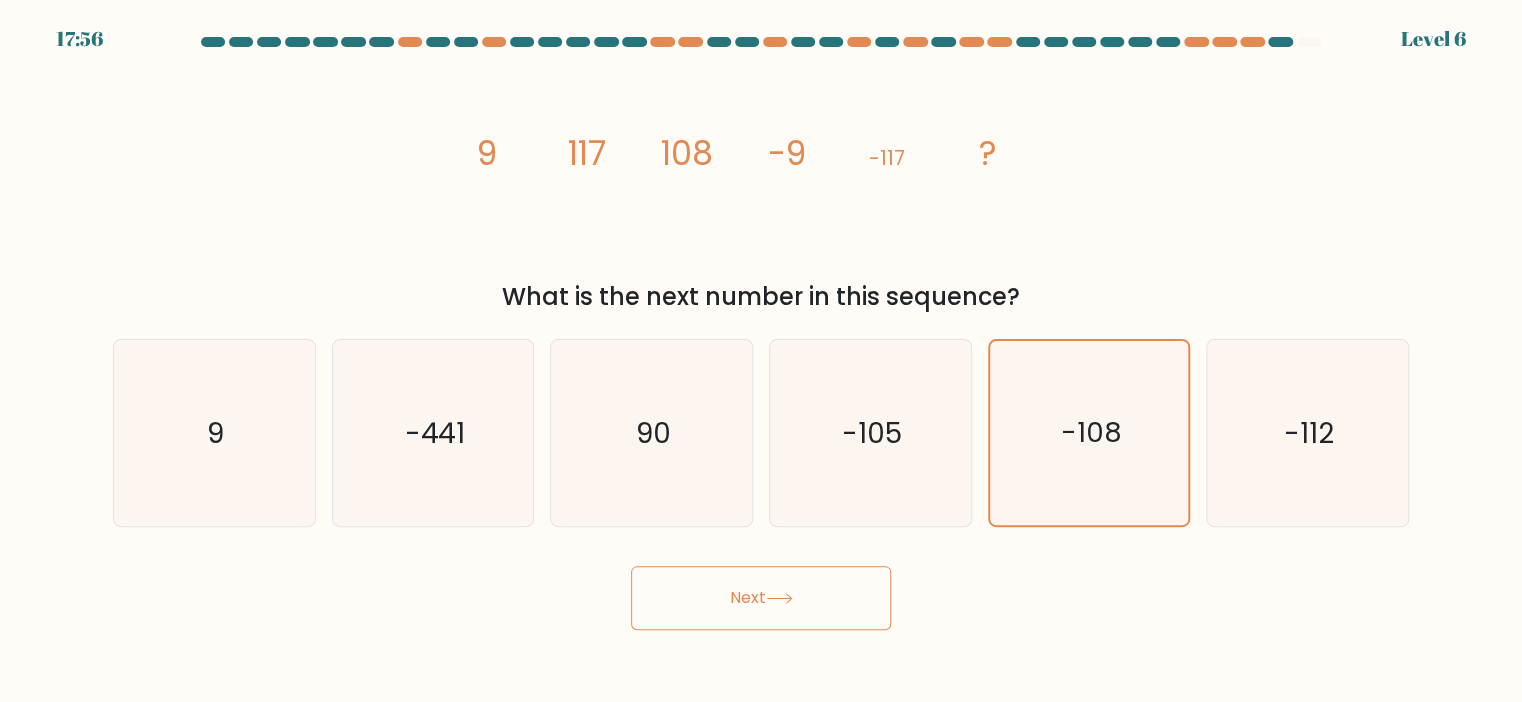 click on "Next" at bounding box center [761, 598] 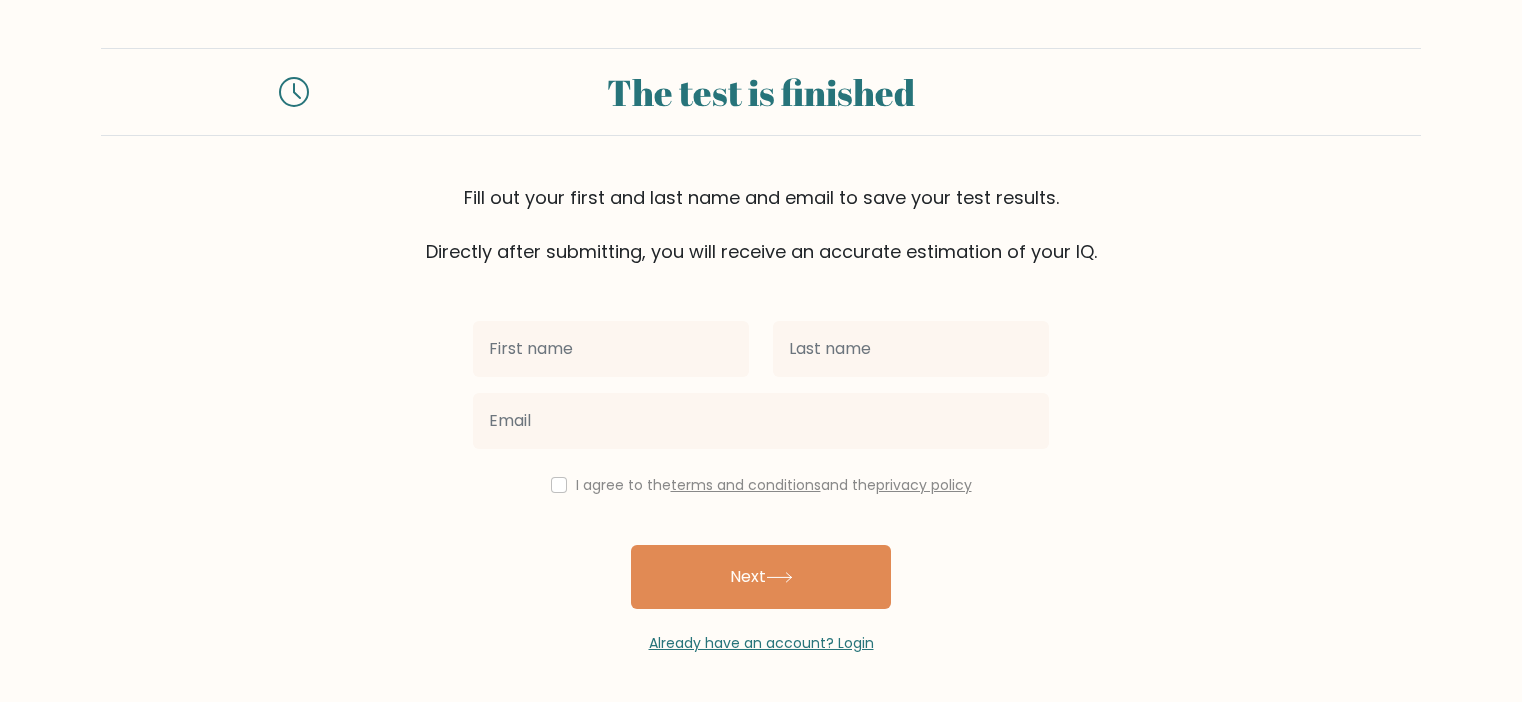 scroll, scrollTop: 0, scrollLeft: 0, axis: both 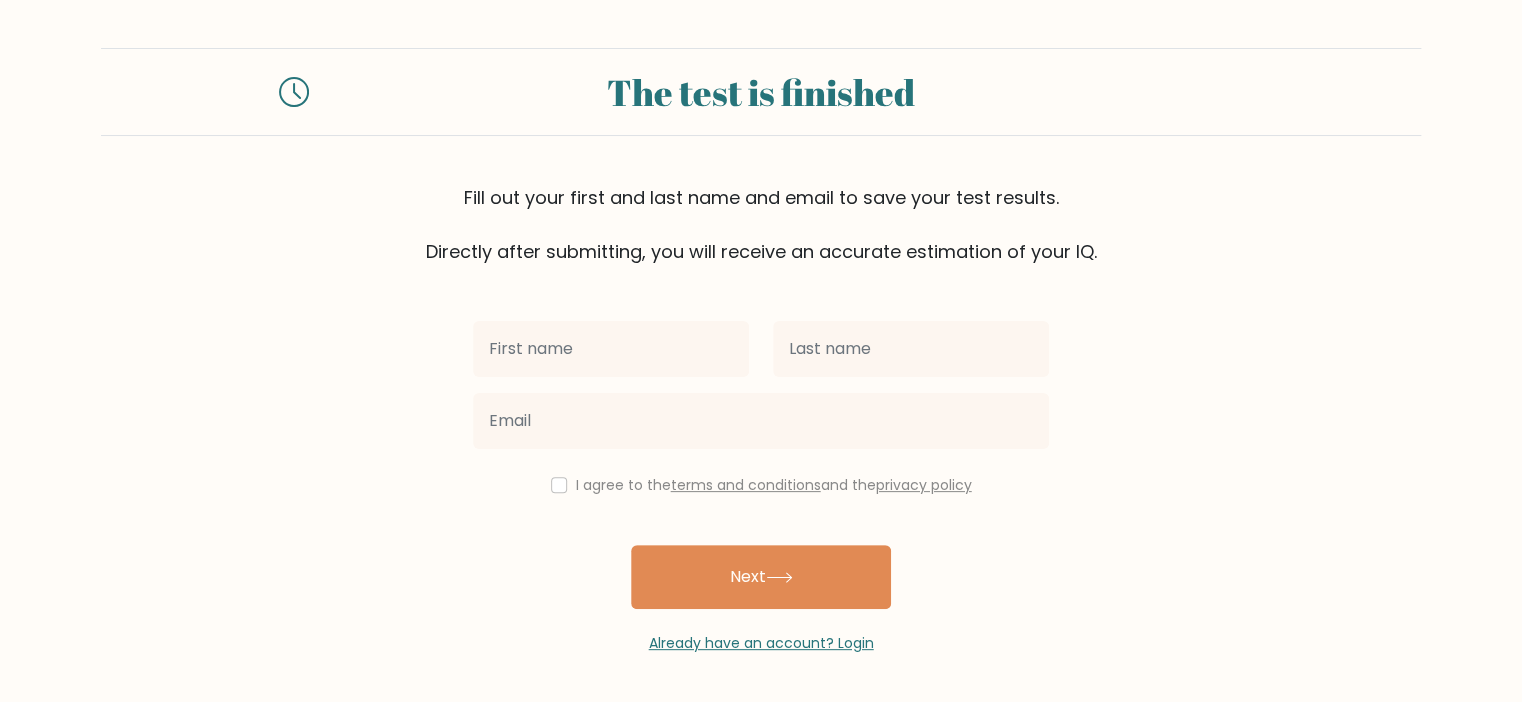 click at bounding box center (611, 349) 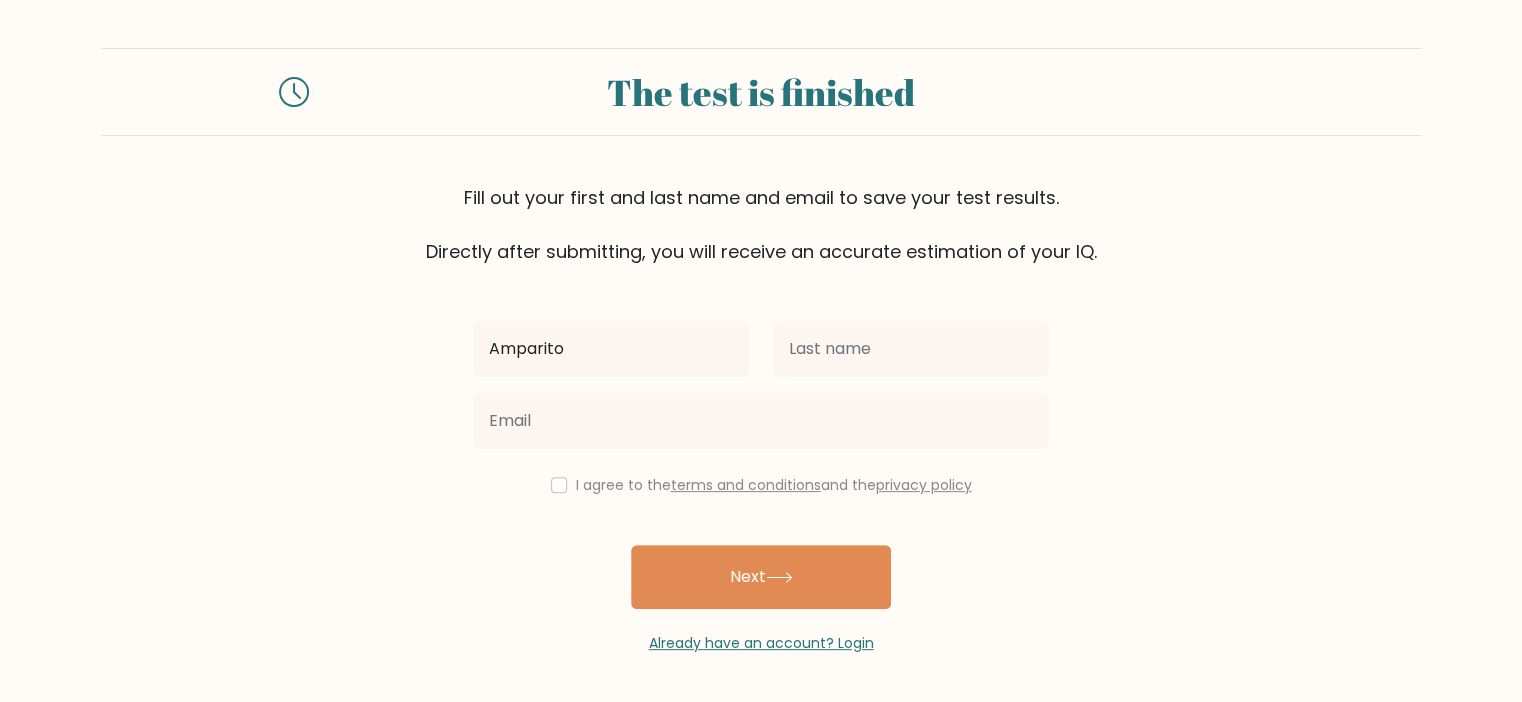 type on "Amparito" 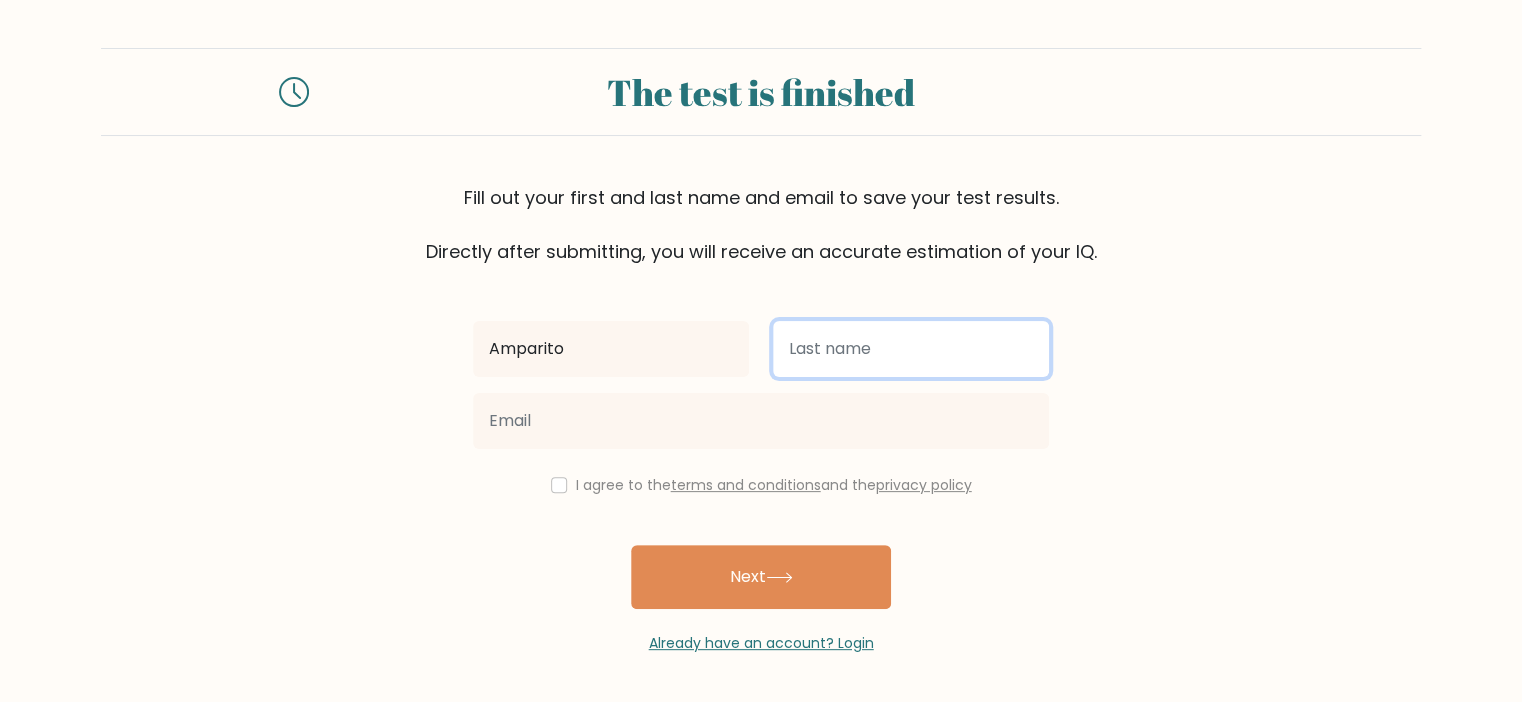 click at bounding box center (911, 349) 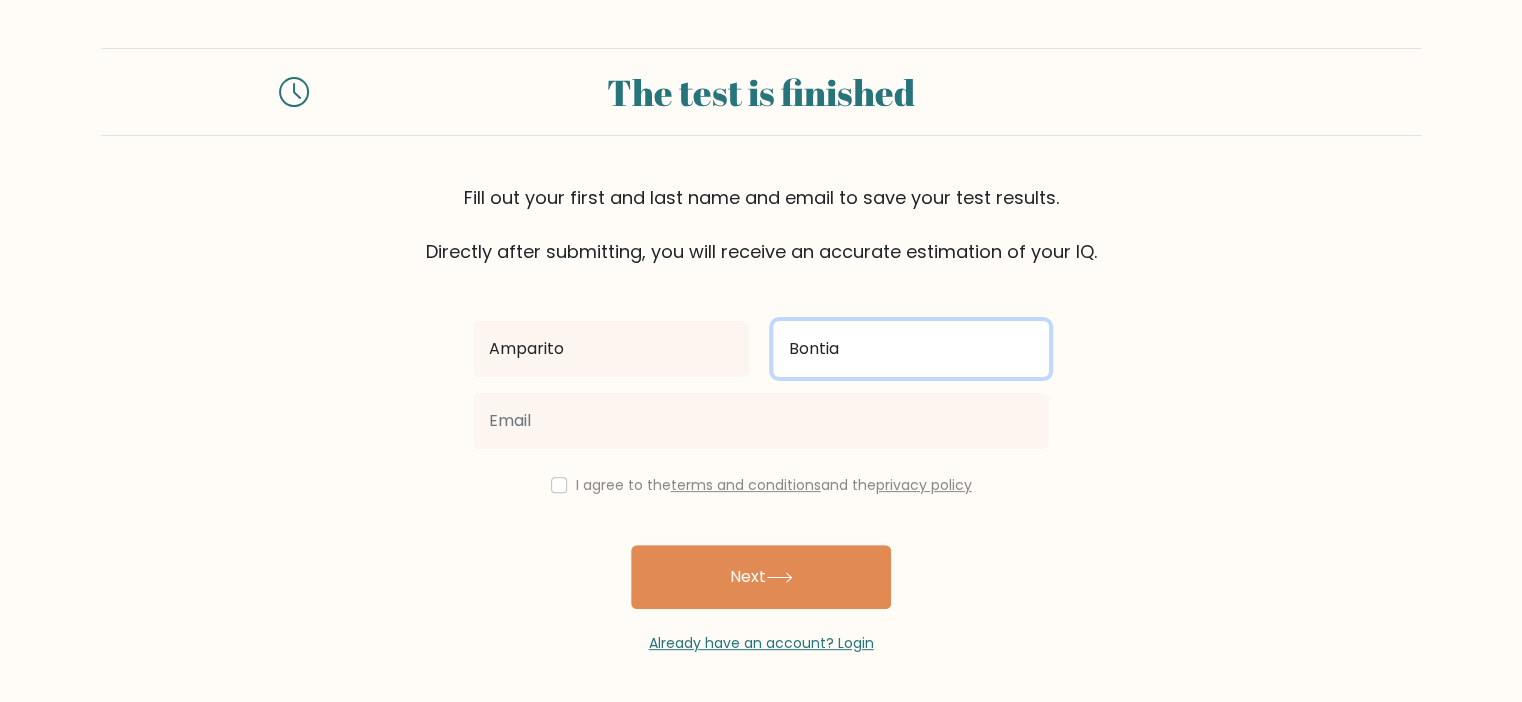 type on "Bontia" 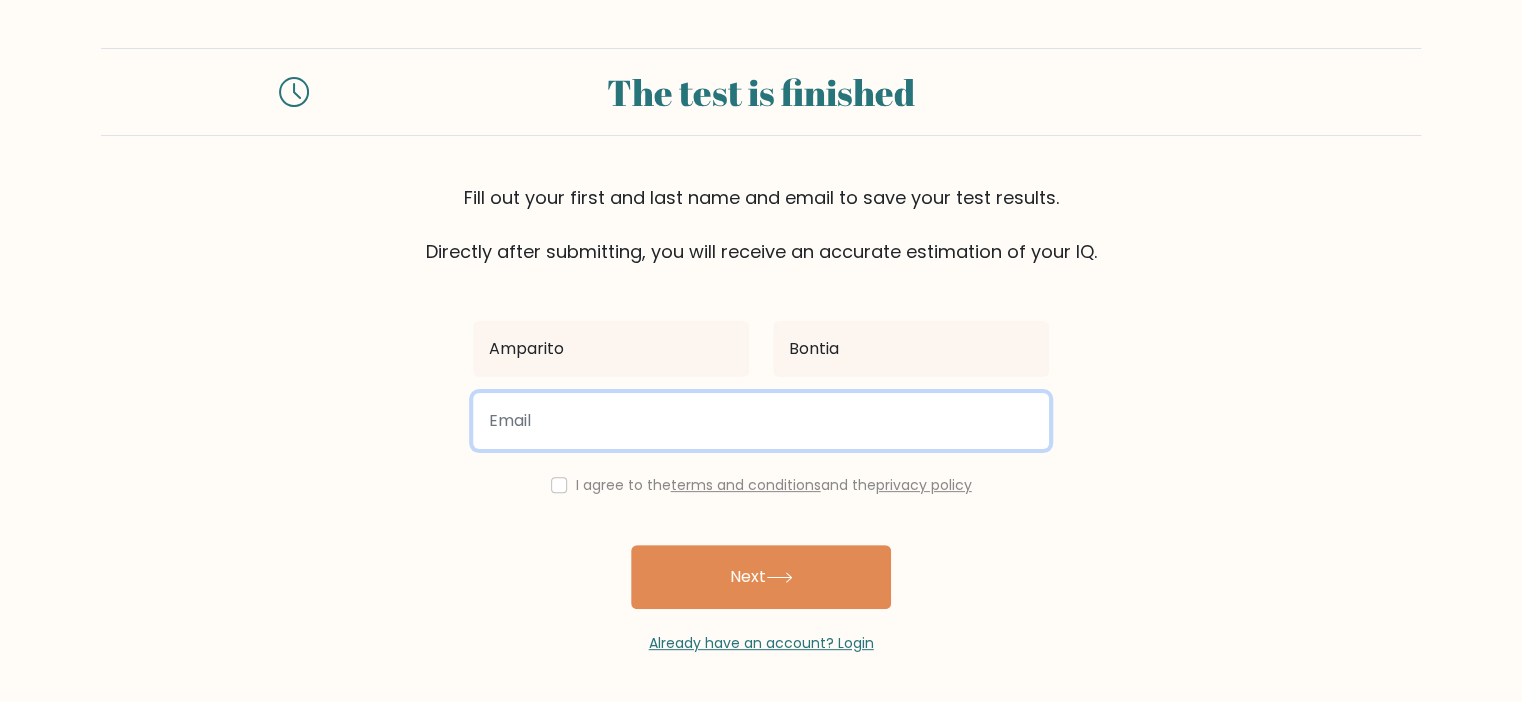 click at bounding box center [761, 421] 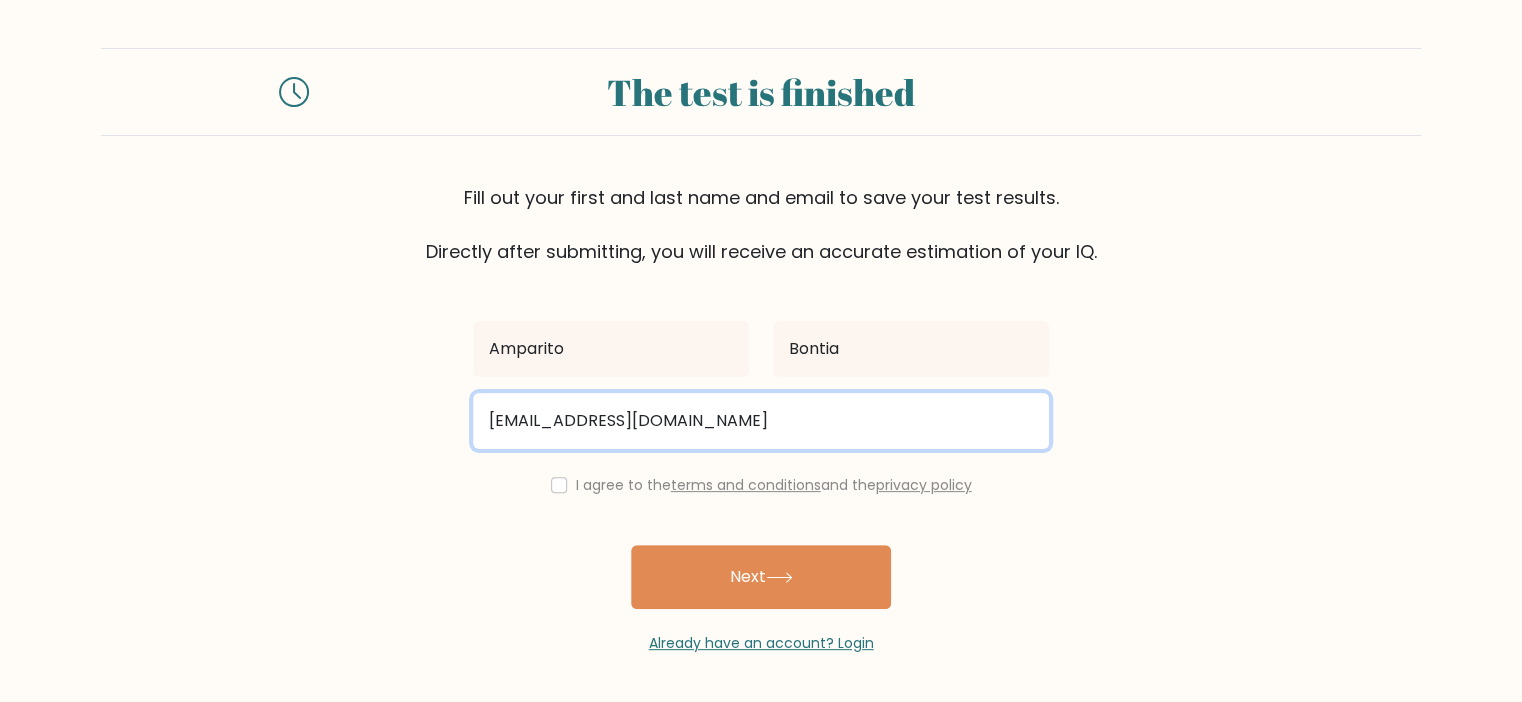 type on "amparitopaizbontia@gmail.com" 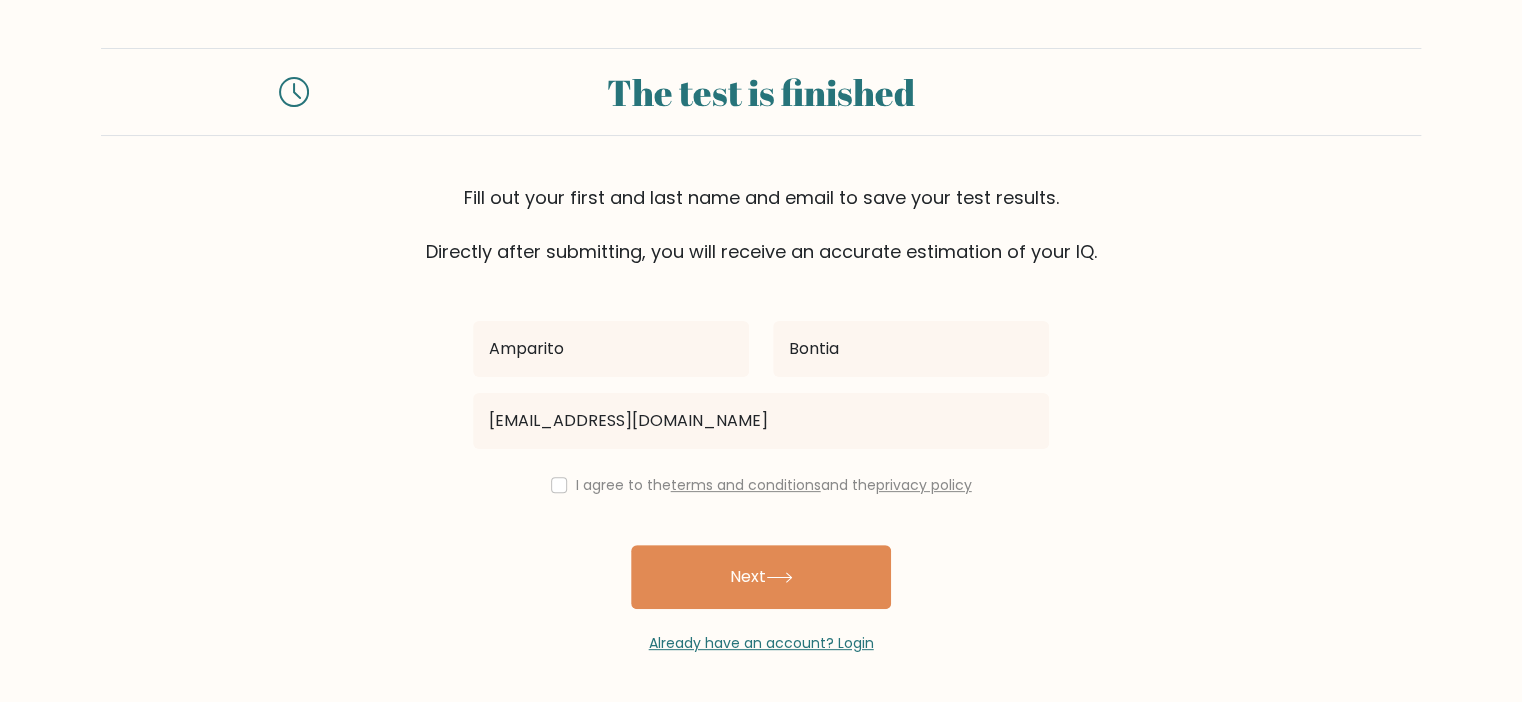 click on "I agree to the  terms and conditions  and the  privacy policy" at bounding box center (761, 485) 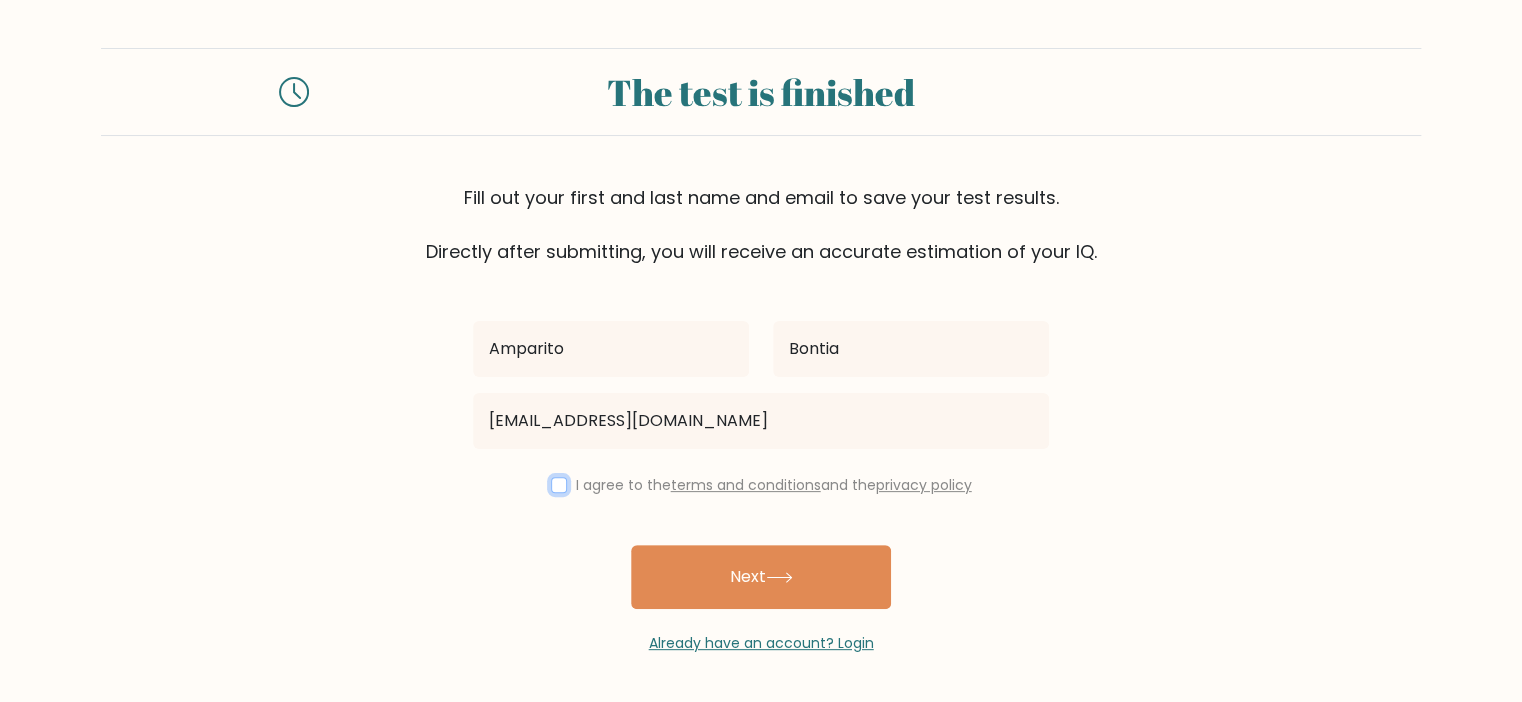 click at bounding box center (559, 485) 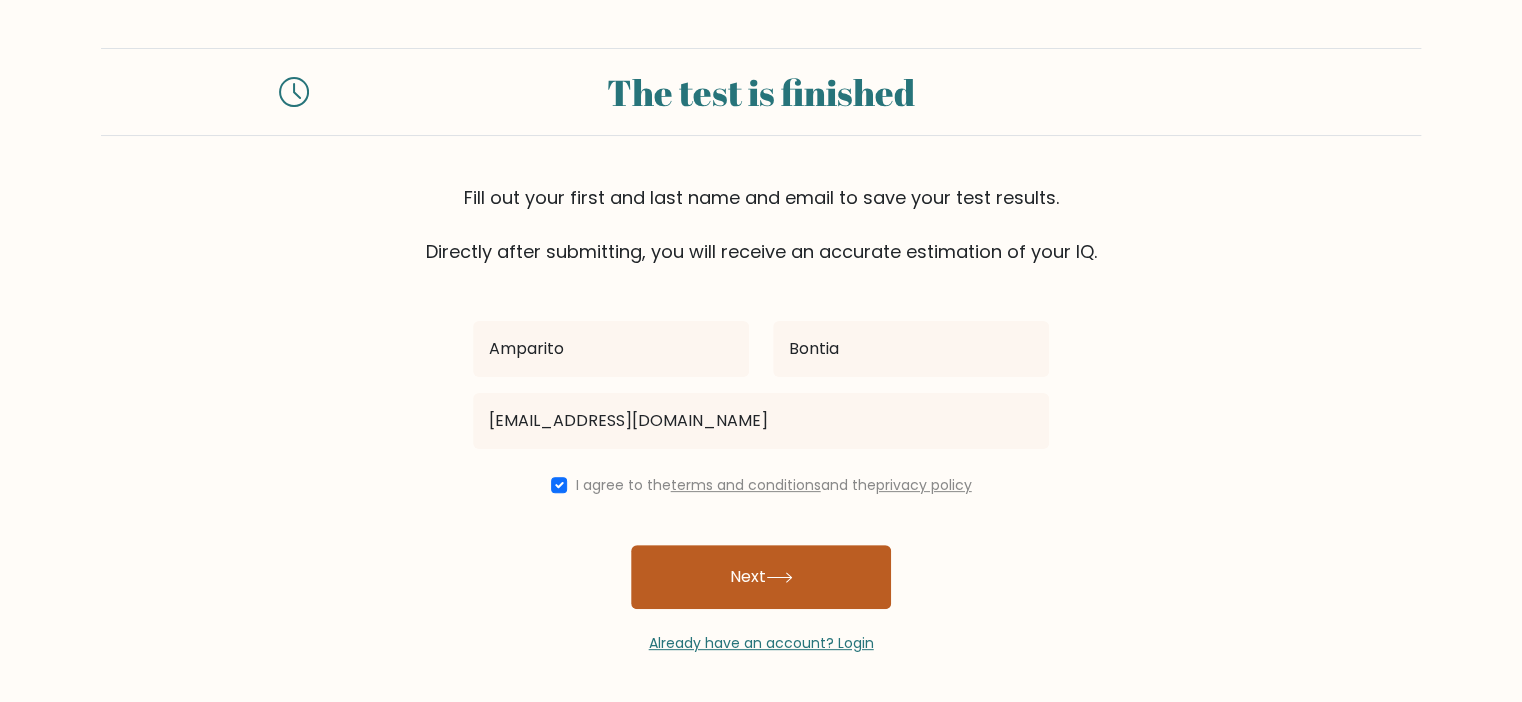 click on "Next" at bounding box center [761, 577] 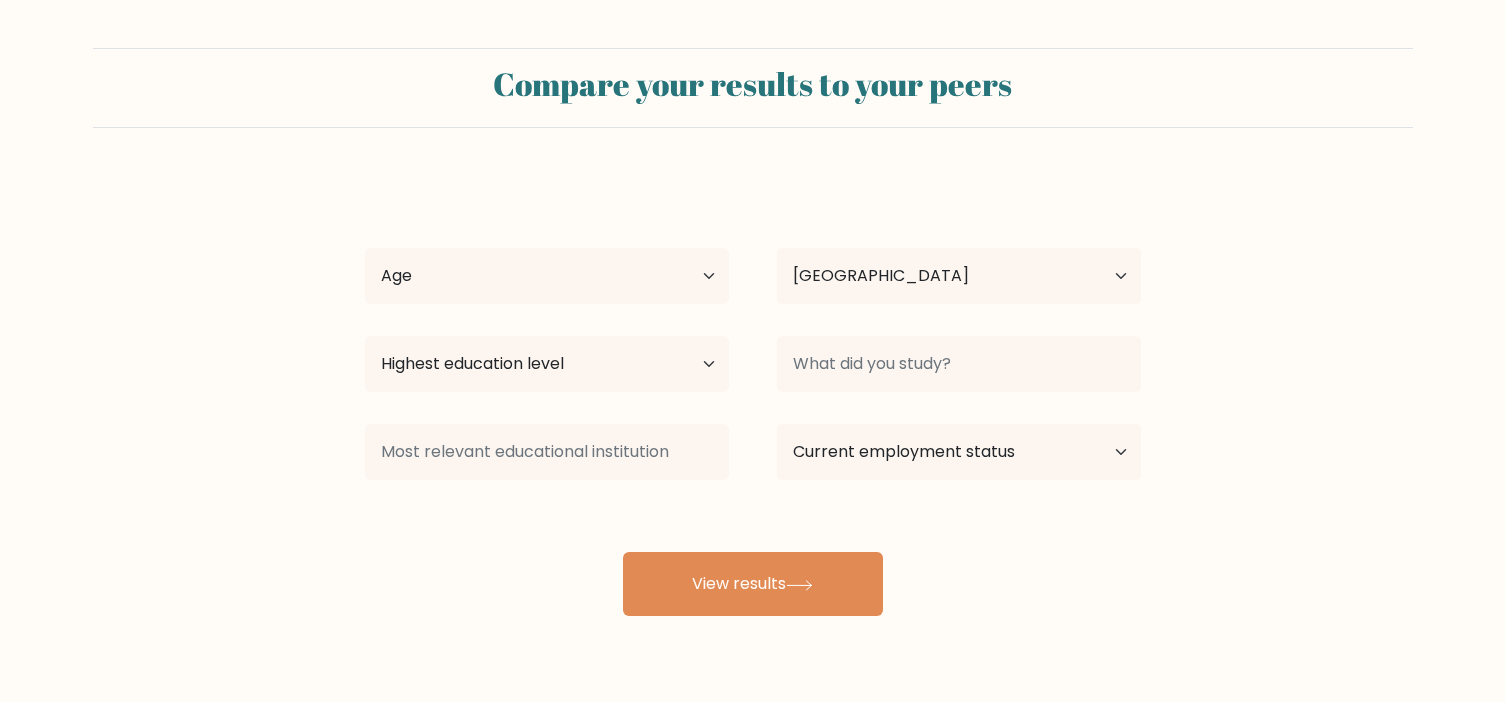 select on "PH" 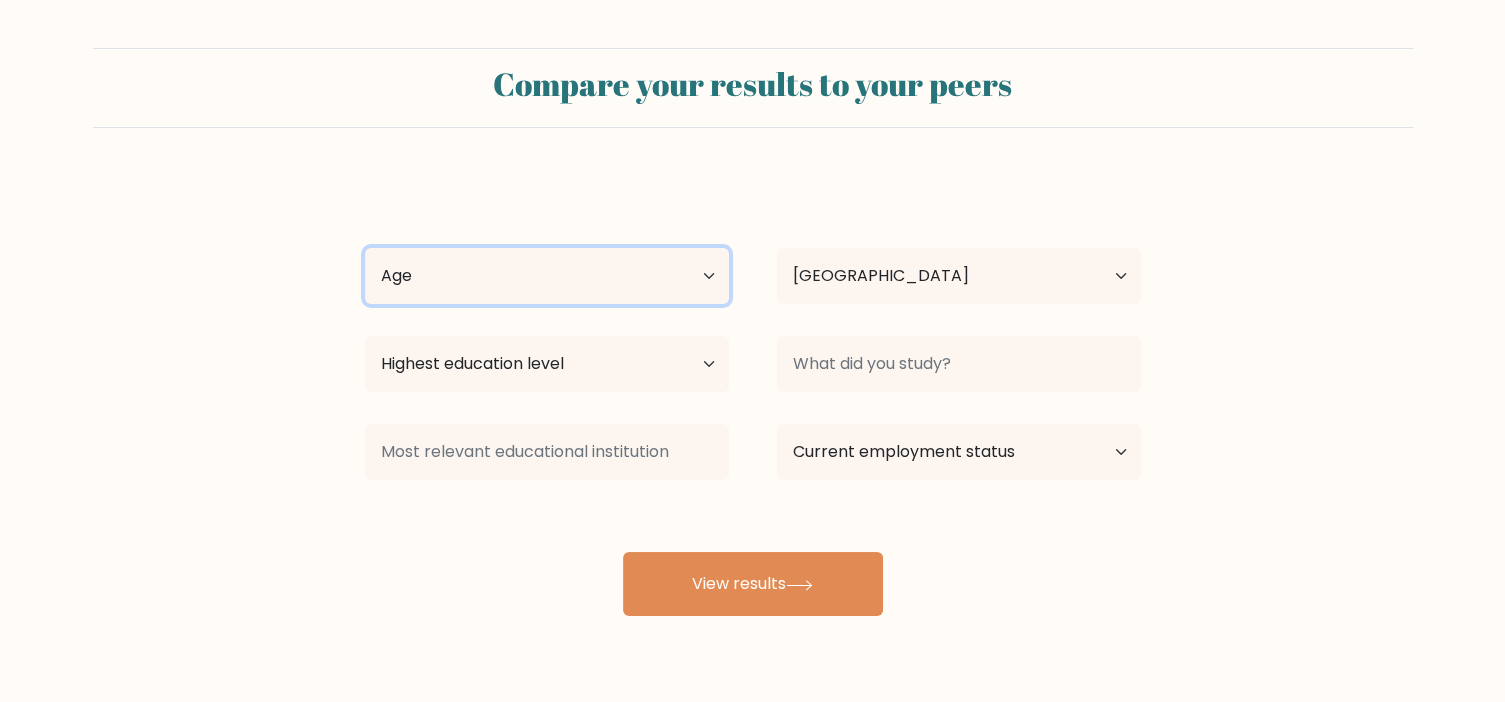 select on "35_44" 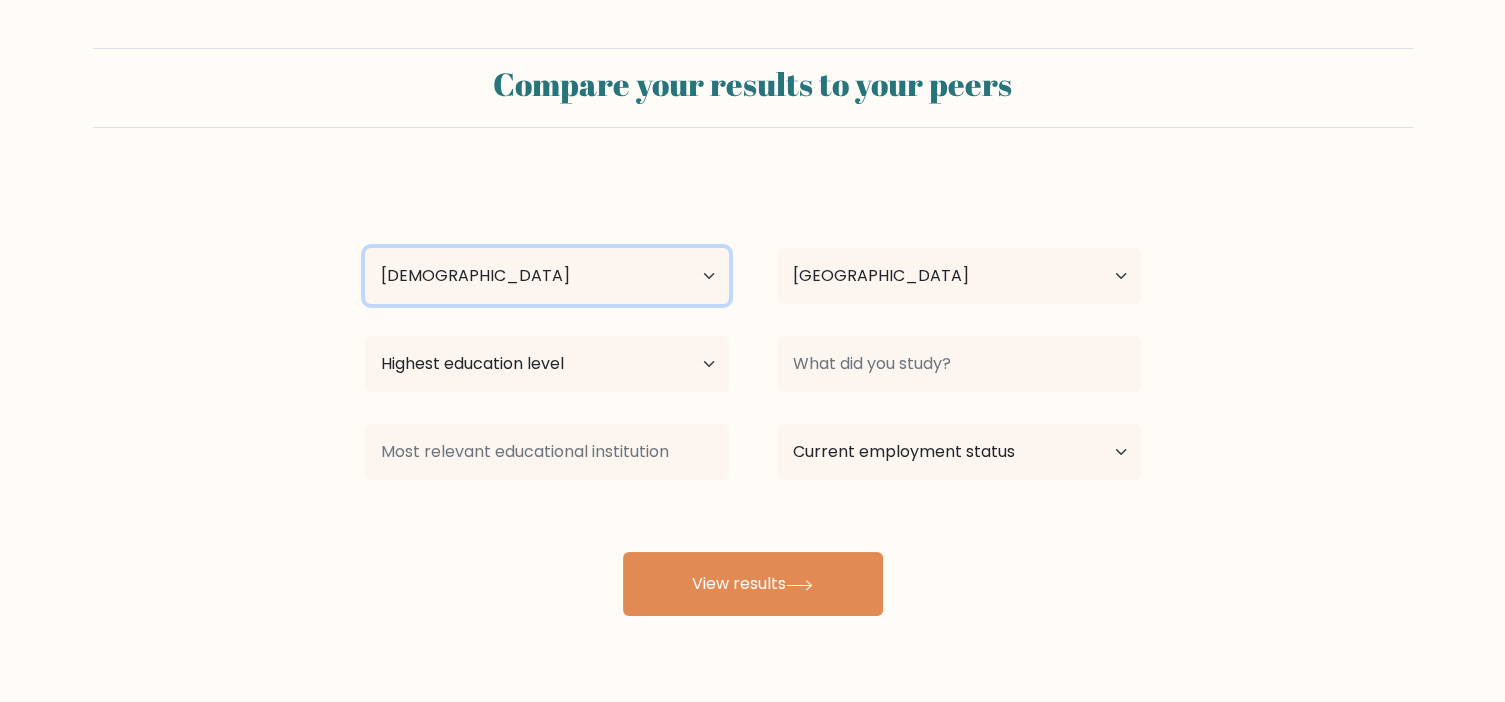 click on "35-44 years old" at bounding box center [0, 0] 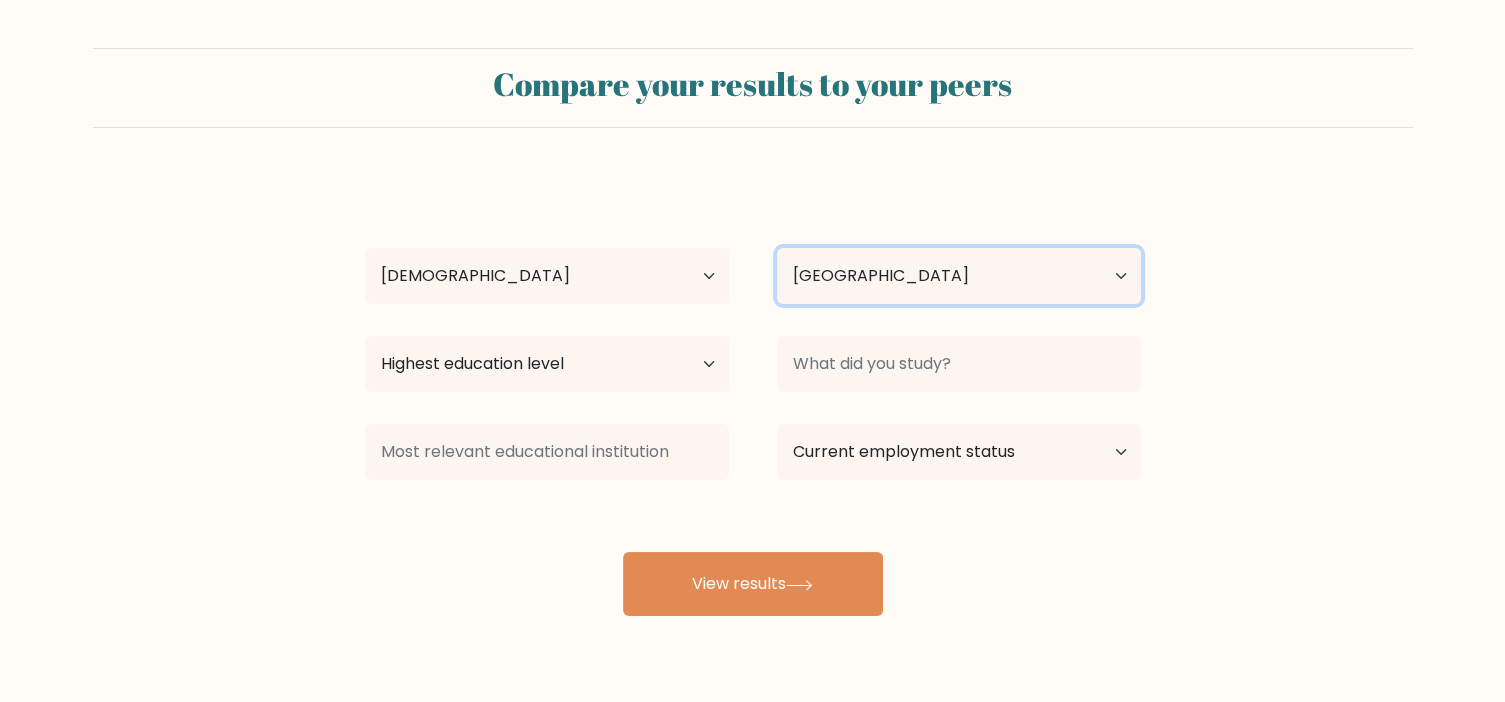 click on "Country
Afghanistan
Albania
Algeria
American Samoa
Andorra
Angola
Anguilla
Antarctica
Antigua and Barbuda
Argentina
Armenia
Aruba
Australia
Austria
Azerbaijan
Bahamas
Bahrain
Bangladesh
Barbados
Belarus
Belgium
Belize
Benin
Bermuda
Bhutan
Bolivia
Bonaire, Sint Eustatius and Saba
Bosnia and Herzegovina
Botswana
Bouvet Island
Brazil
British Indian Ocean Territory
Brunei
Bulgaria
Burkina Faso
Burundi
Cabo Verde
Cambodia
Cameroon
Canada
Cayman Islands
Central African Republic
Chad
Chile
China
Christmas Island
Cocos (Keeling) Islands
Colombia
Comoros
Congo
Congo (the Democratic Republic of the)
Cook Islands
Costa Rica
Côte d'Ivoire
Croatia
Cuba" at bounding box center [959, 276] 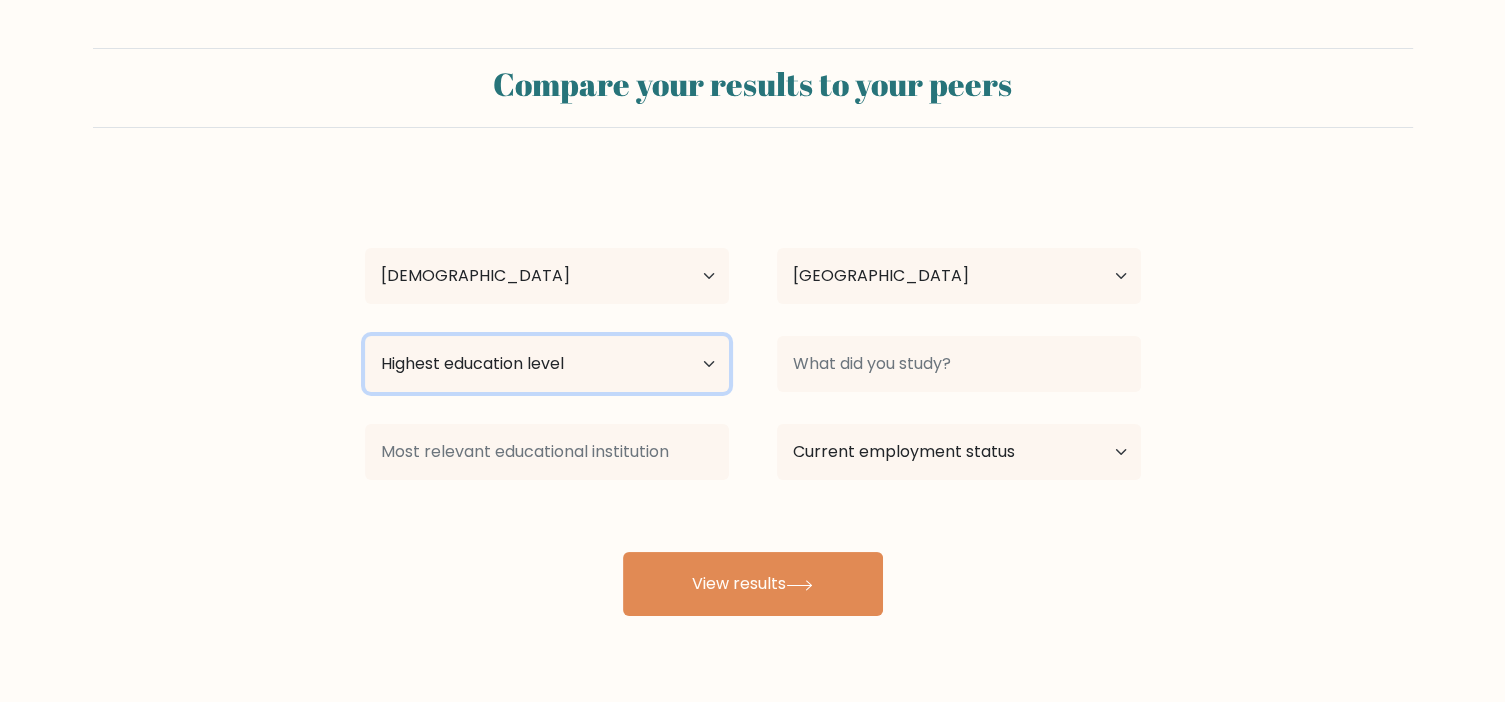click on "Highest education level
No schooling
Primary
Lower Secondary
Upper Secondary
Occupation Specific
Bachelor's degree
Master's degree
Doctoral degree" at bounding box center [547, 364] 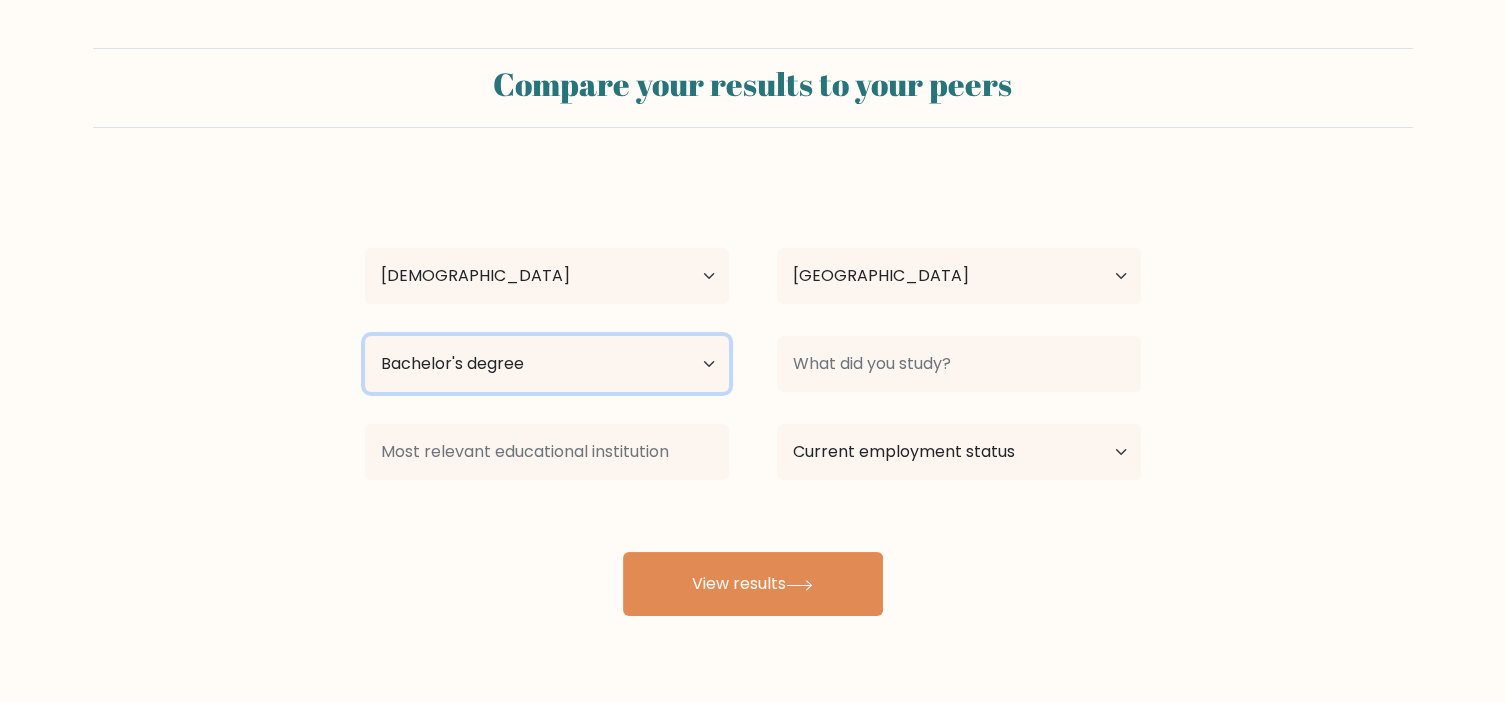 click on "Bachelor's degree" at bounding box center [0, 0] 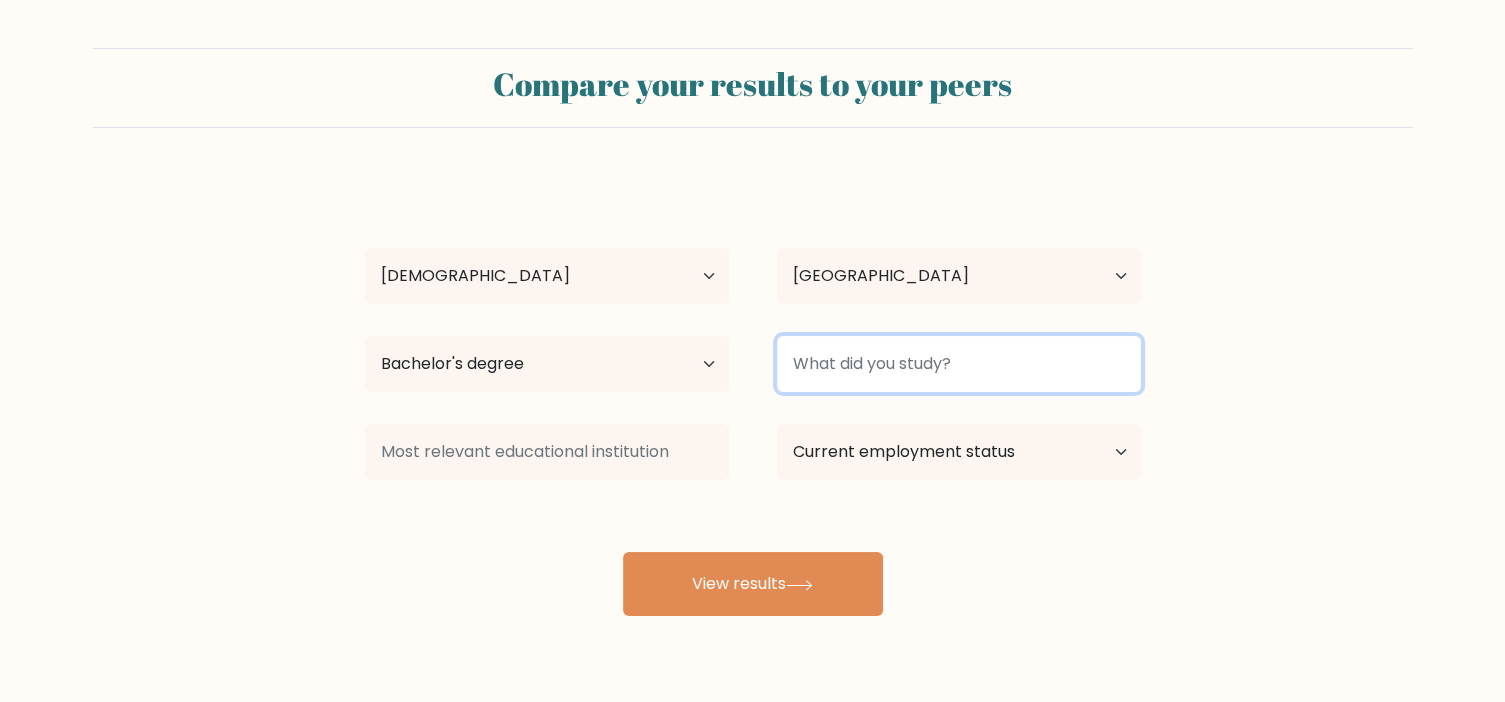 click at bounding box center (959, 364) 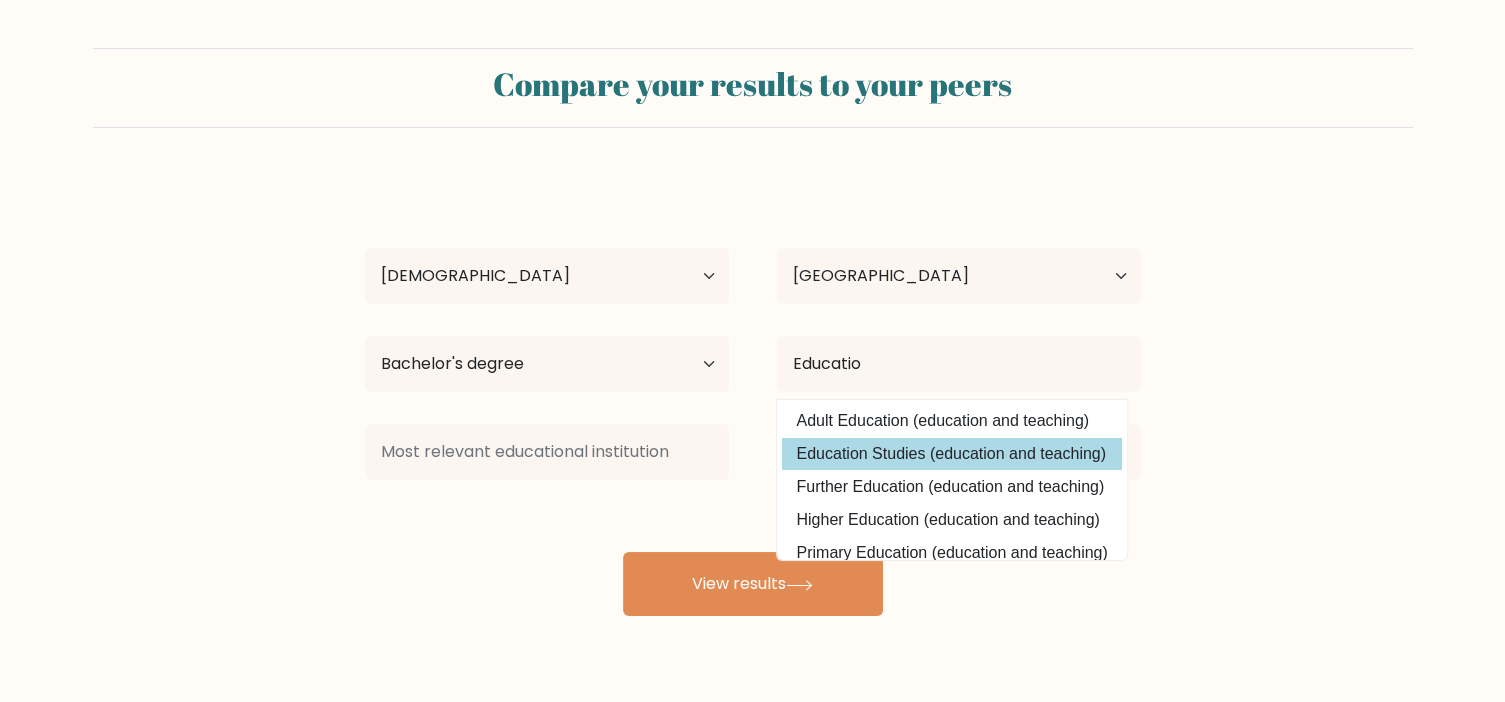 click on "Amparito
Bontia
Age
Under 18 years old
18-24 years old
25-34 years old
35-44 years old
45-54 years old
55-64 years old
65 years old and above
Country
Afghanistan
Albania
Algeria
American Samoa
Andorra
Angola
Anguilla
Antarctica
Antigua and Barbuda
Argentina
Armenia
Aruba
Australia
Austria
Azerbaijan
Bahamas
Bahrain
Bangladesh
Barbados
Belarus
Belgium
Belize
Benin
Bermuda
Bhutan
Bolivia
Bonaire, Sint Eustatius and Saba
Bosnia and Herzegovina
Botswana
Bouvet Island
Brazil
Brunei" at bounding box center [753, 396] 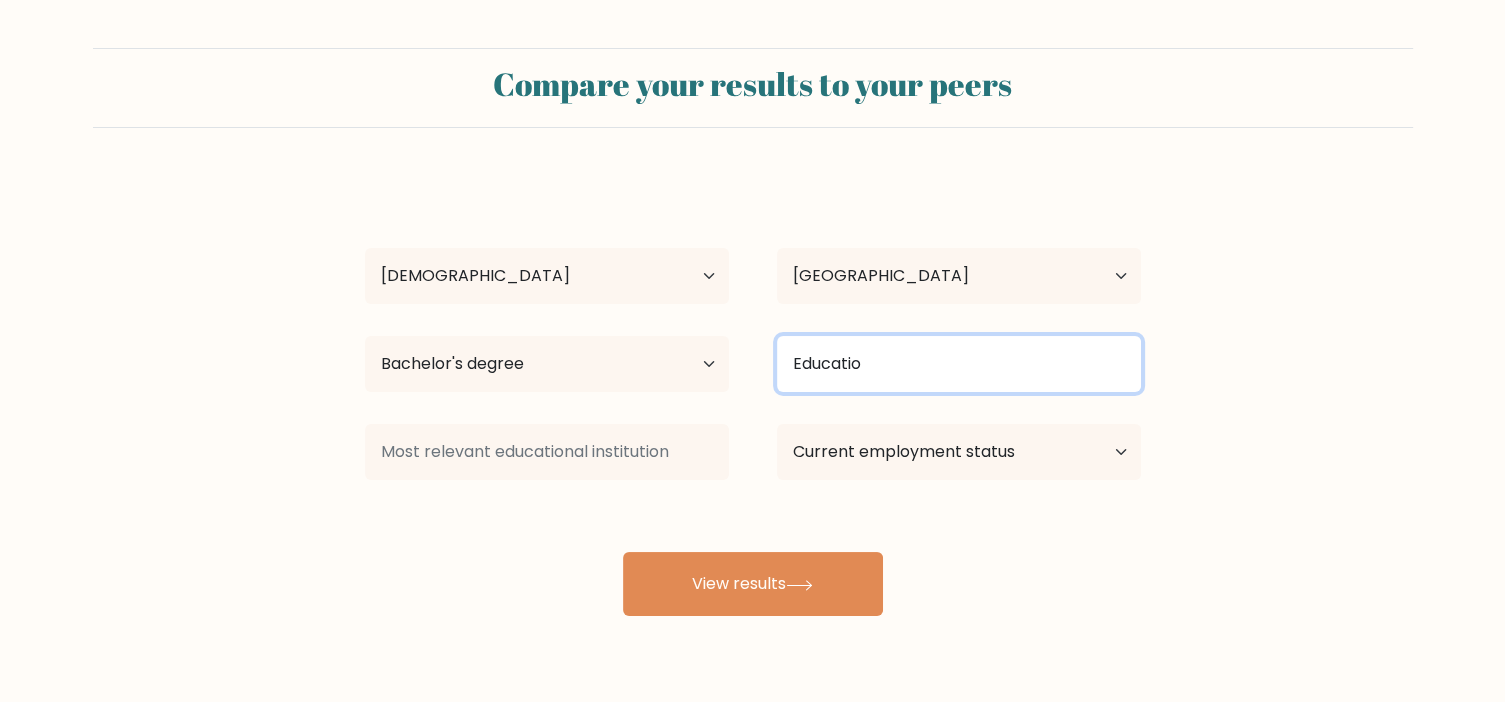 click on "Educatio" at bounding box center (959, 364) 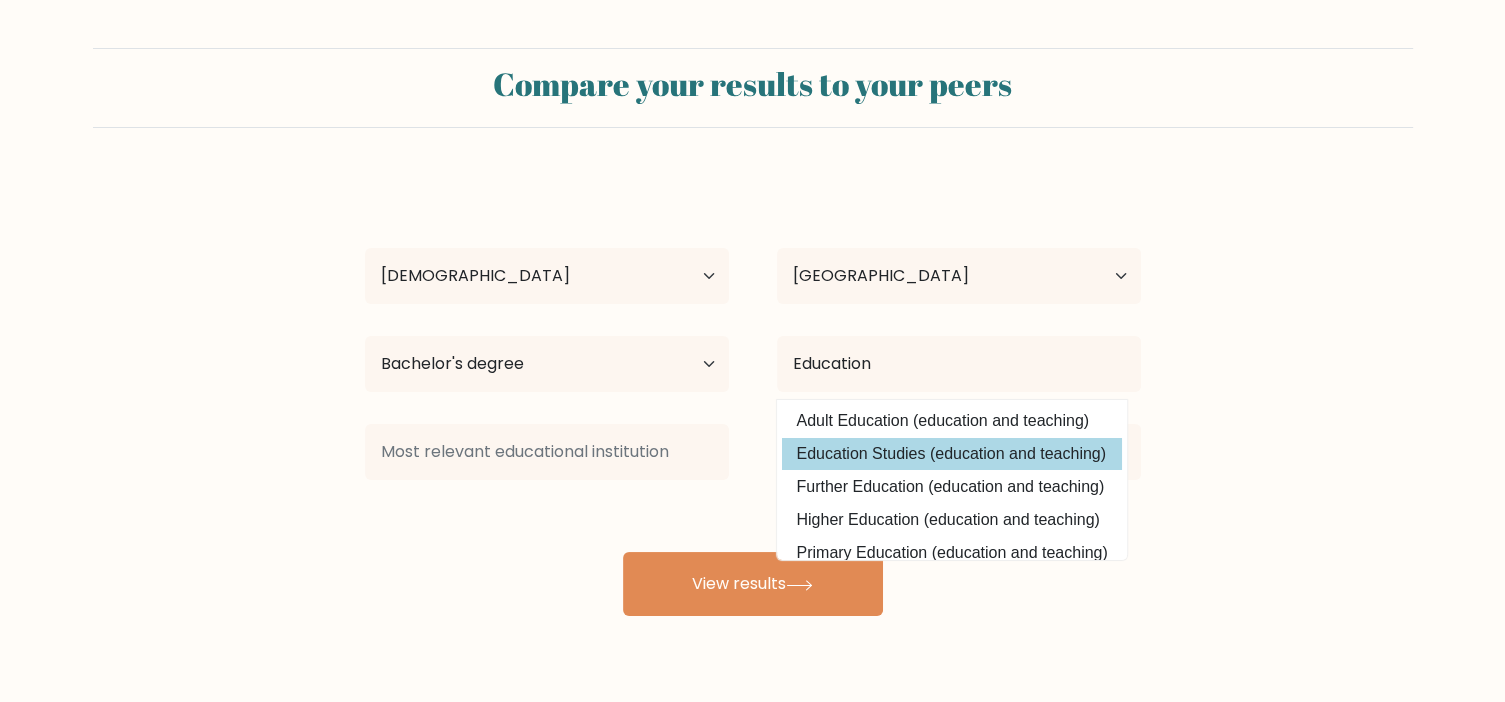 click on "Education Studies (education and teaching)" at bounding box center [952, 454] 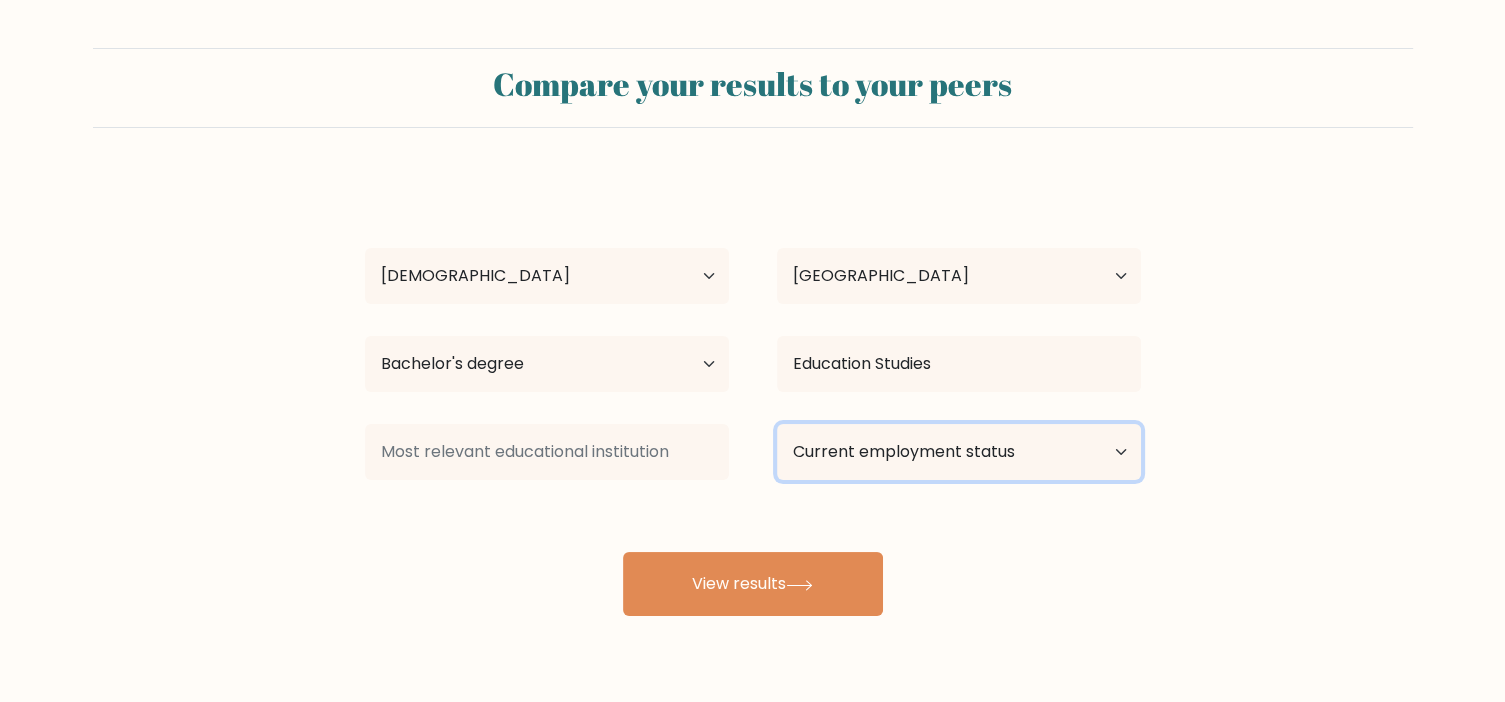 click on "Current employment status
Employed
Student
Retired
Other / prefer not to answer" at bounding box center [959, 452] 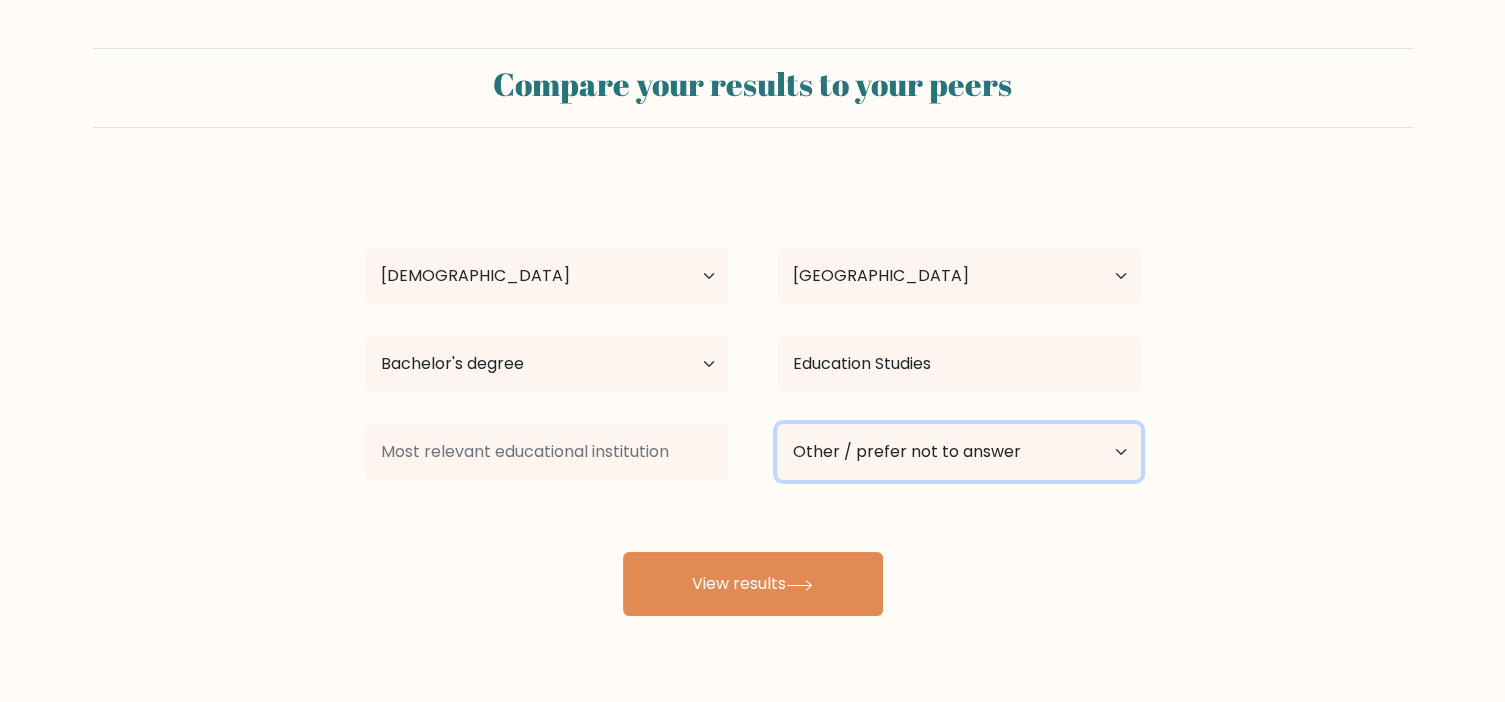 click on "Other / prefer not to answer" at bounding box center (0, 0) 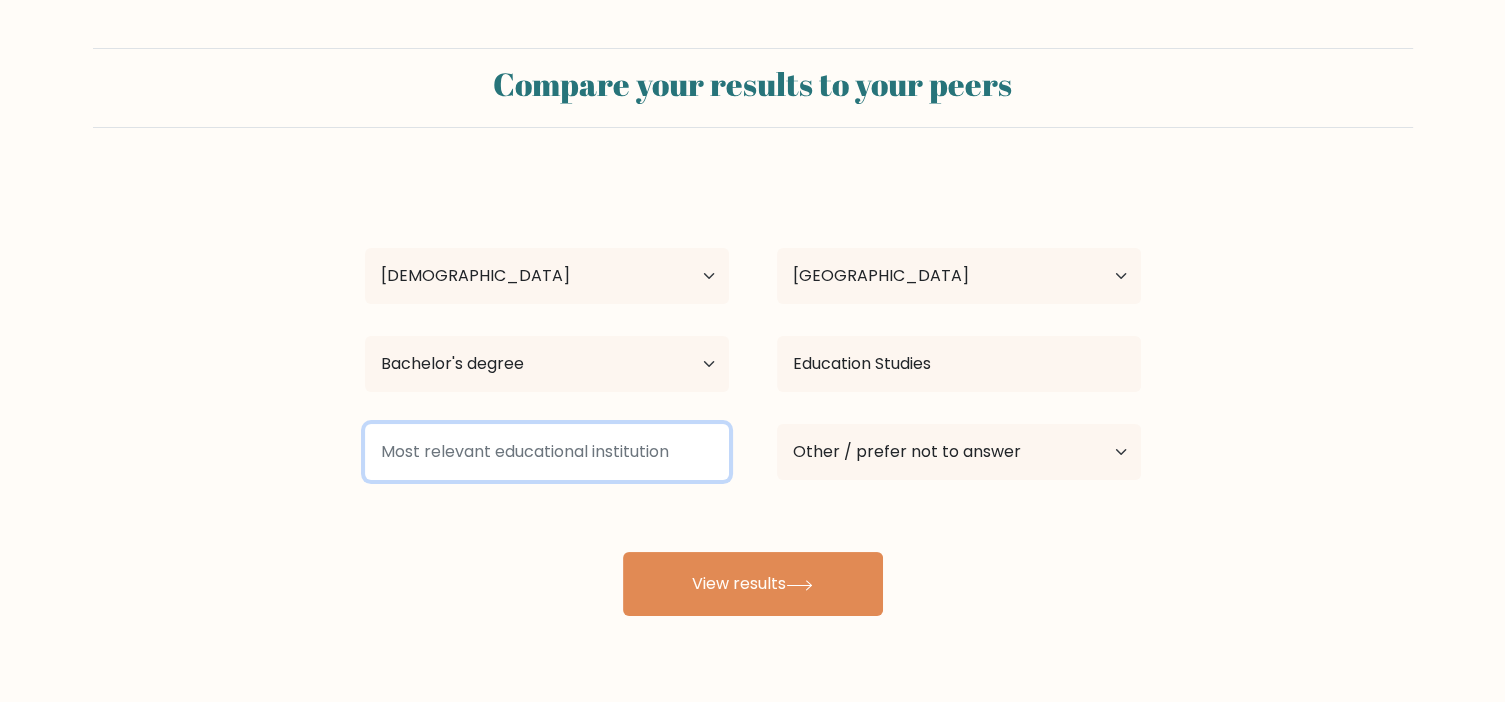 click at bounding box center (547, 452) 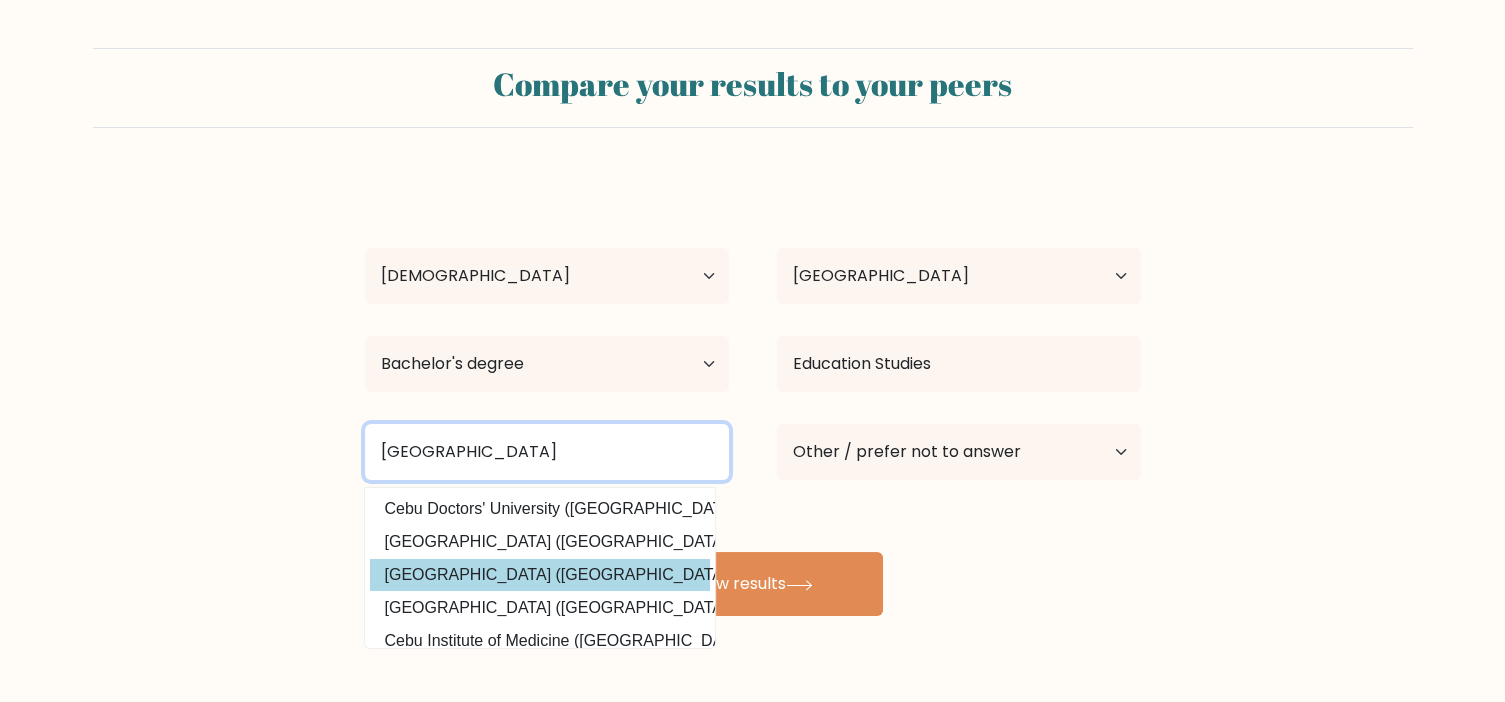 type on "Cebu" 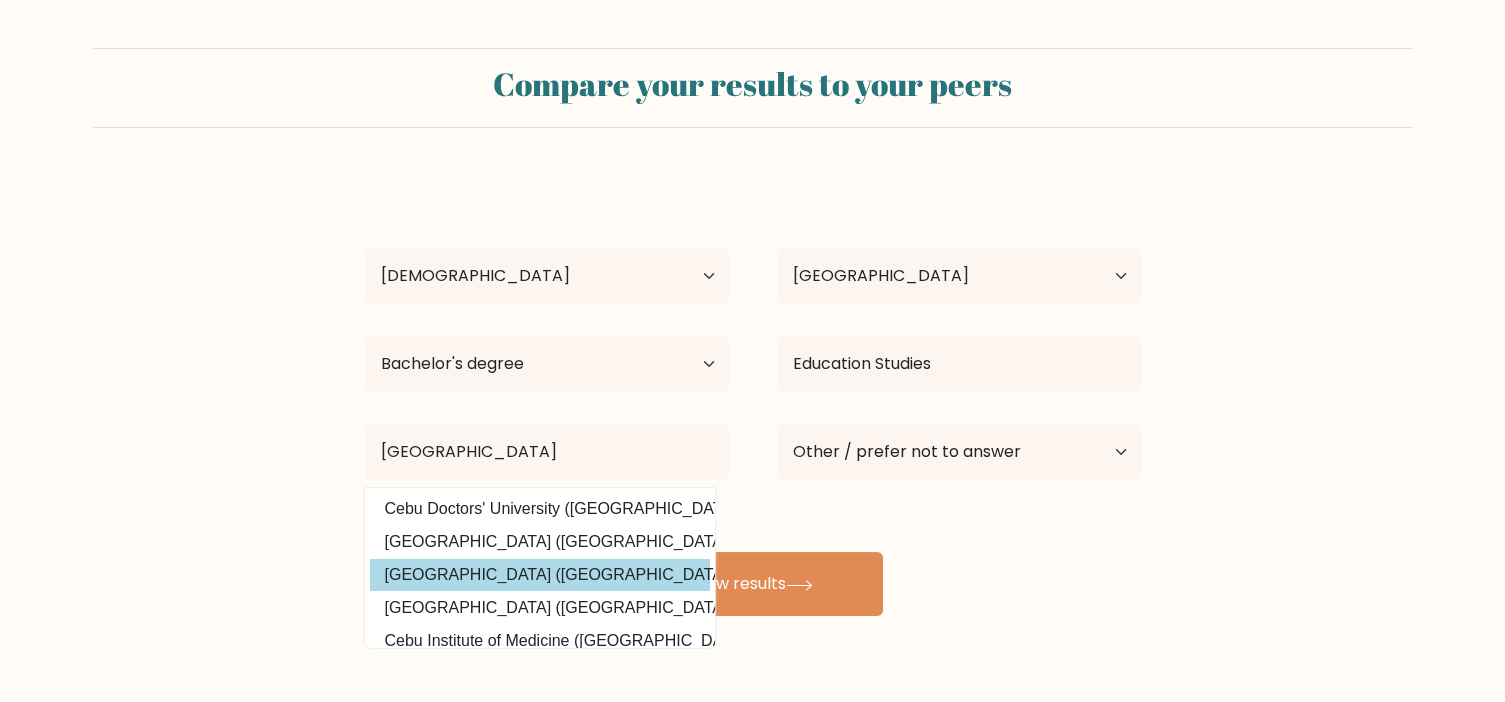 click on "Amparito
Bontia
Age
Under 18 years old
18-24 years old
25-34 years old
35-44 years old
45-54 years old
55-64 years old
65 years old and above
Country
Afghanistan
Albania
Algeria
American Samoa
Andorra
Angola
Anguilla
Antarctica
Antigua and Barbuda
Argentina
Armenia
Aruba
Australia
Austria
Azerbaijan
Bahamas
Bahrain
Bangladesh
Barbados
Belarus
Belgium
Belize
Benin
Bermuda
Bhutan
Bolivia
Bonaire, Sint Eustatius and Saba
Bosnia and Herzegovina
Botswana
Bouvet Island
Brazil
Brunei" at bounding box center (753, 396) 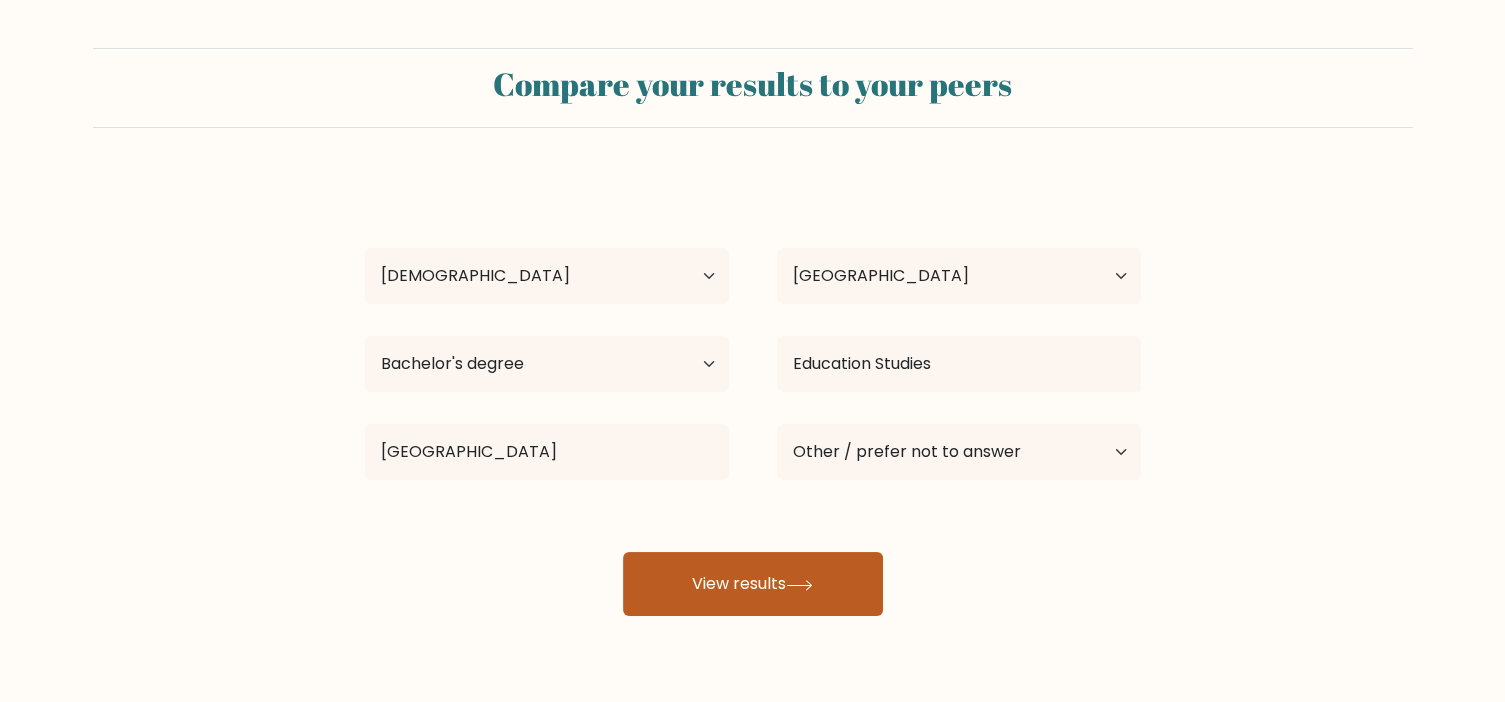 click on "View results" at bounding box center (753, 584) 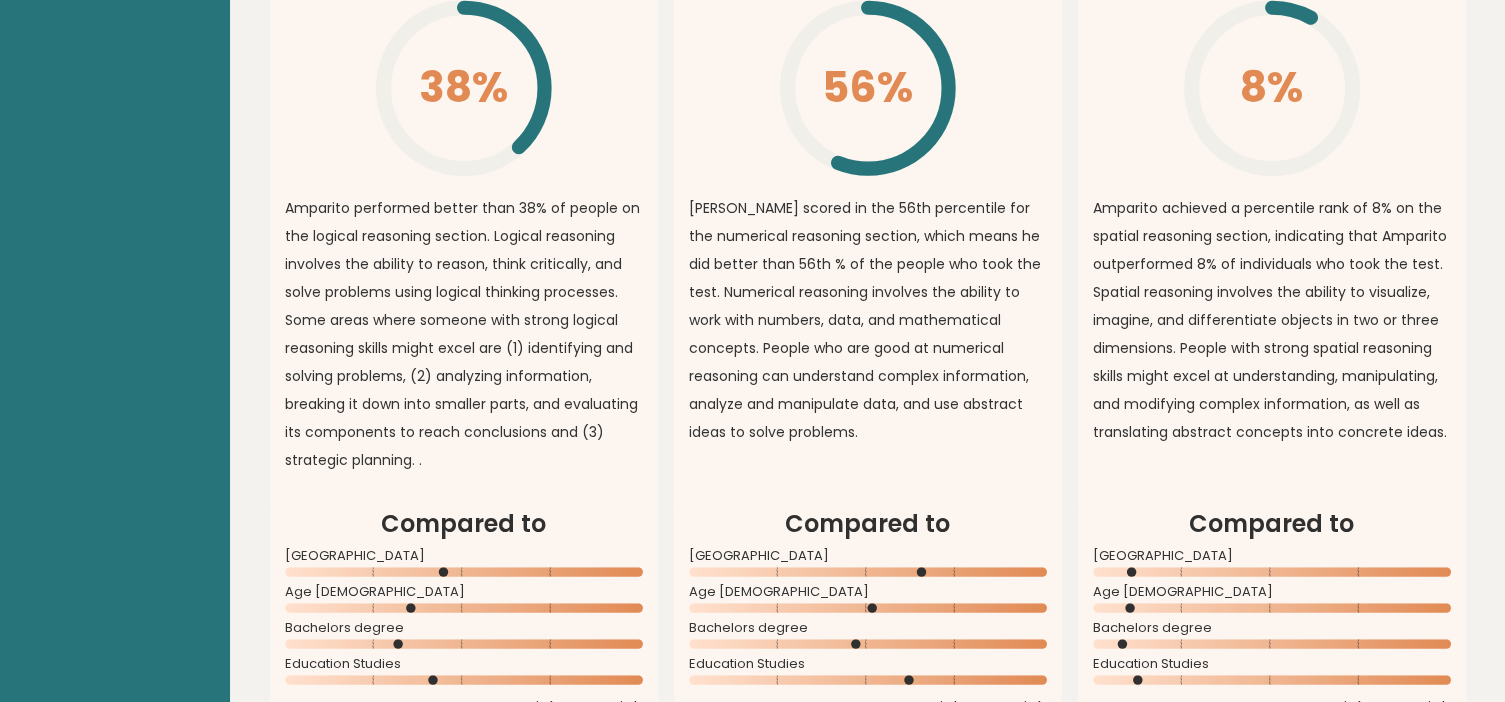 scroll, scrollTop: 1900, scrollLeft: 0, axis: vertical 